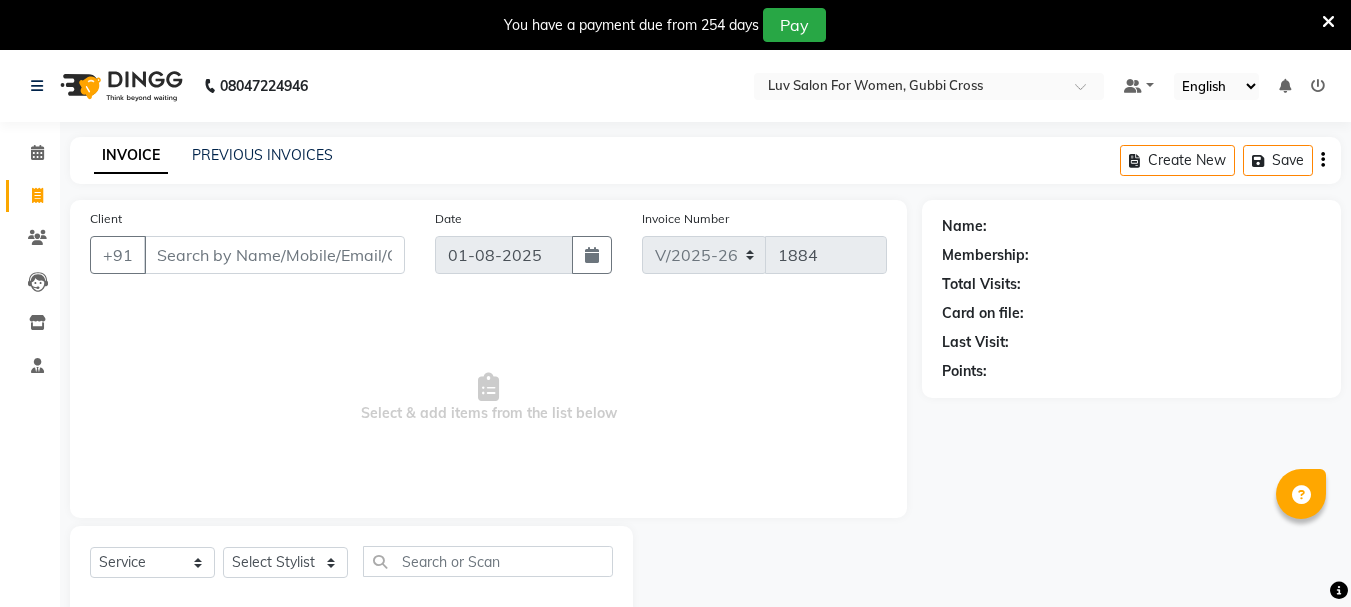 select on "7221" 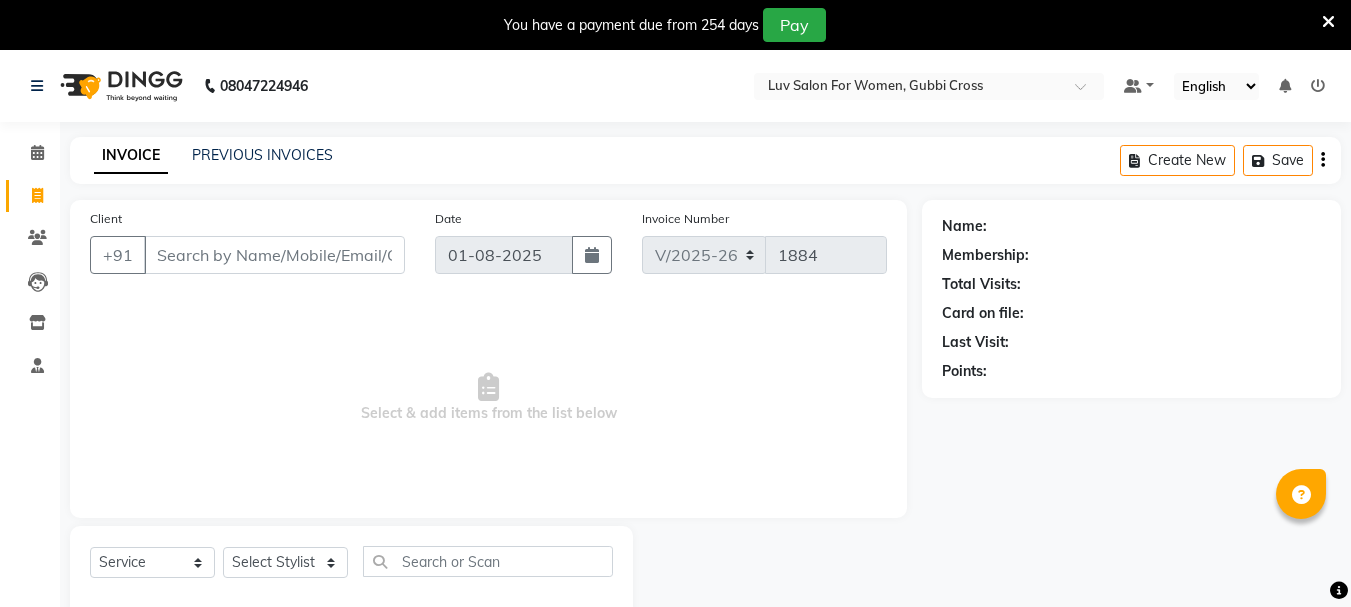 scroll, scrollTop: 50, scrollLeft: 0, axis: vertical 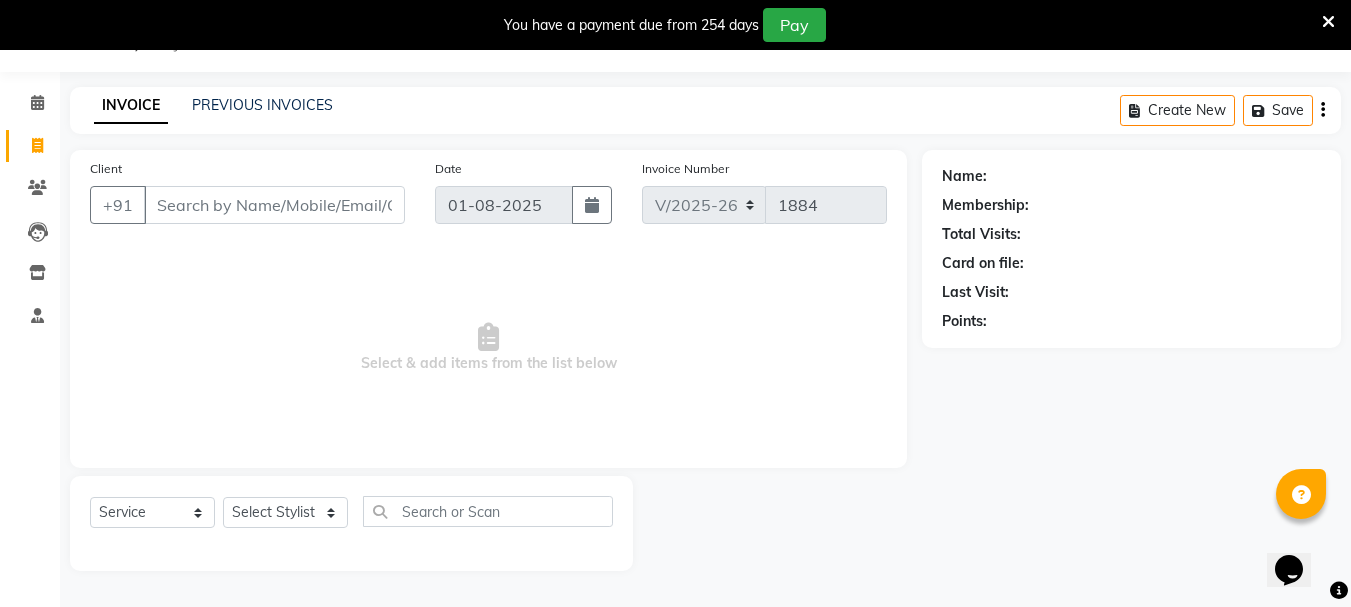 click on "Client" at bounding box center [274, 205] 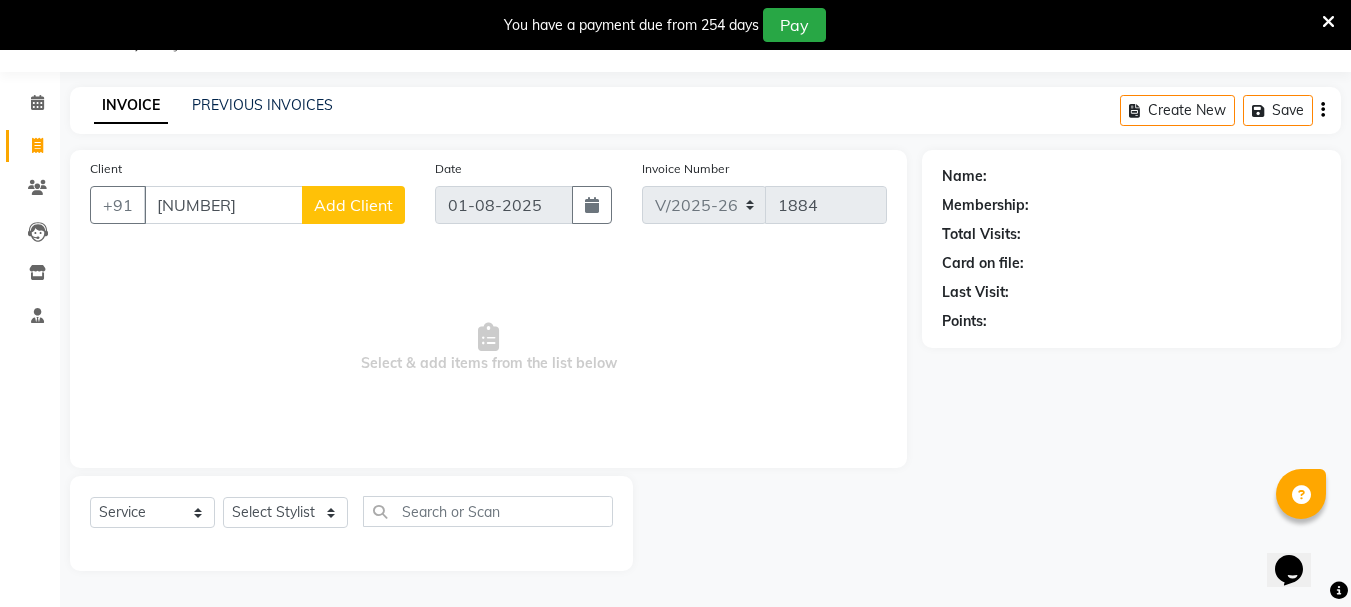 type on "[NUMBER]" 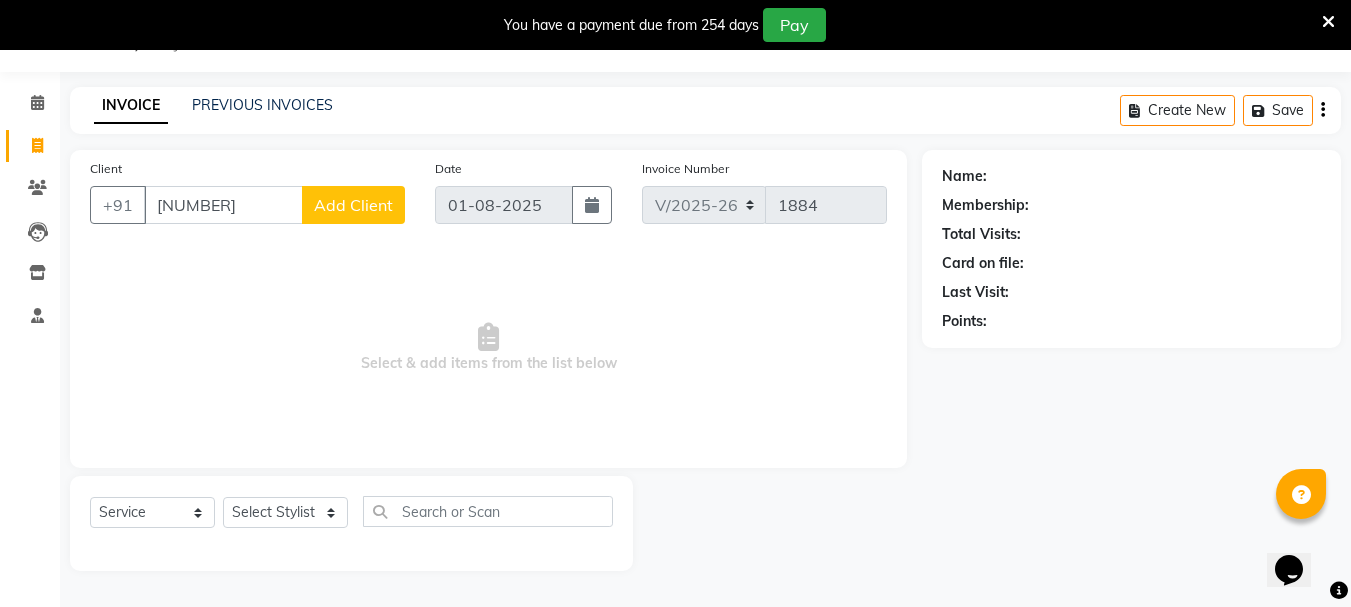 click on "Add Client" 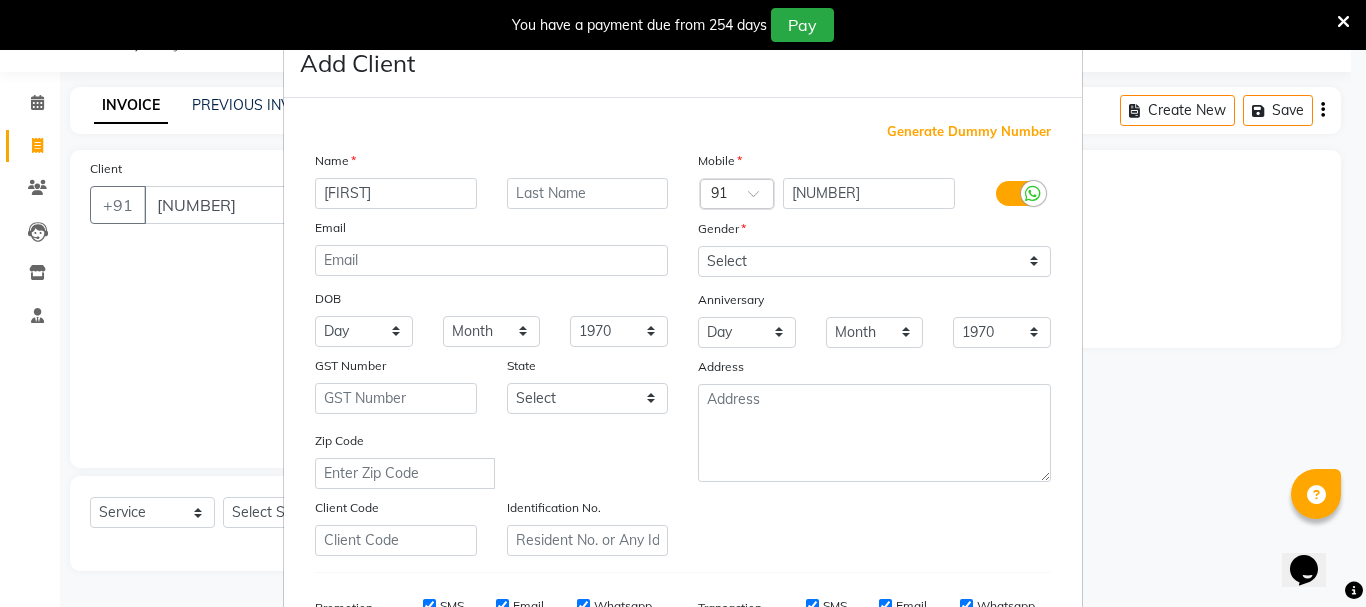 type on "[FIRST]" 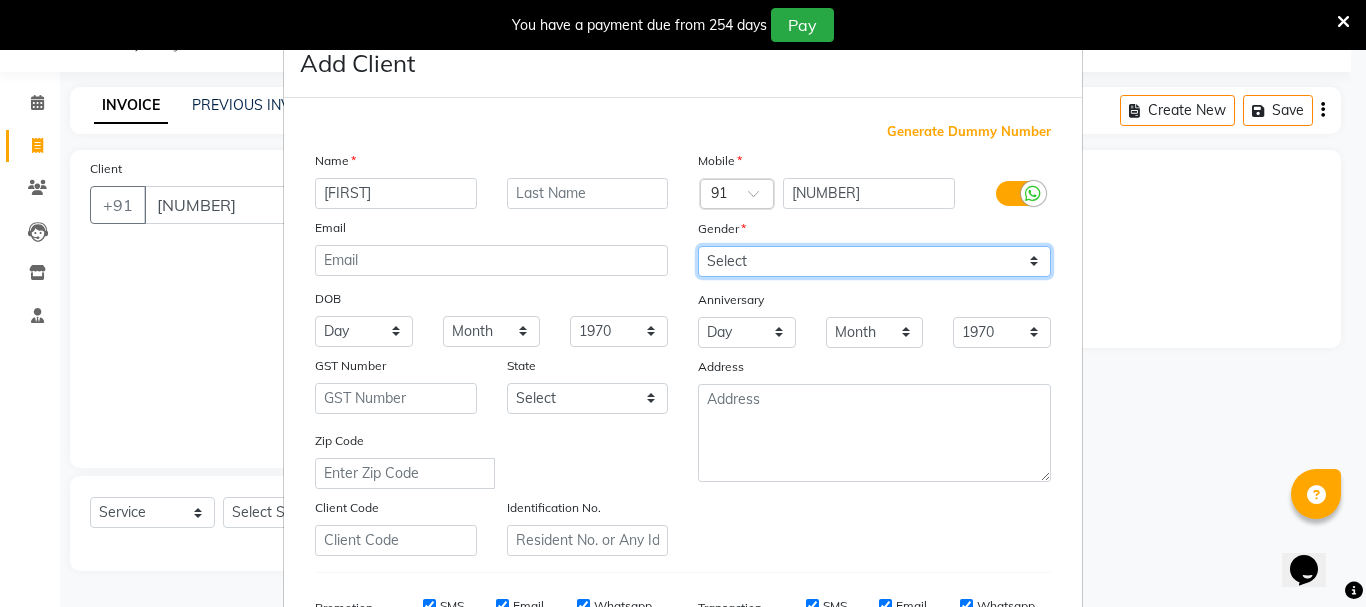 drag, startPoint x: 769, startPoint y: 254, endPoint x: 768, endPoint y: 264, distance: 10.049875 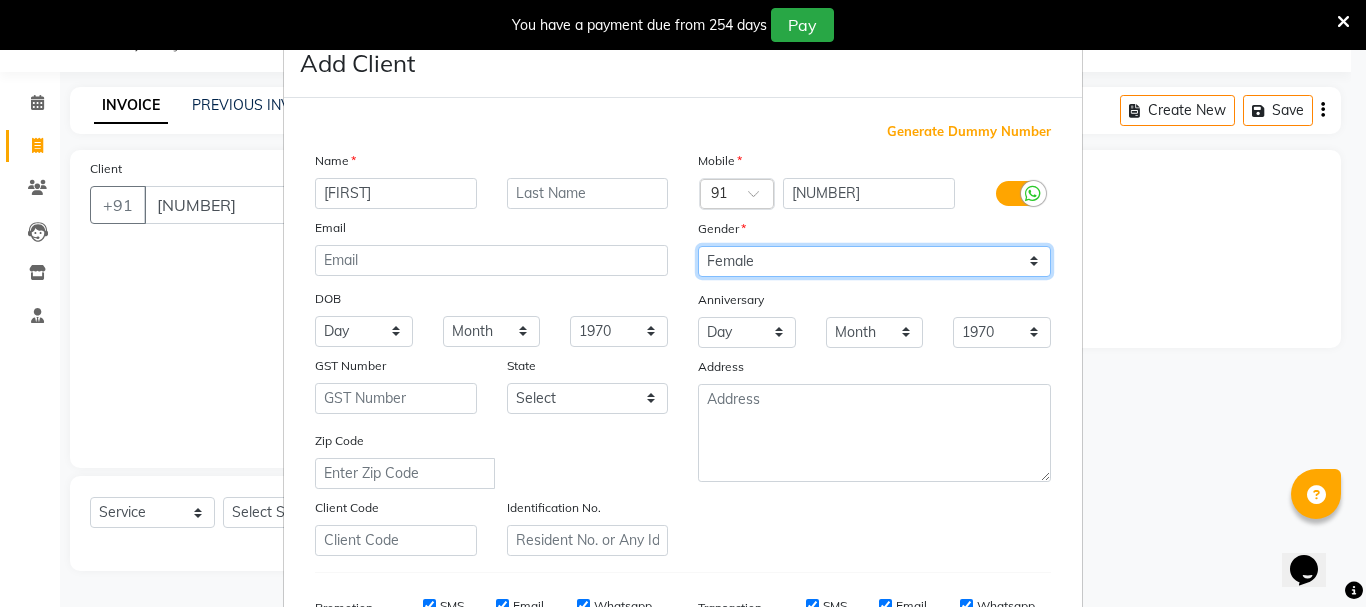 click on "Select Male Female Other Prefer Not To Say" at bounding box center (874, 261) 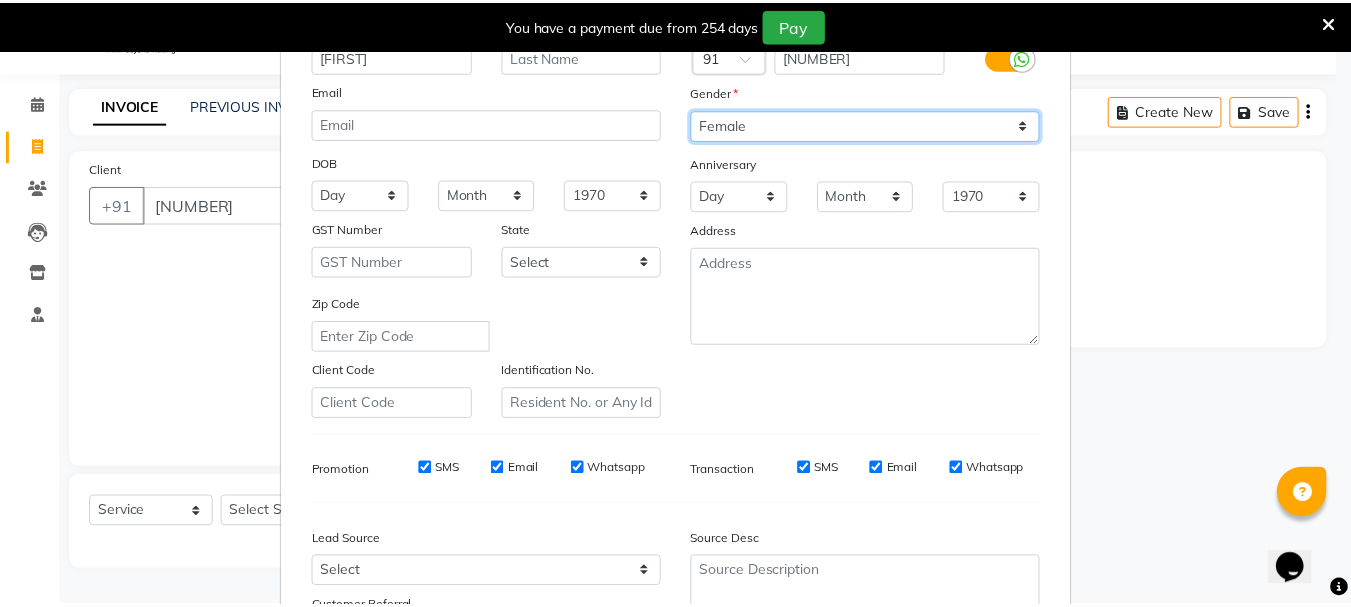 scroll, scrollTop: 316, scrollLeft: 0, axis: vertical 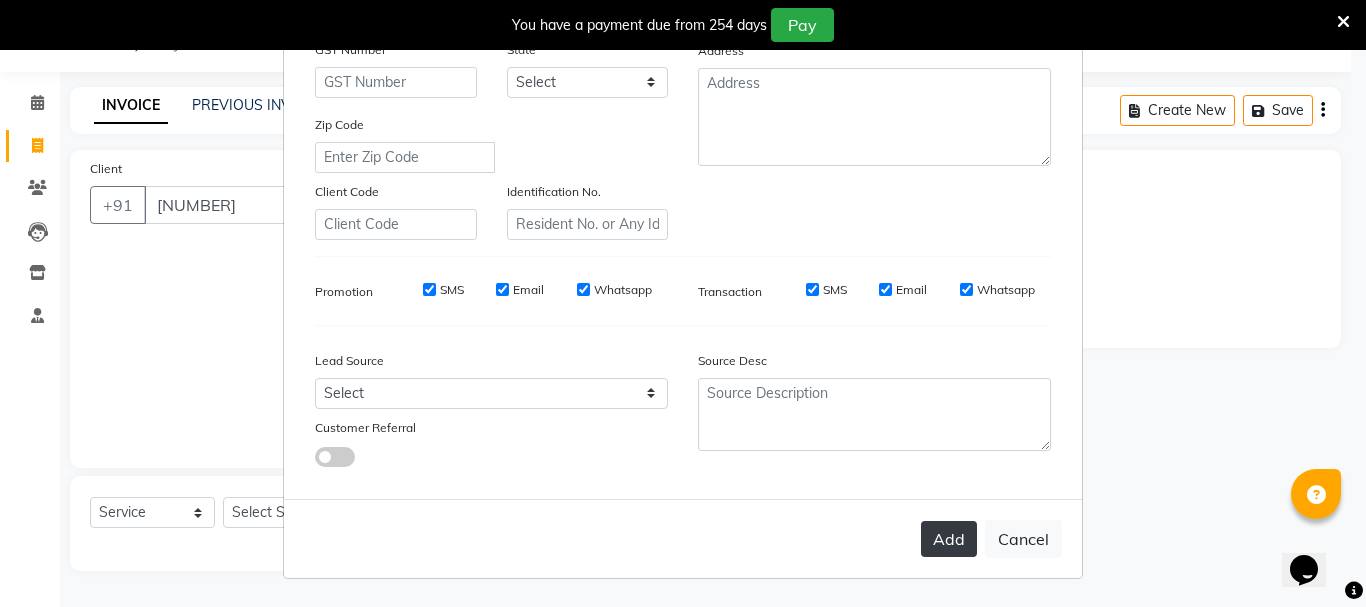 click on "Add" at bounding box center [949, 539] 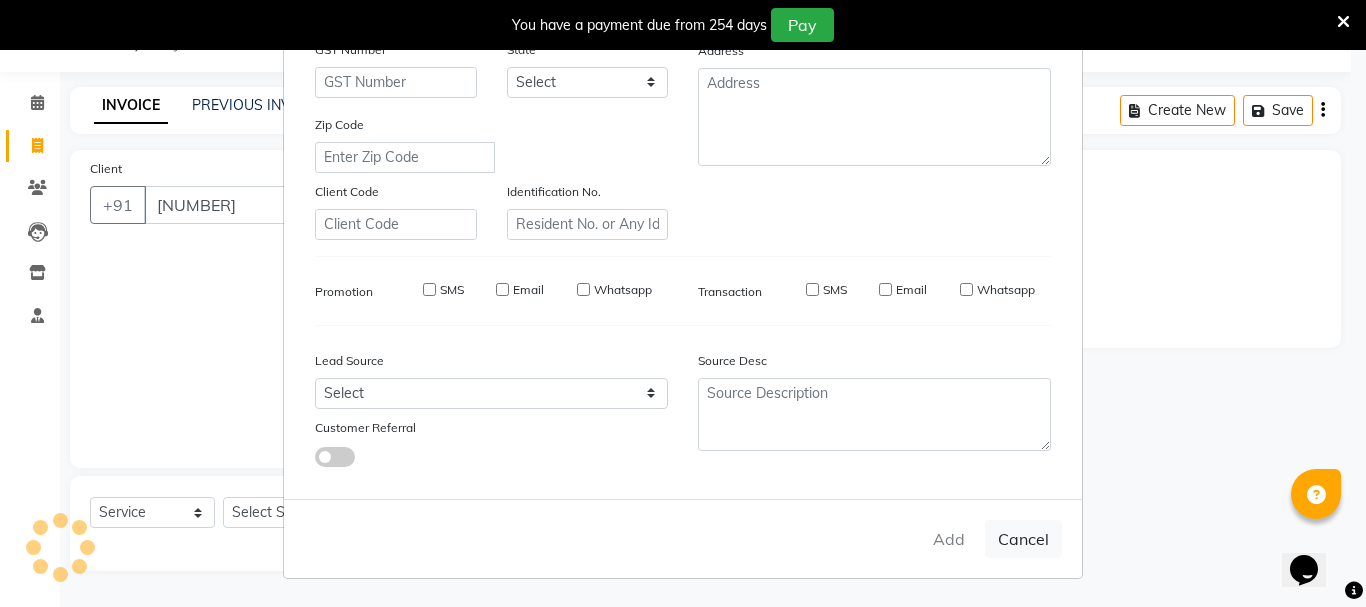 type on "99******70" 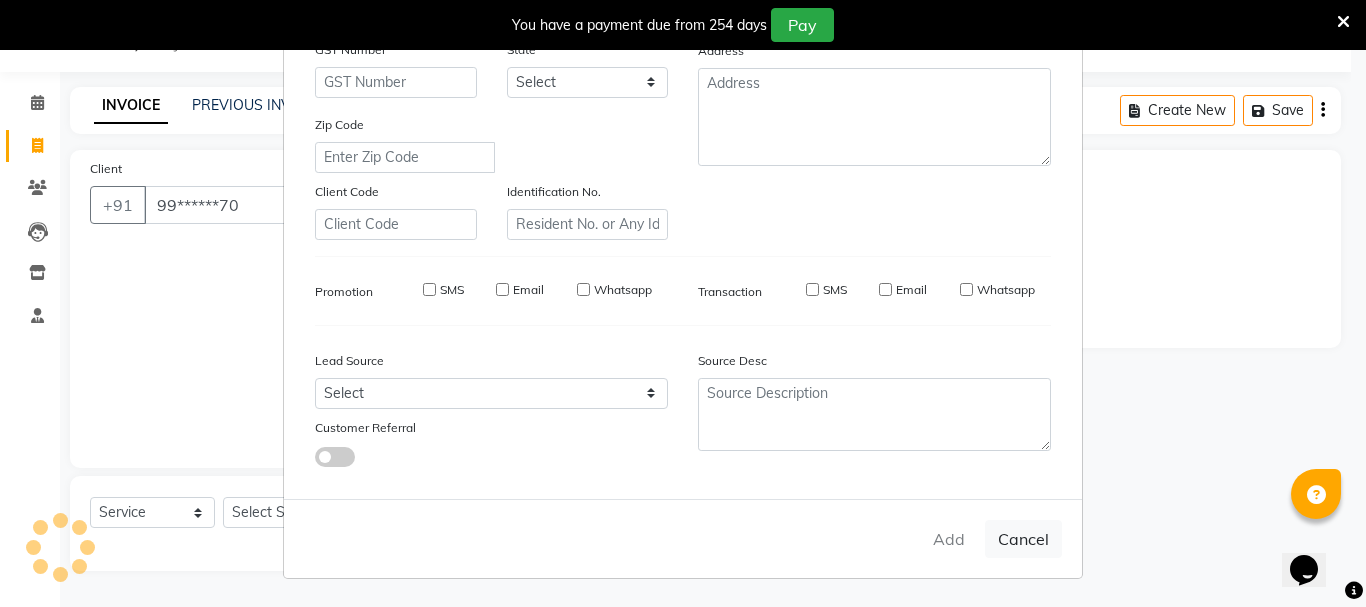 select 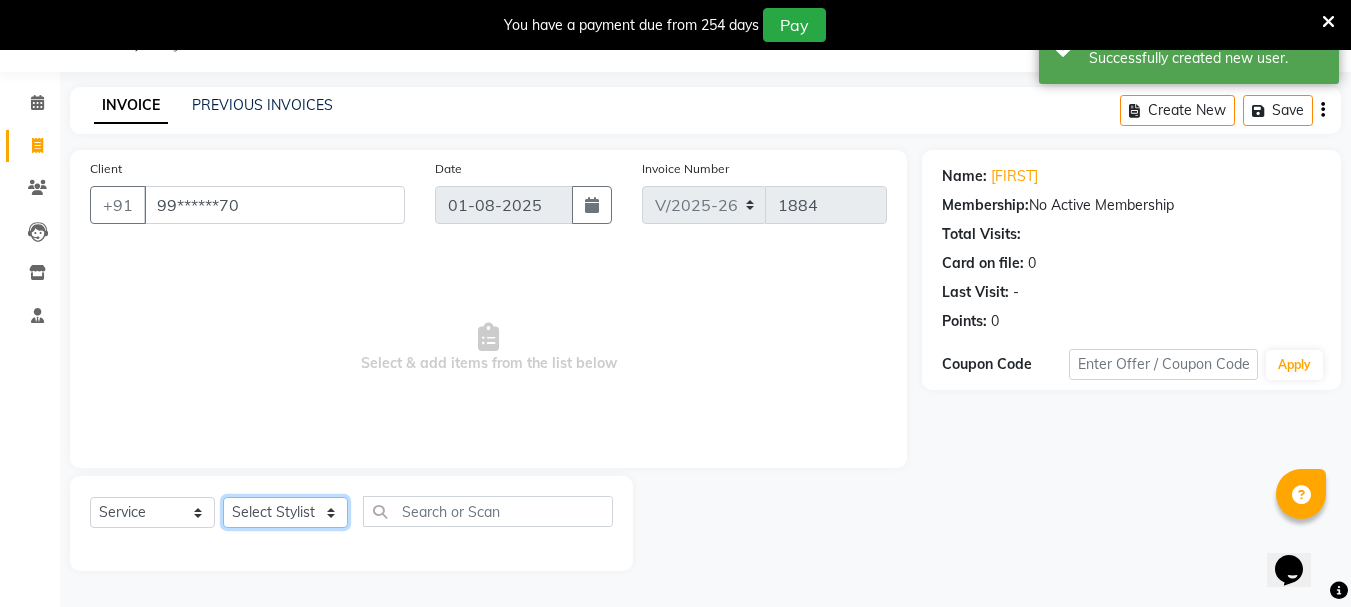 click on "Select Stylist [FIRST] [FIRST] [FIRST] [FIRST] [FIRST] [FIRST] [FIRST] [FIRST] [FIRST] [FIRST] Salon Manager [FIRST] [FIRST] [FIRST] [FIRST] [FIRST] [FIRST] [FIRST] [FIRST] [FIRST] [FIRST]" 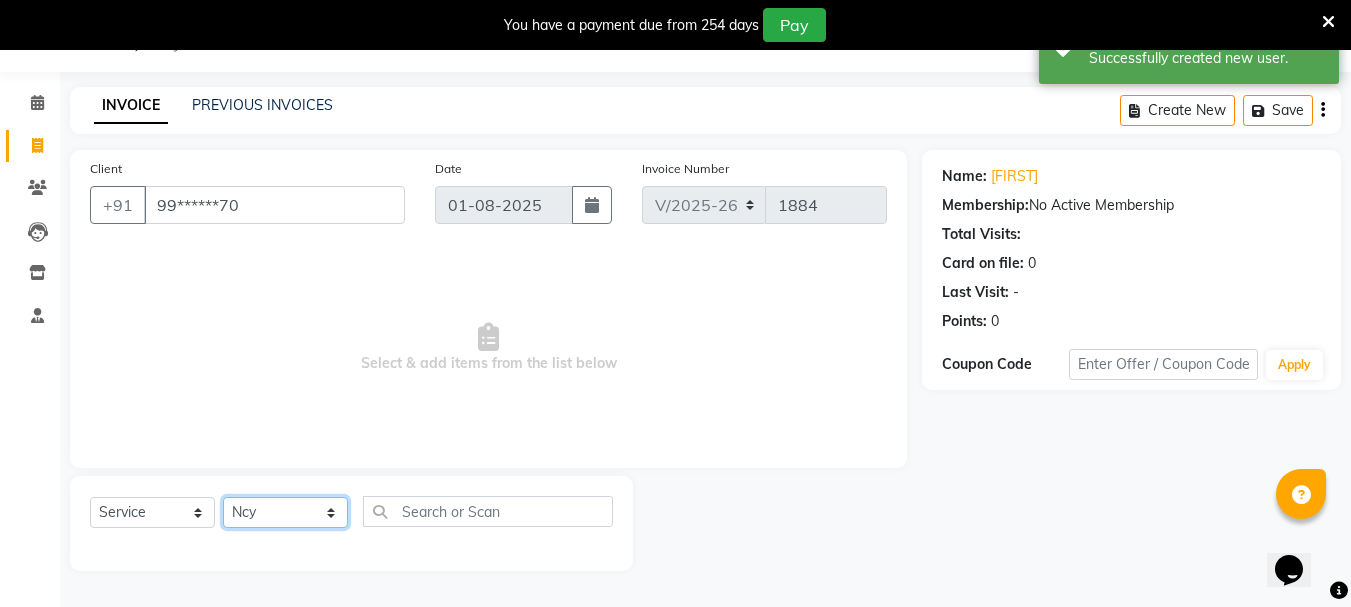 click on "Select Stylist [FIRST] [FIRST] [FIRST] [FIRST] [FIRST] [FIRST] [FIRST] [FIRST] [FIRST] [FIRST] Salon Manager [FIRST] [FIRST] [FIRST] [FIRST] [FIRST] [FIRST] [FIRST] [FIRST] [FIRST] [FIRST]" 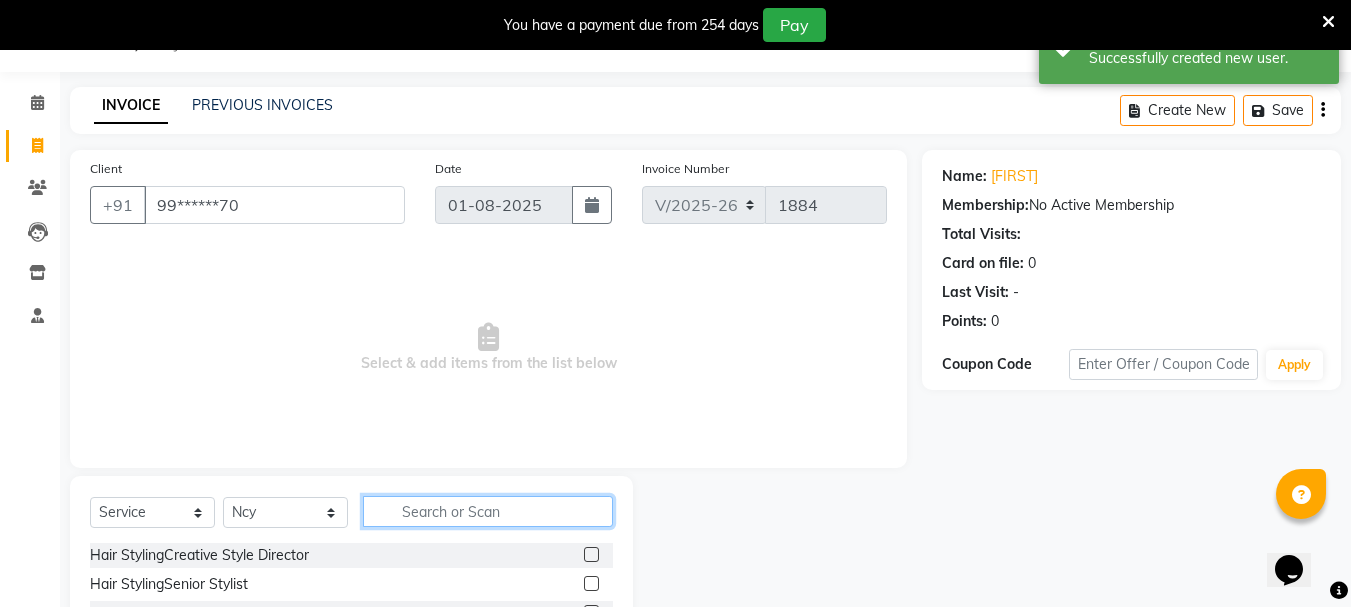 click 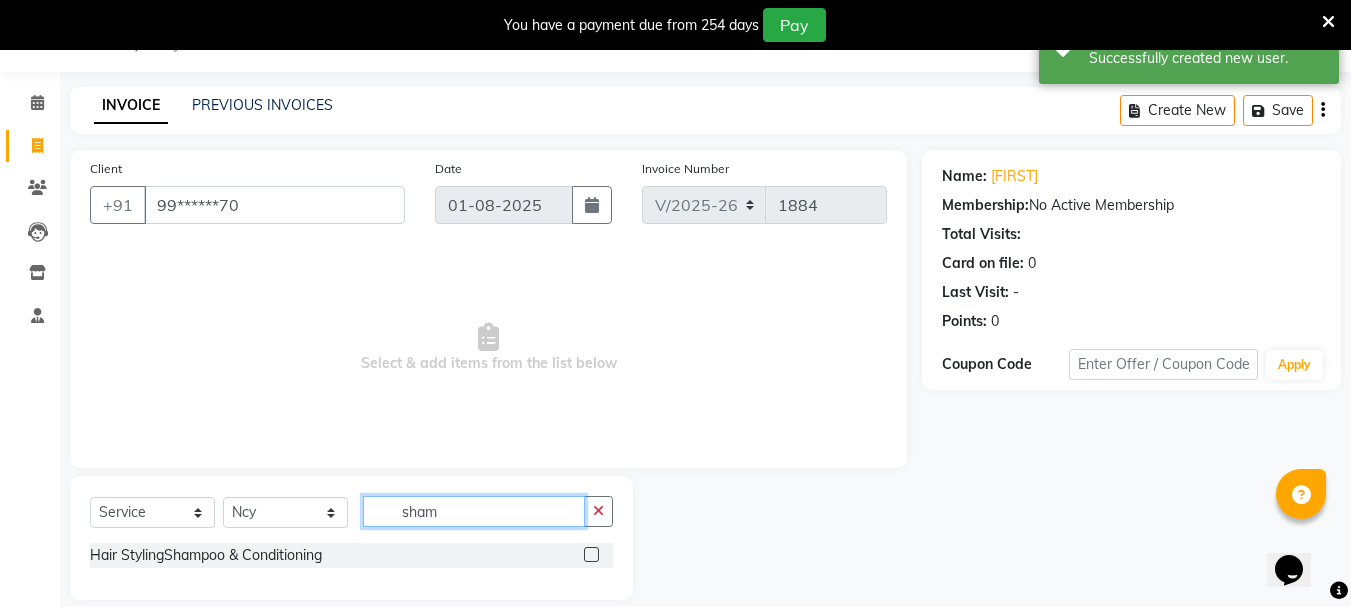 type on "sham" 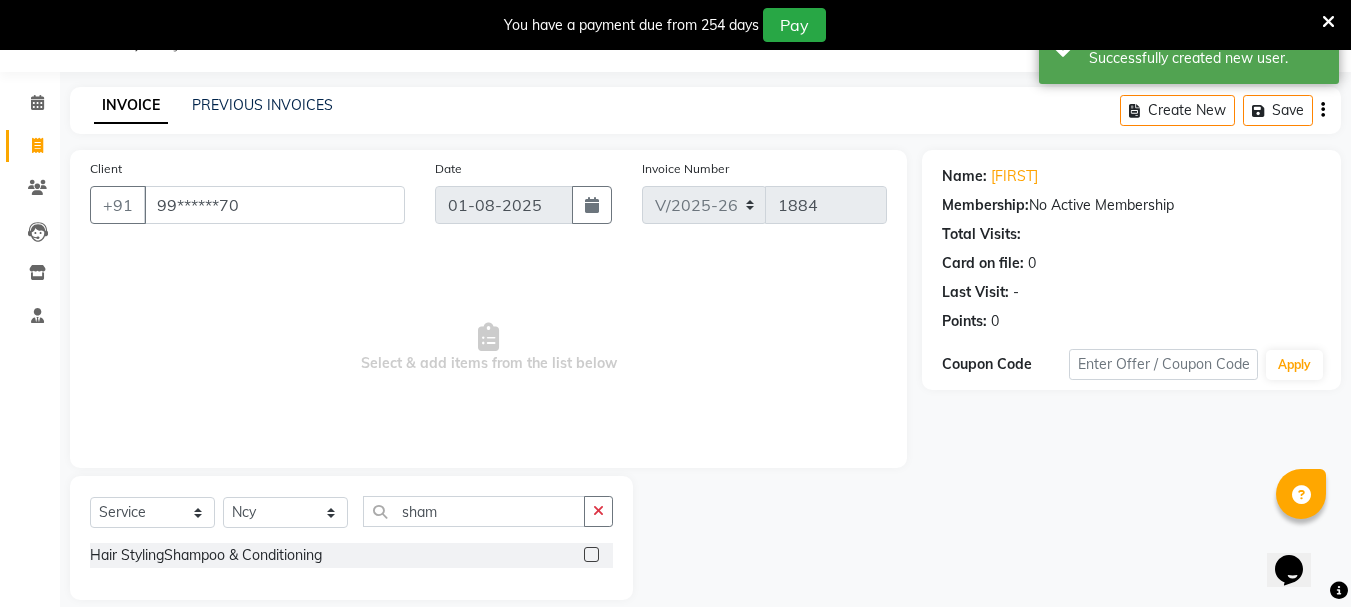 click 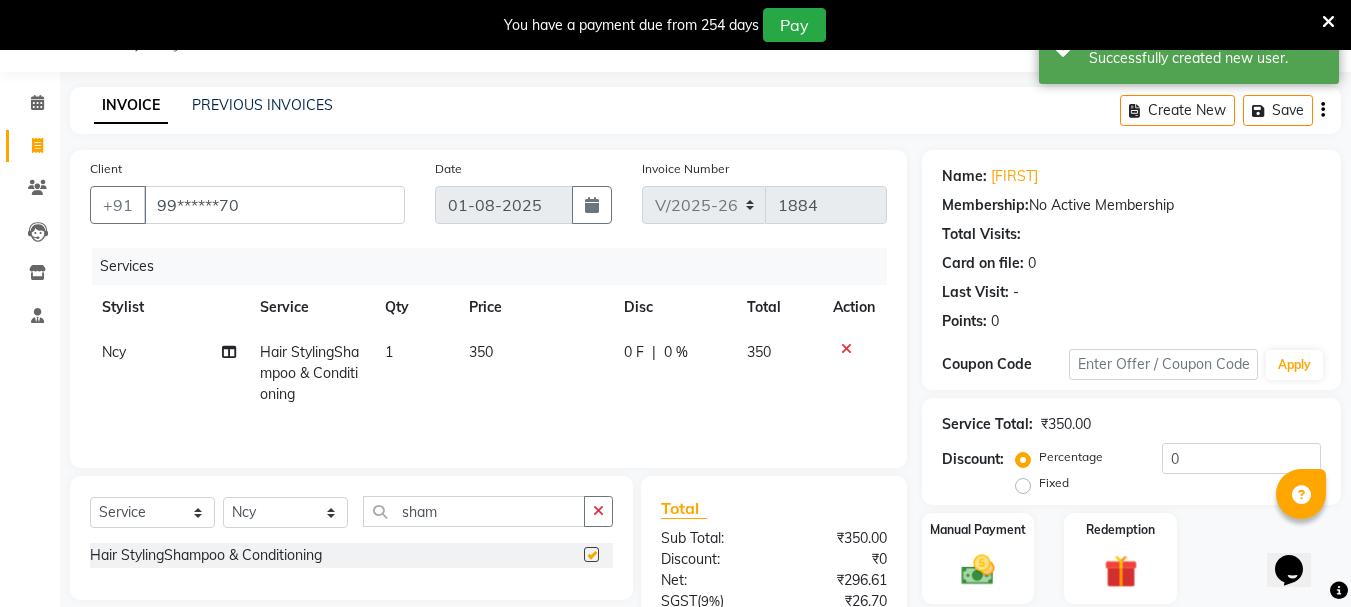 checkbox on "false" 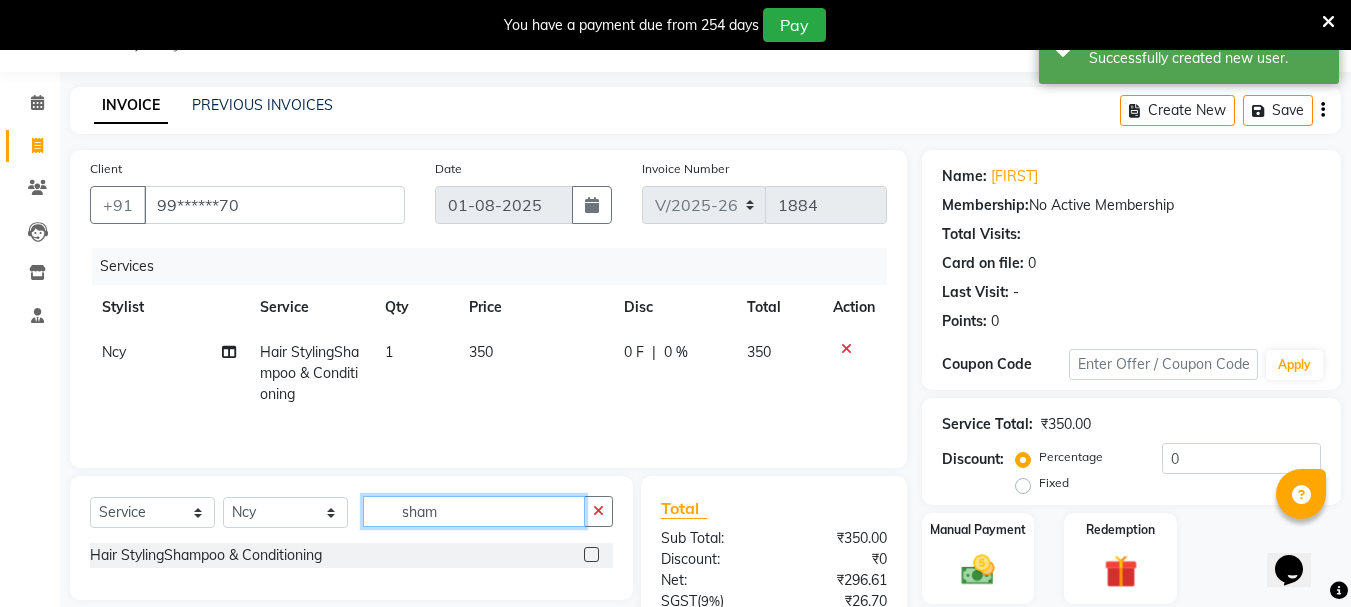 click on "sham" 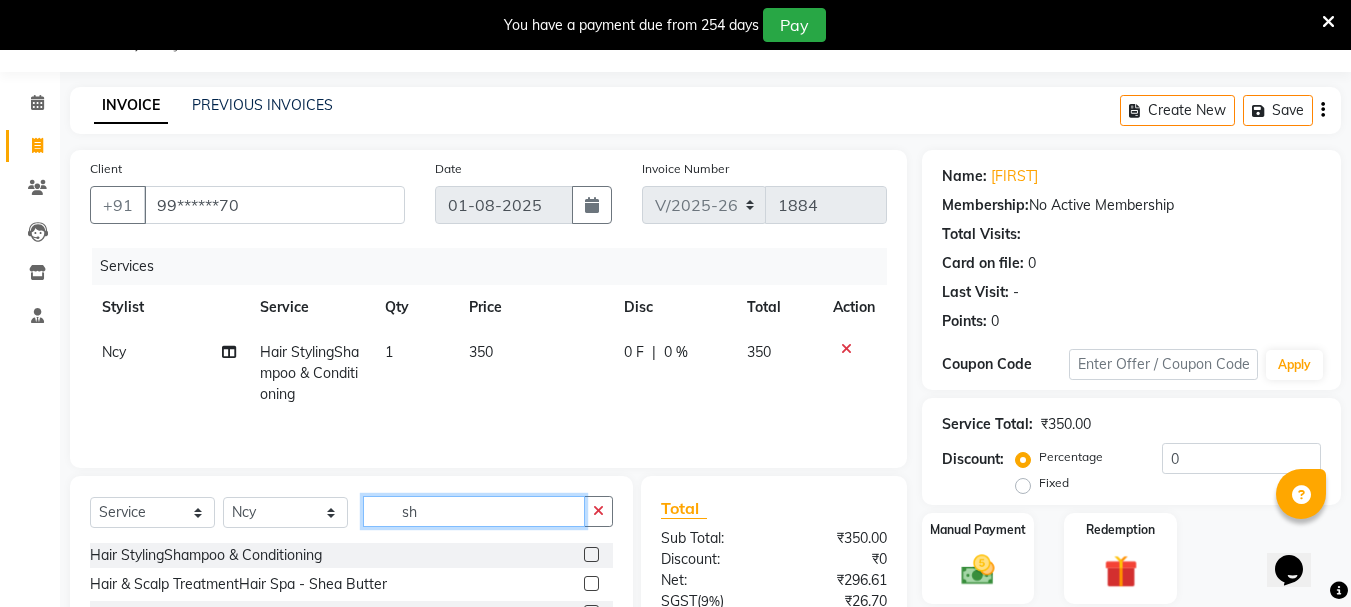 type on "s" 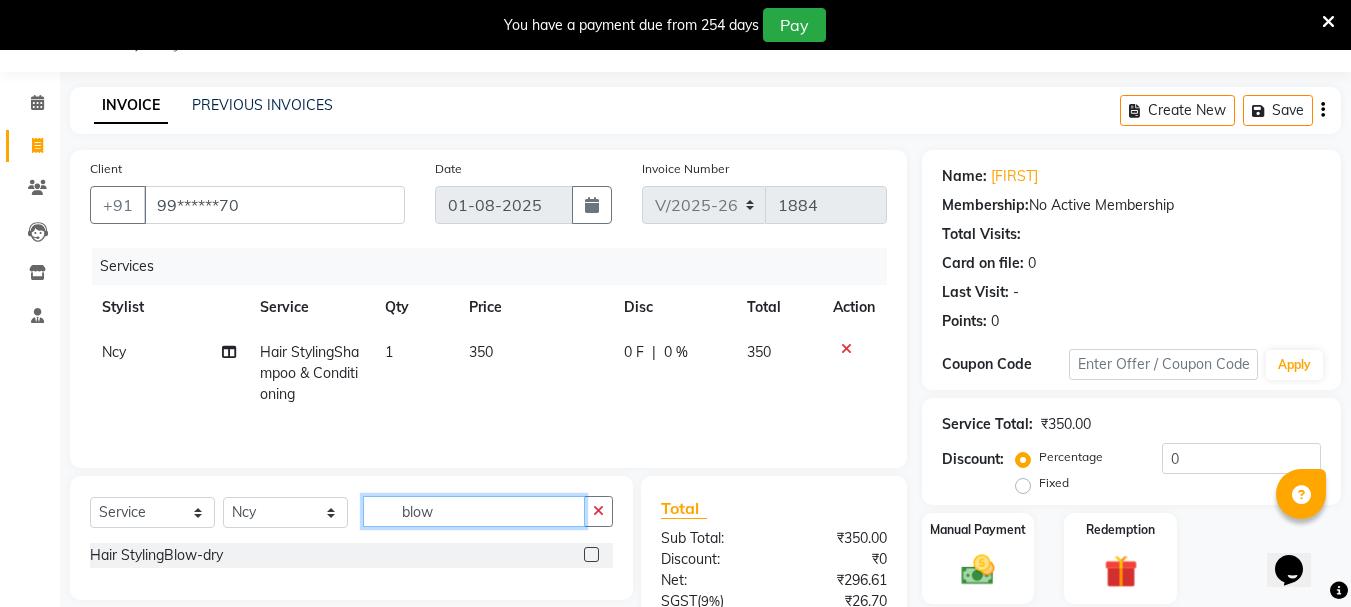 type on "blow" 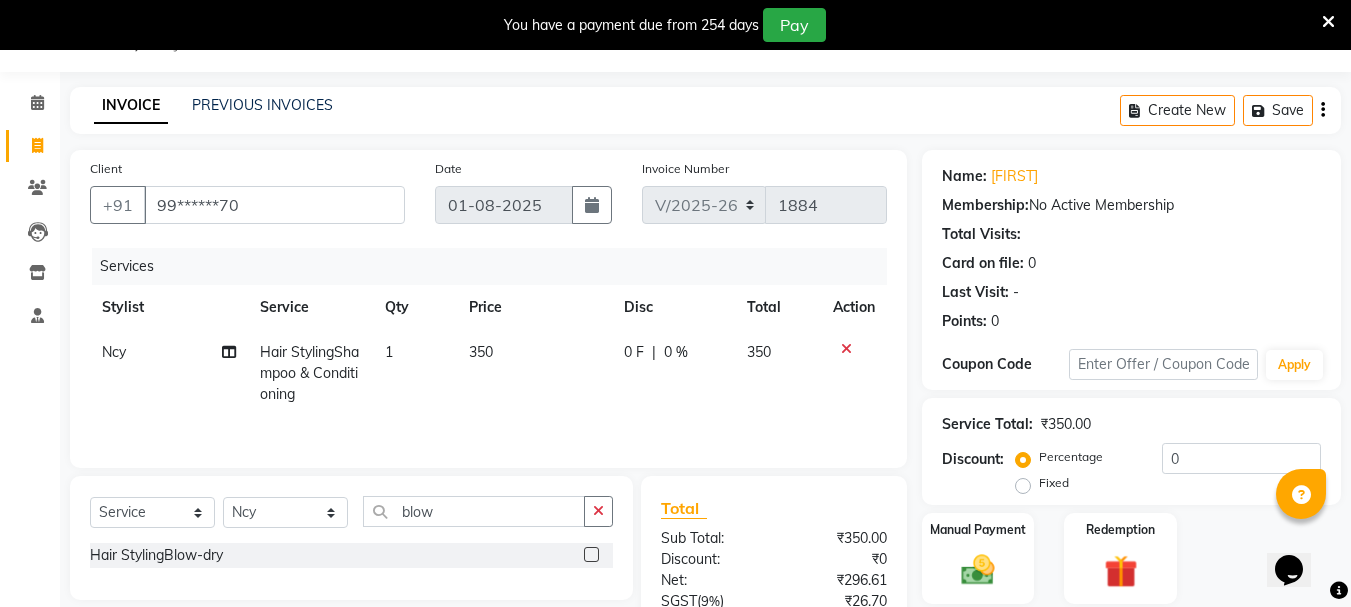 click 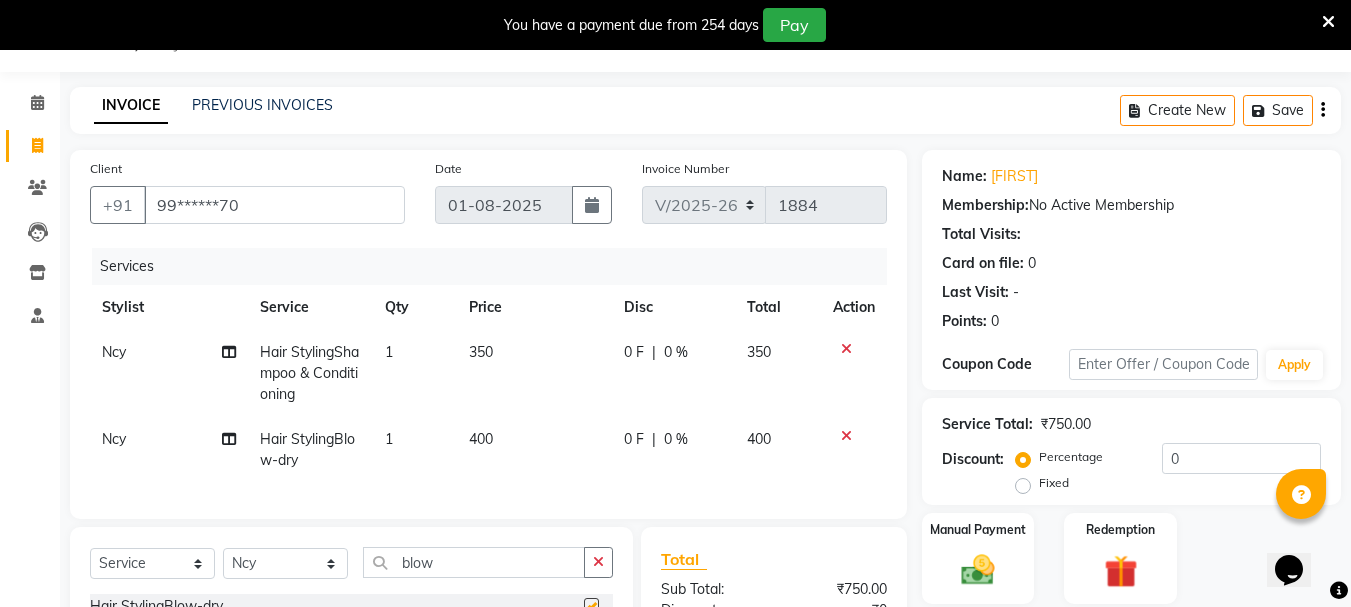 checkbox on "false" 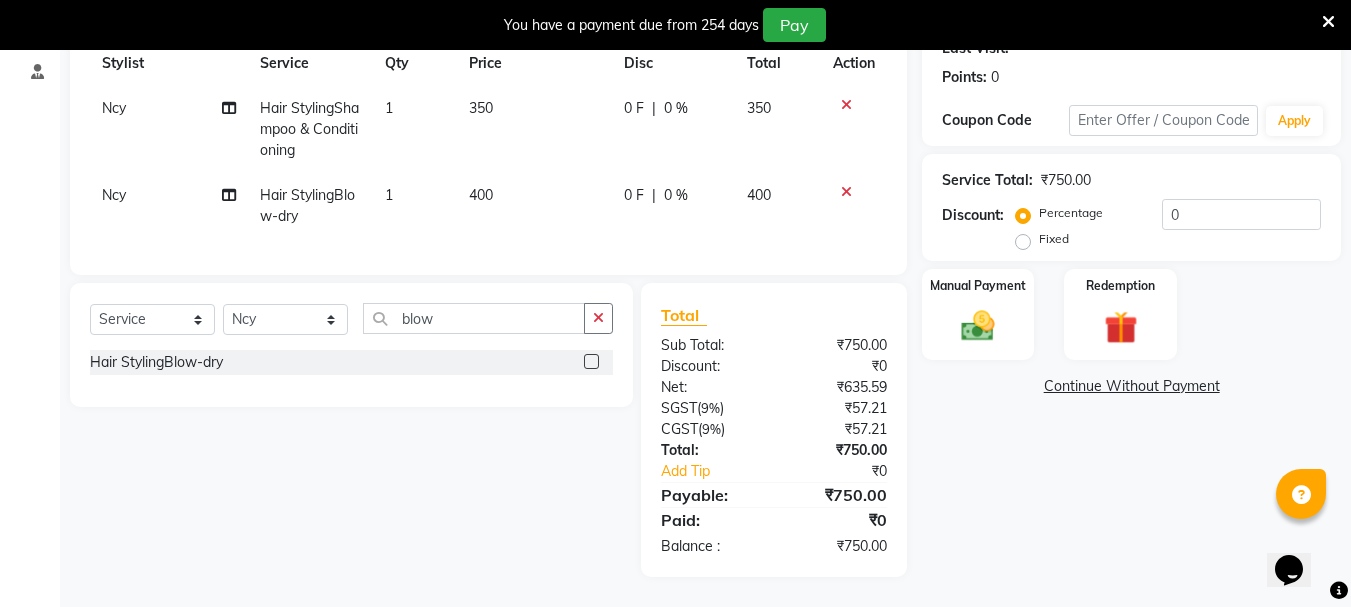 scroll, scrollTop: 309, scrollLeft: 0, axis: vertical 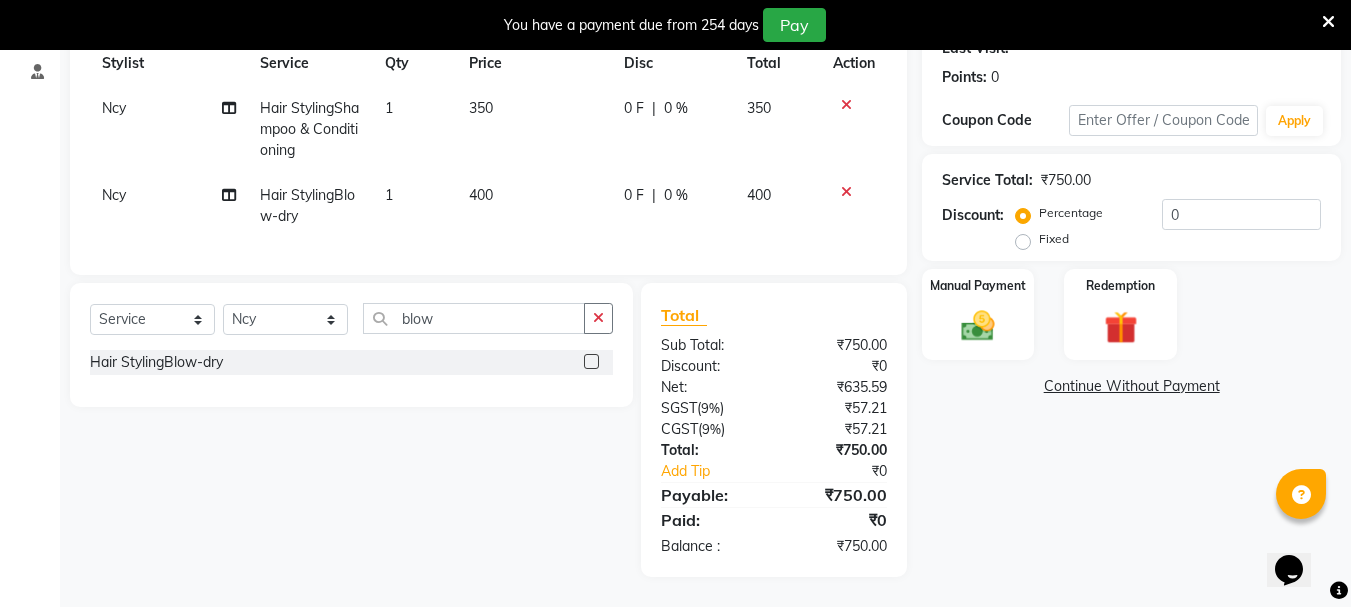 click on "|" 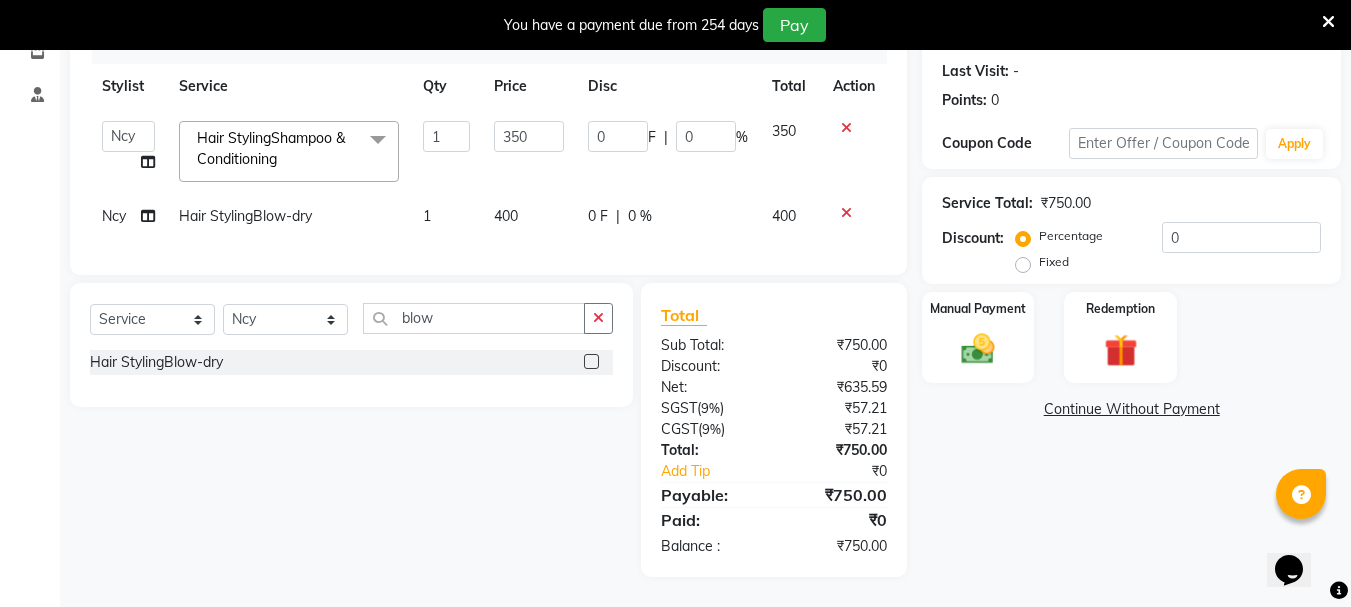 scroll, scrollTop: 286, scrollLeft: 0, axis: vertical 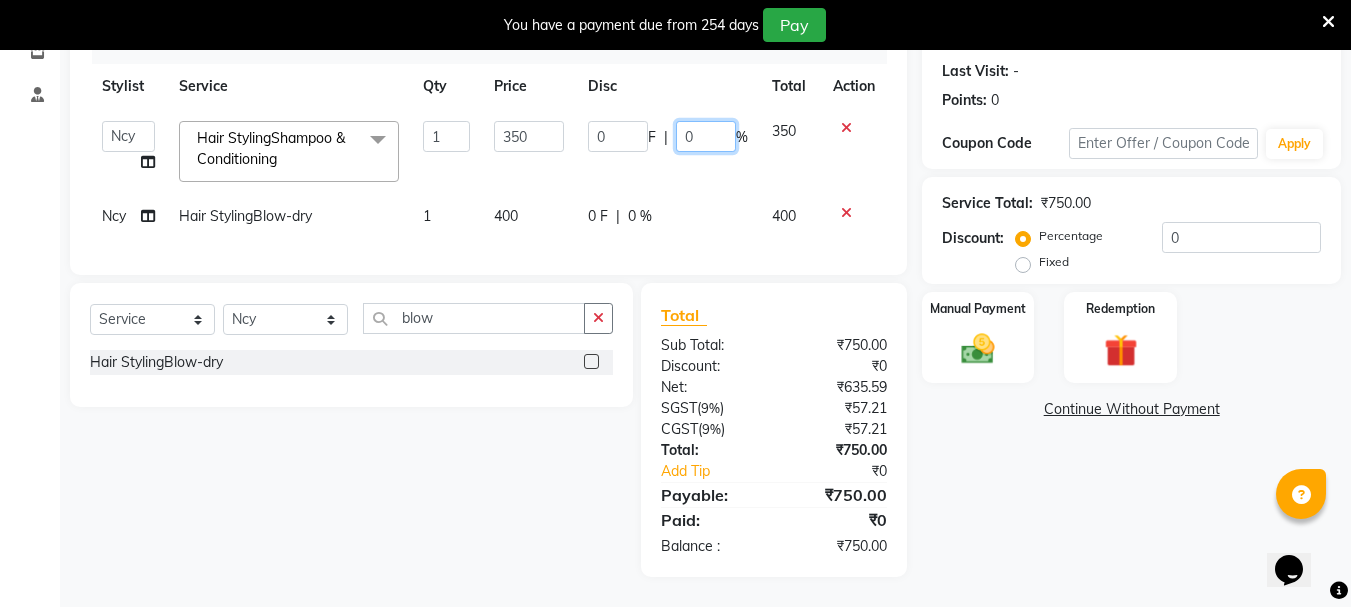 click on "0" 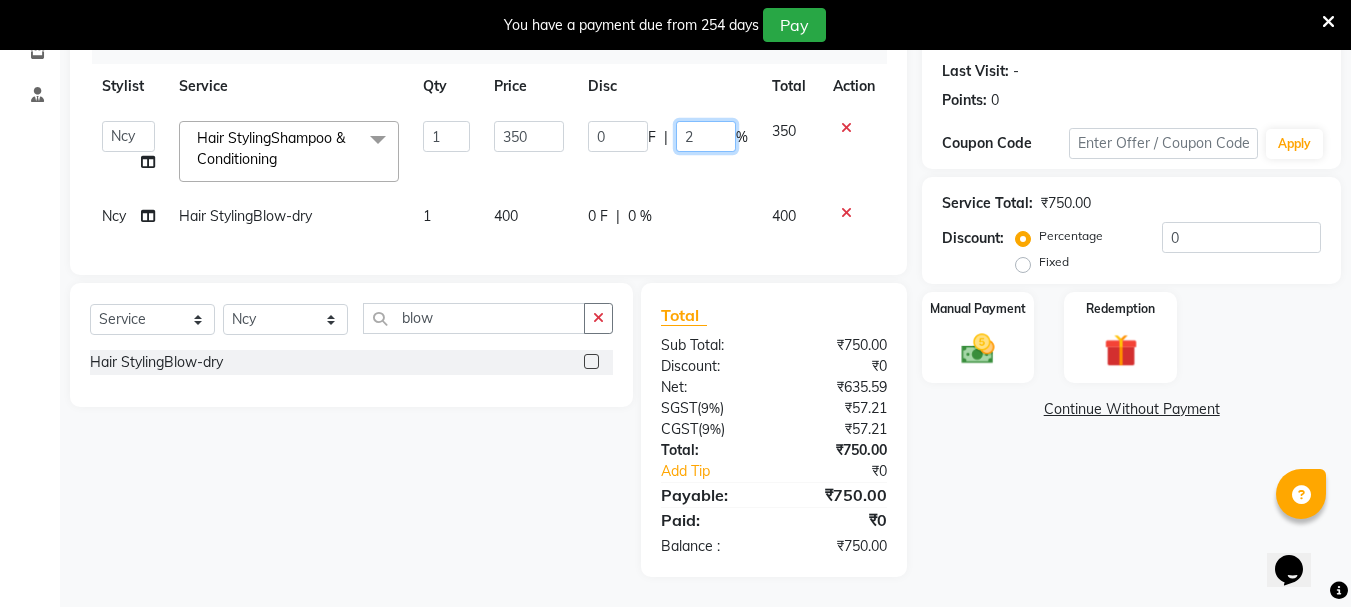 type on "20" 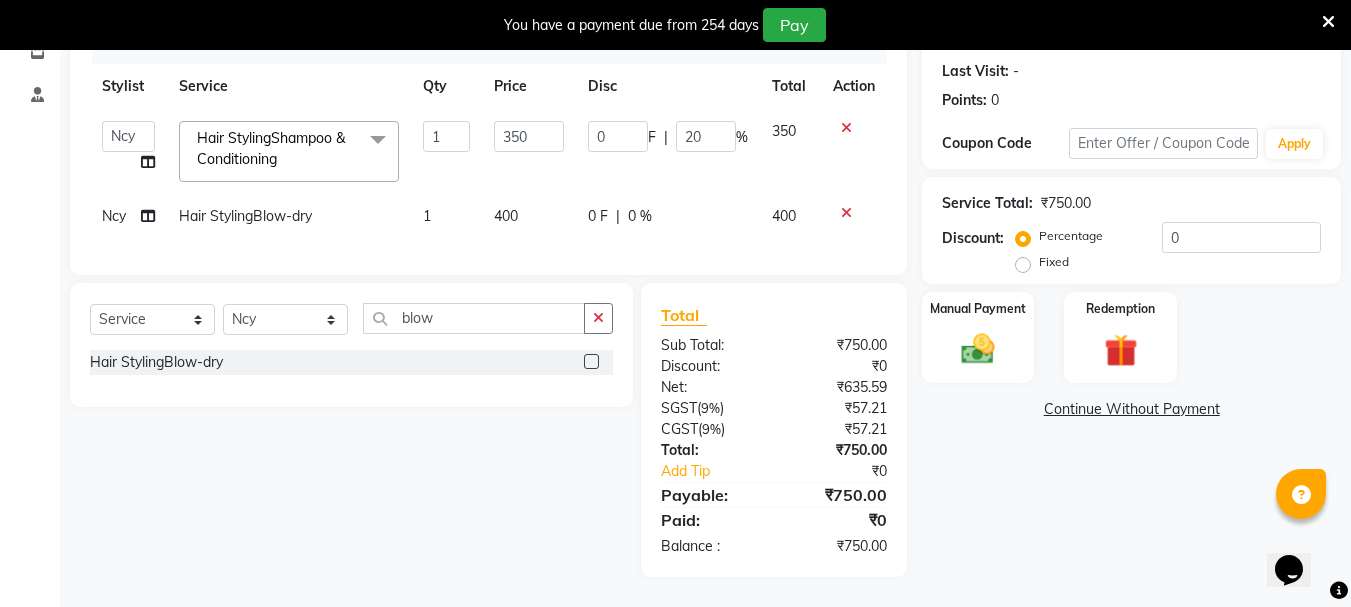 click on "0 F | 0 %" 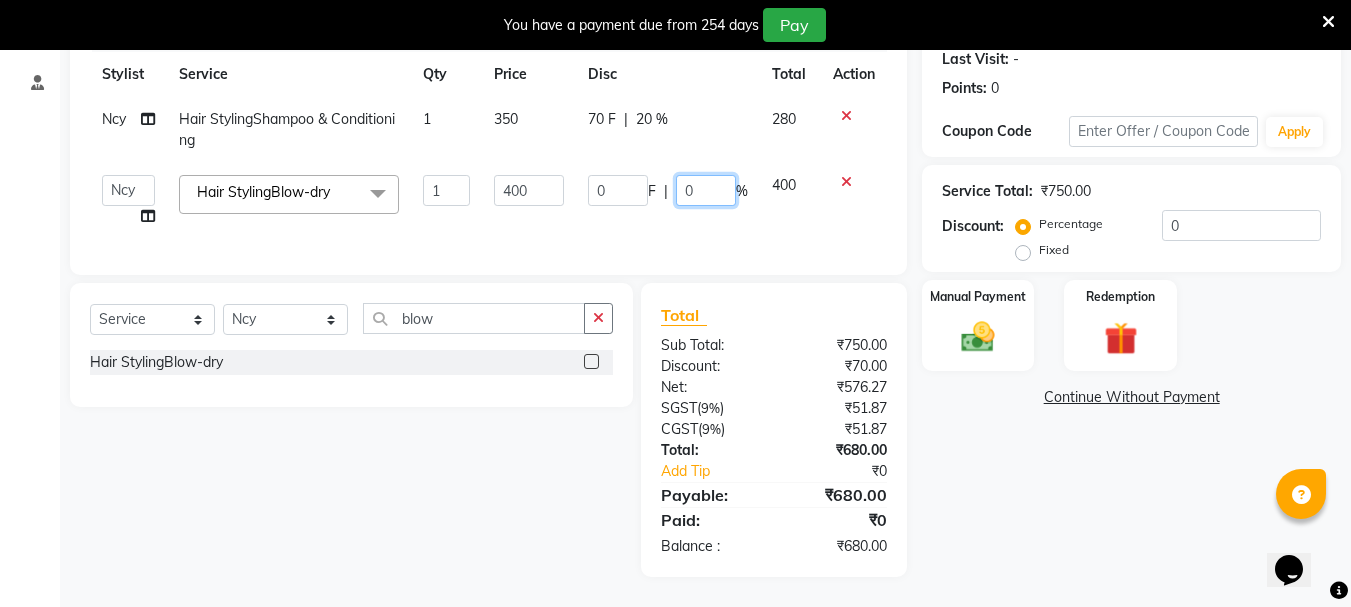 click on "0" 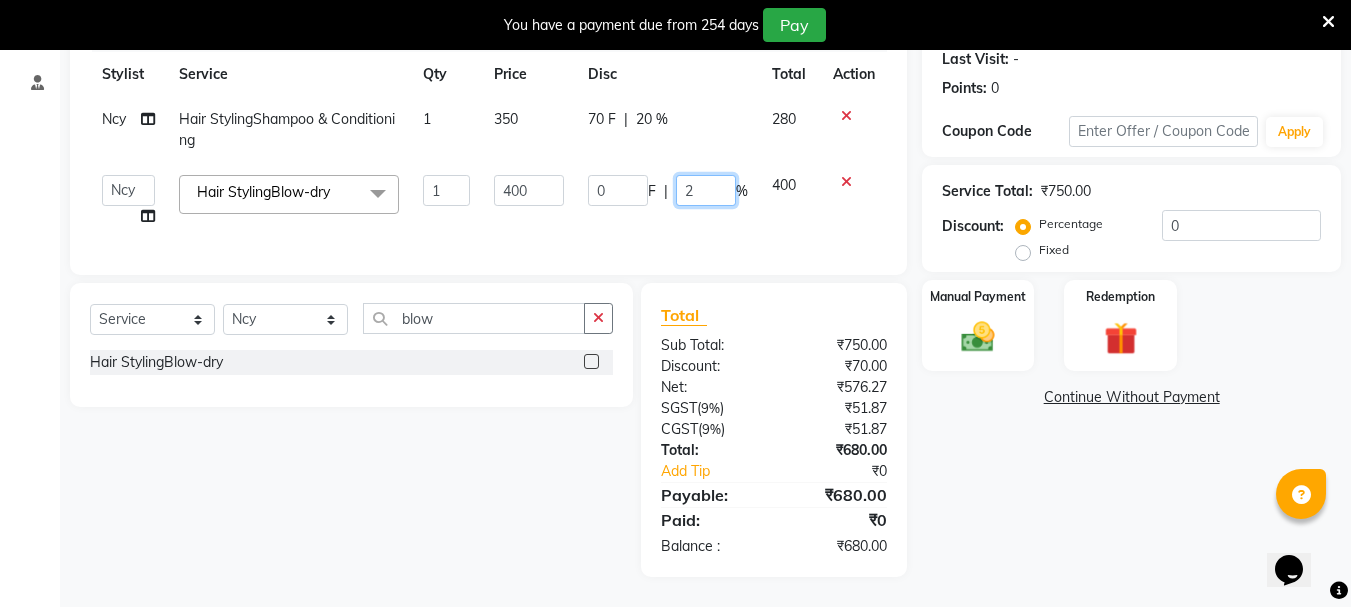 type on "20" 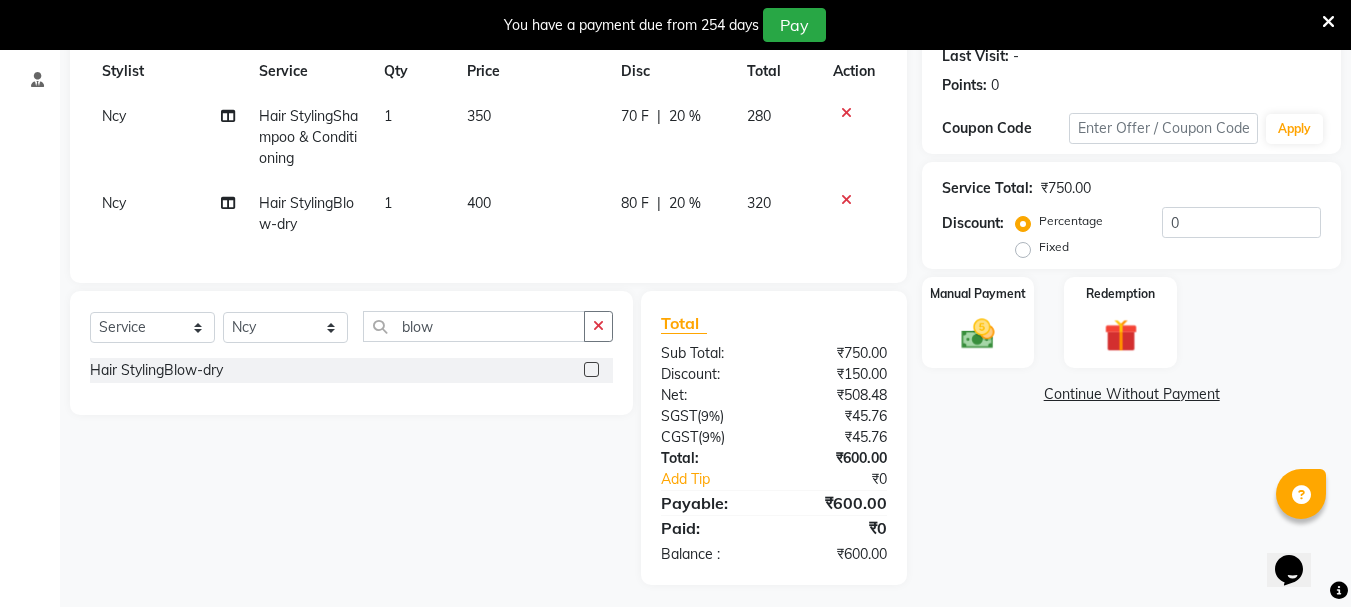 click on "320" 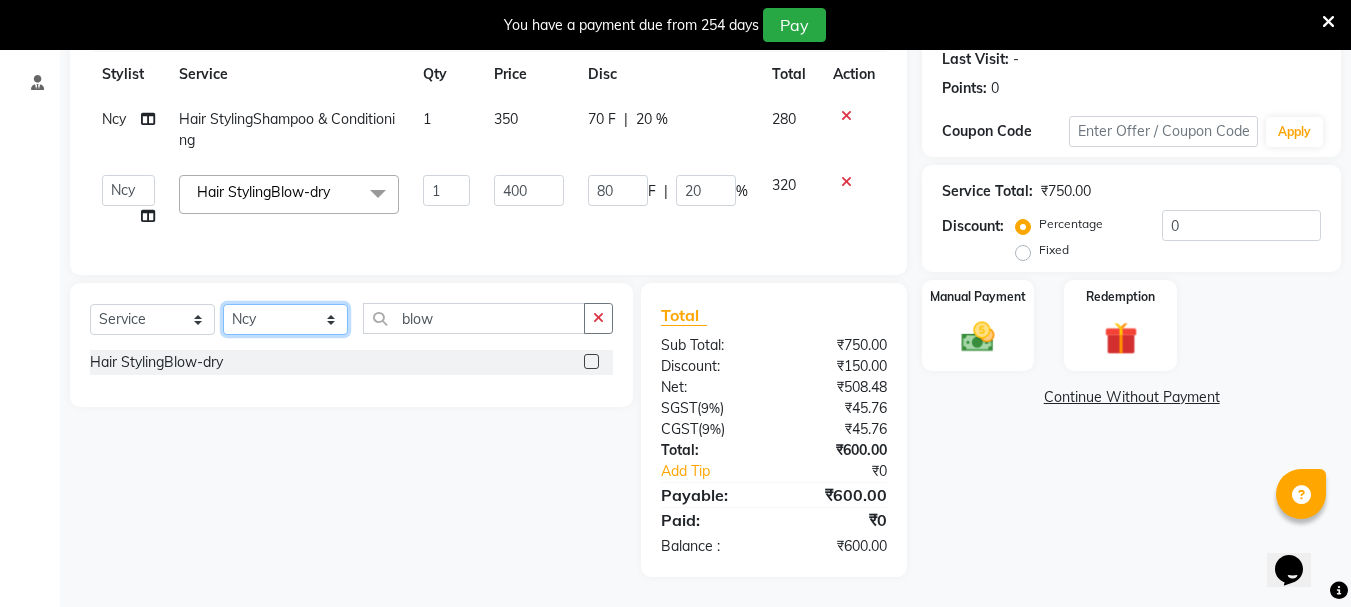 click on "Select Stylist [FIRST] [FIRST] [FIRST] [FIRST] [FIRST] [FIRST] [FIRST] [FIRST] [FIRST] [FIRST] Salon Manager [FIRST] [FIRST] [FIRST] [FIRST] [FIRST] [FIRST] [FIRST] [FIRST] [FIRST] [FIRST]" 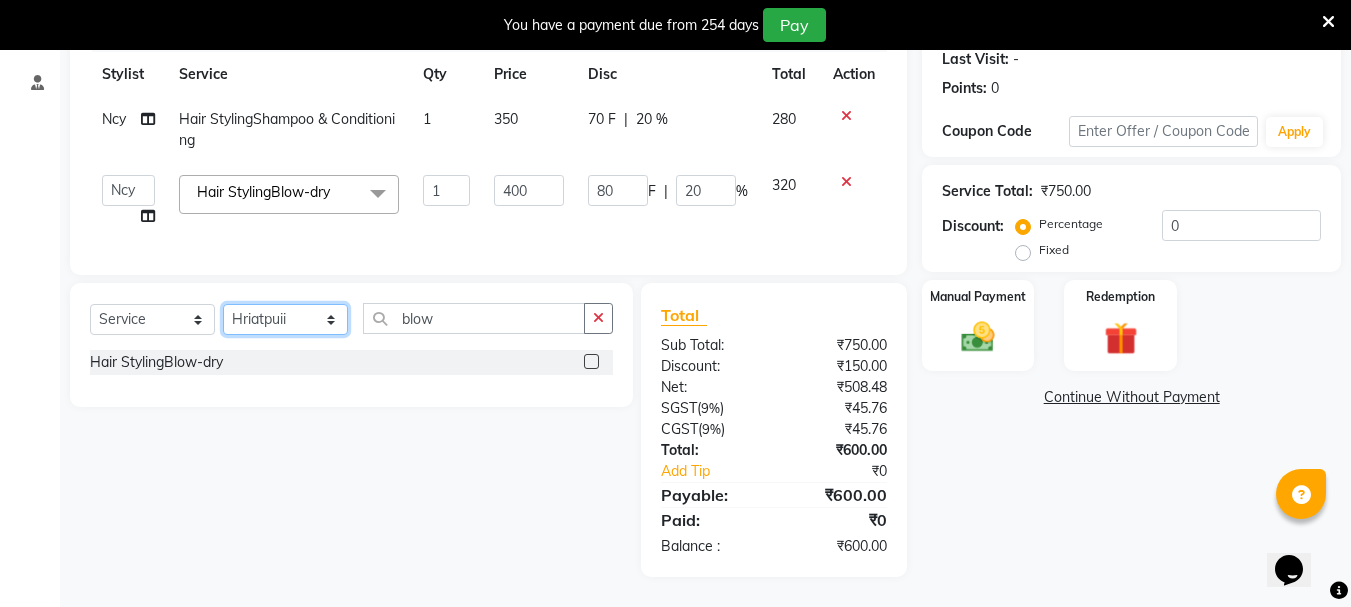 click on "Select Stylist [FIRST] [FIRST] [FIRST] [FIRST] [FIRST] [FIRST] [FIRST] [FIRST] [FIRST] [FIRST] Salon Manager [FIRST] [FIRST] [FIRST] [FIRST] [FIRST] [FIRST] [FIRST] [FIRST] [FIRST] [FIRST]" 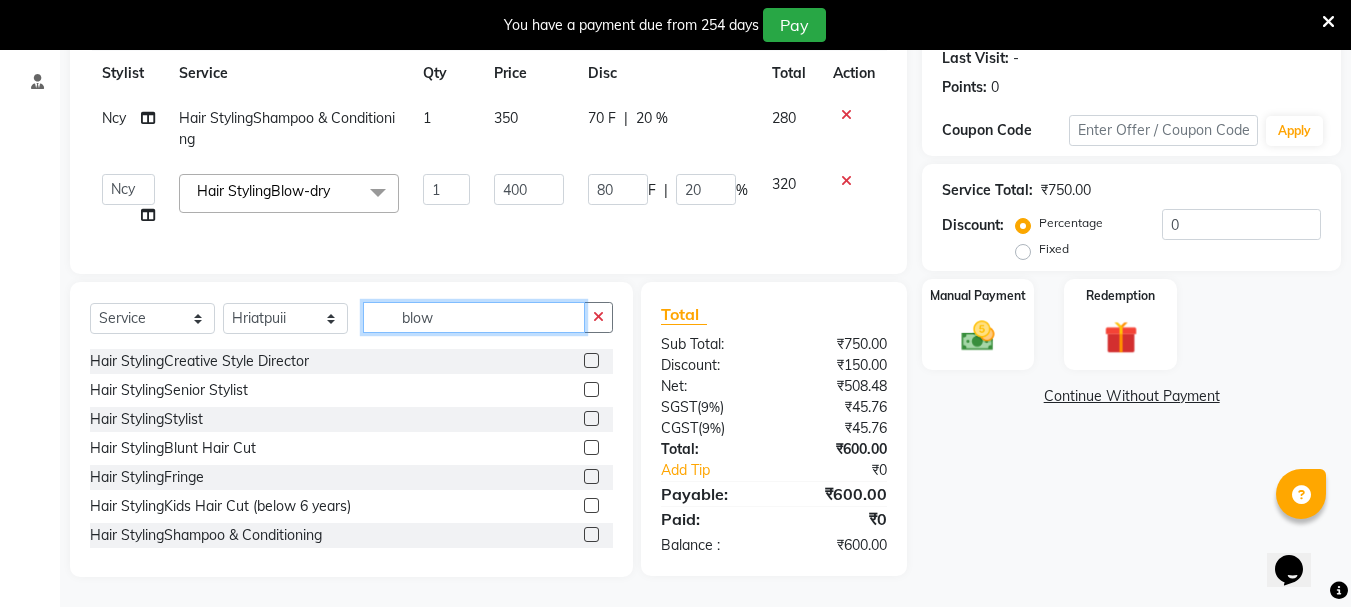 click on "blow" 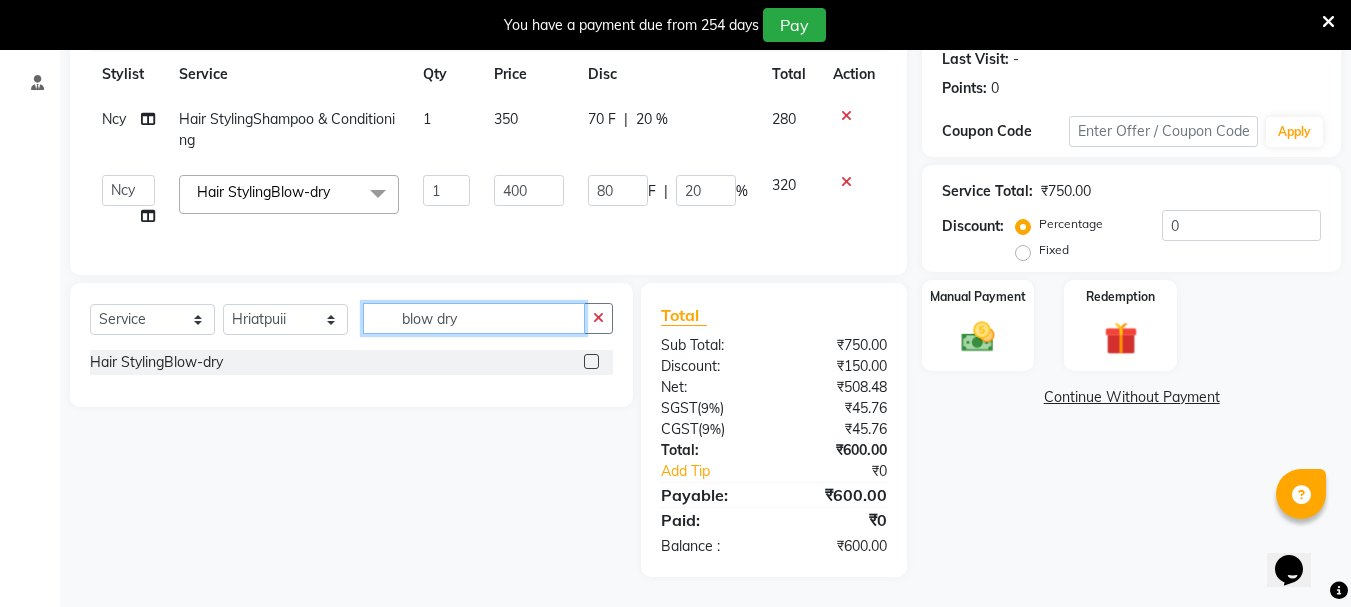 type on "blow dry" 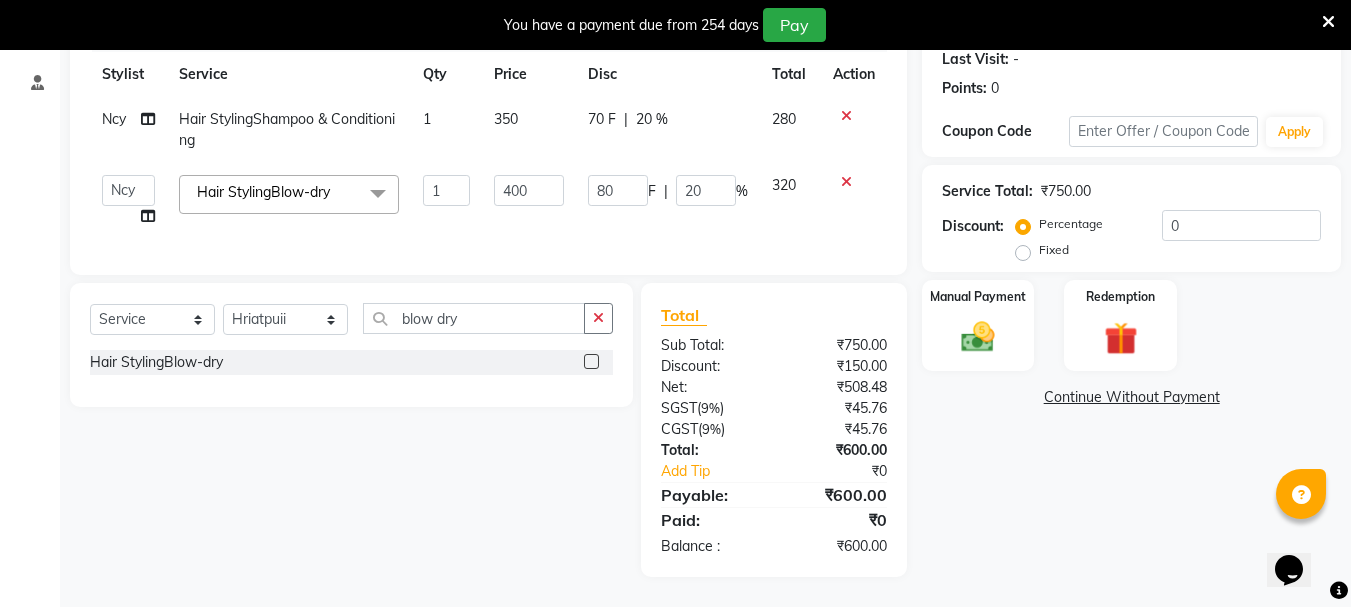 click 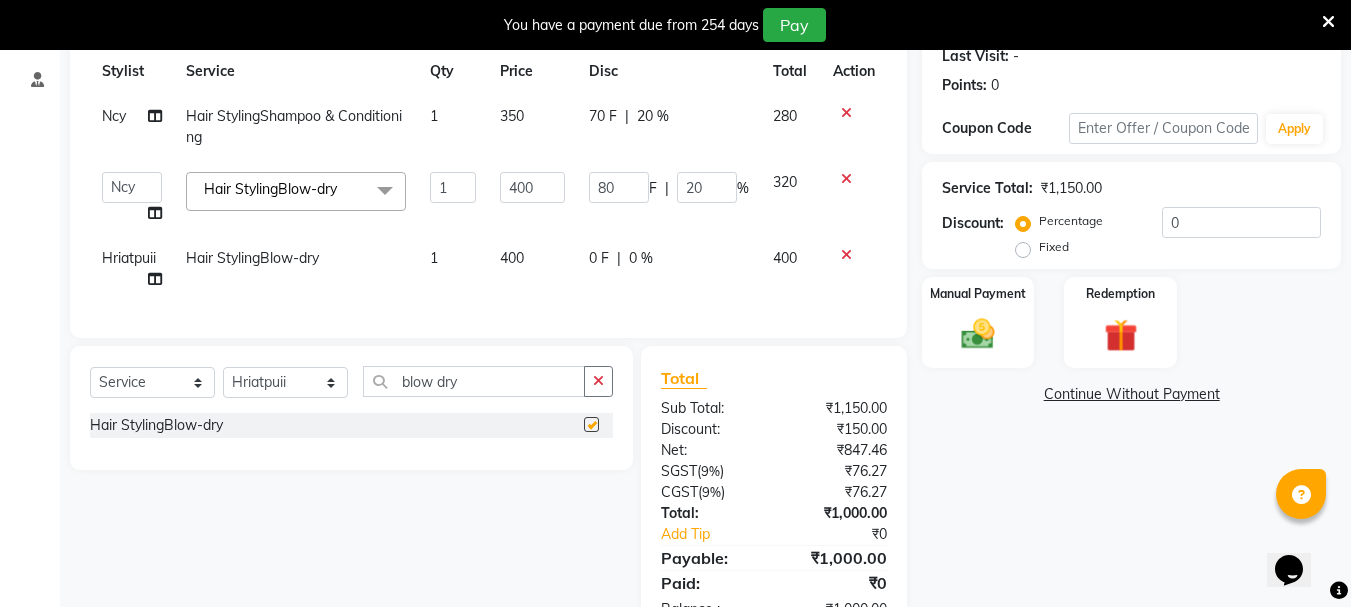 checkbox on "false" 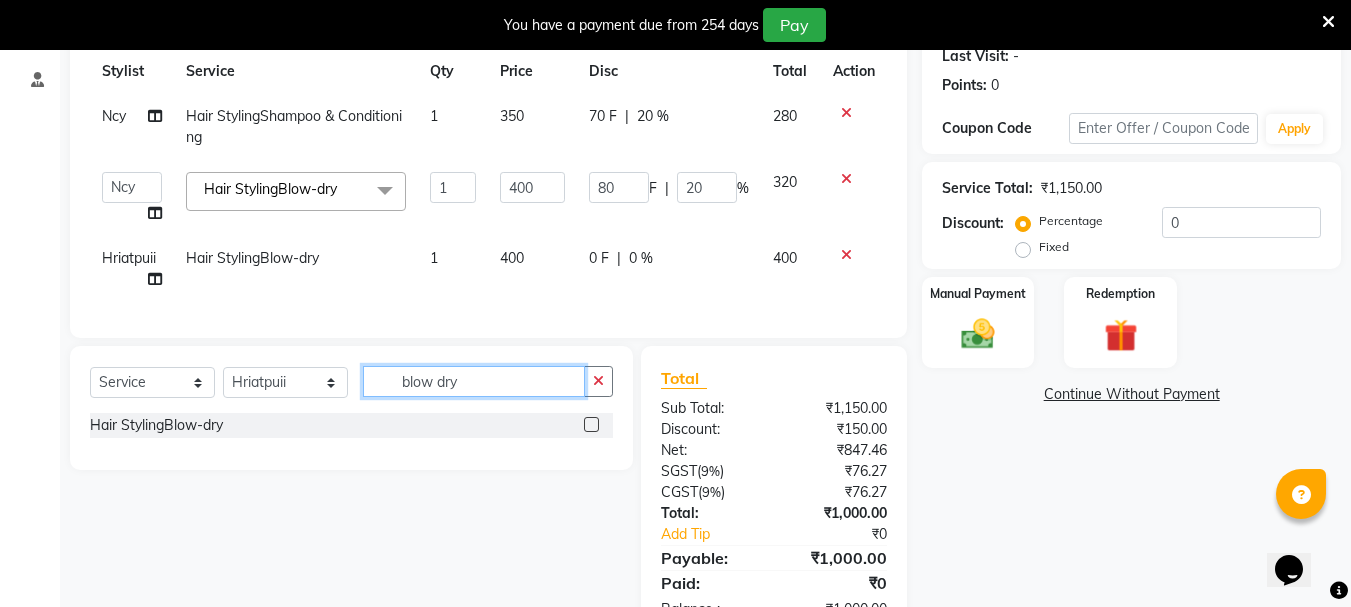 click on "blow dry" 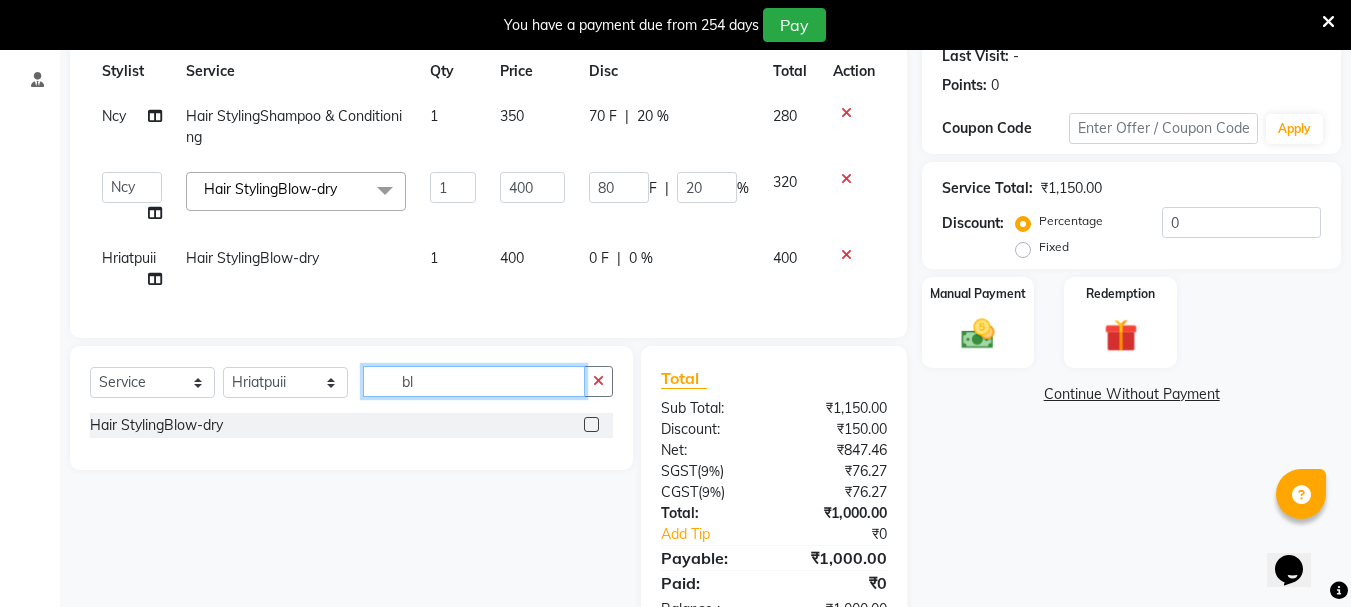 type on "b" 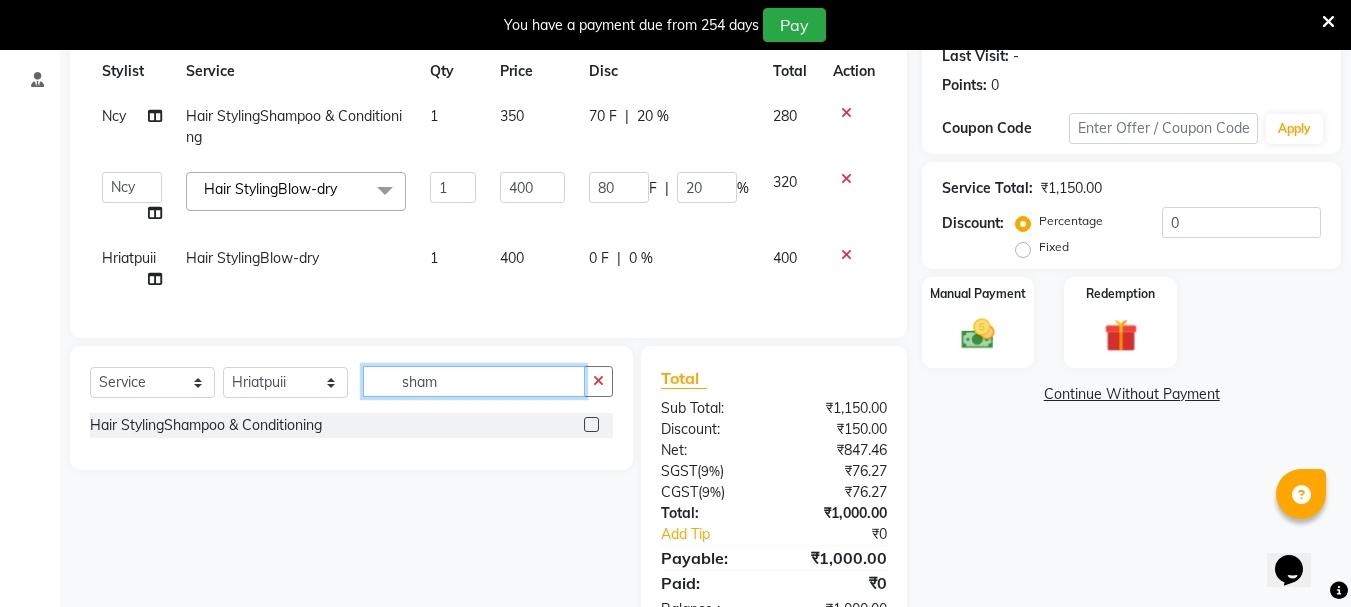 type on "sham" 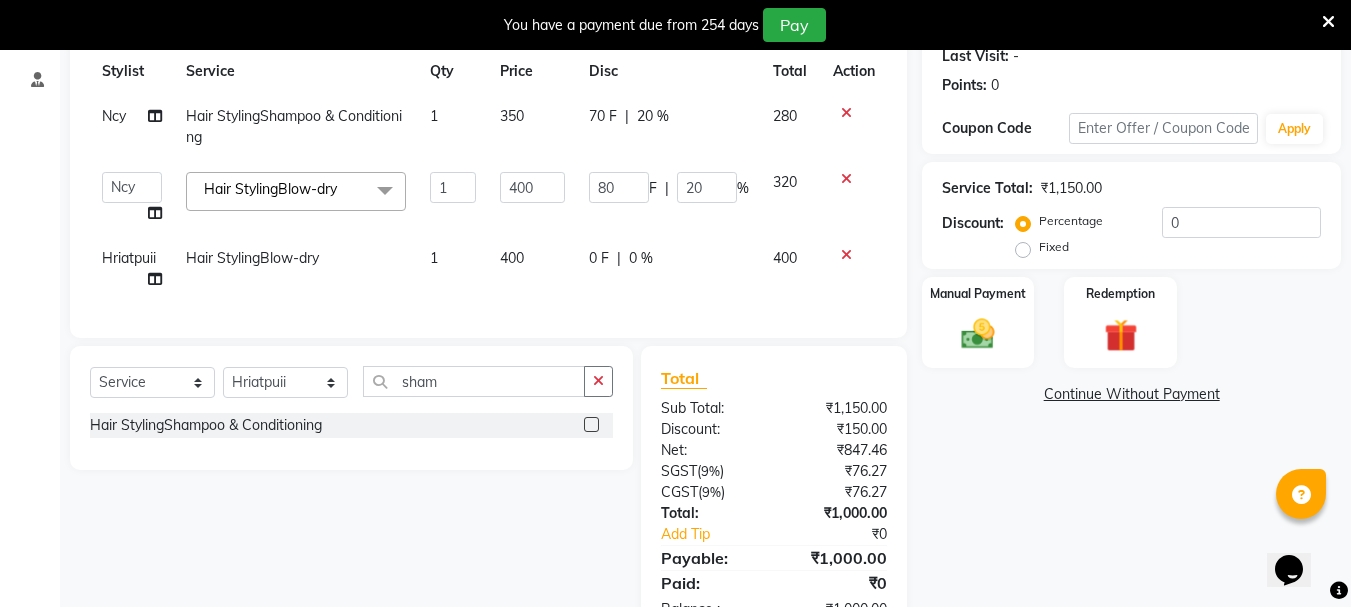 click 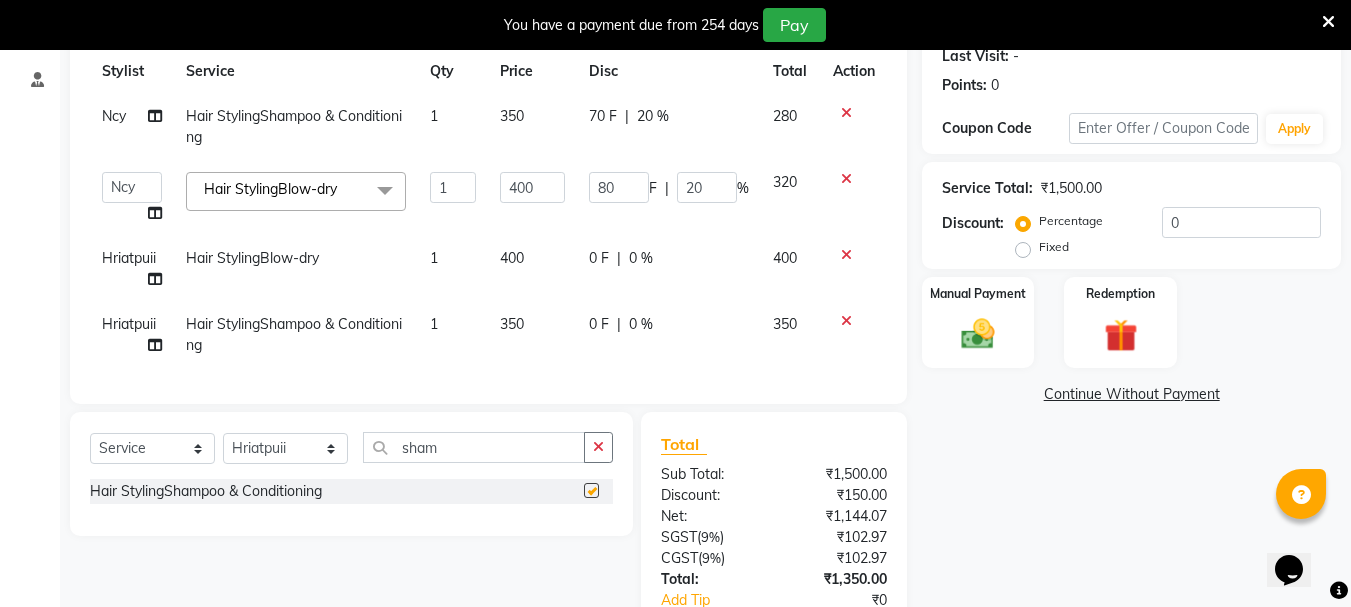 checkbox on "false" 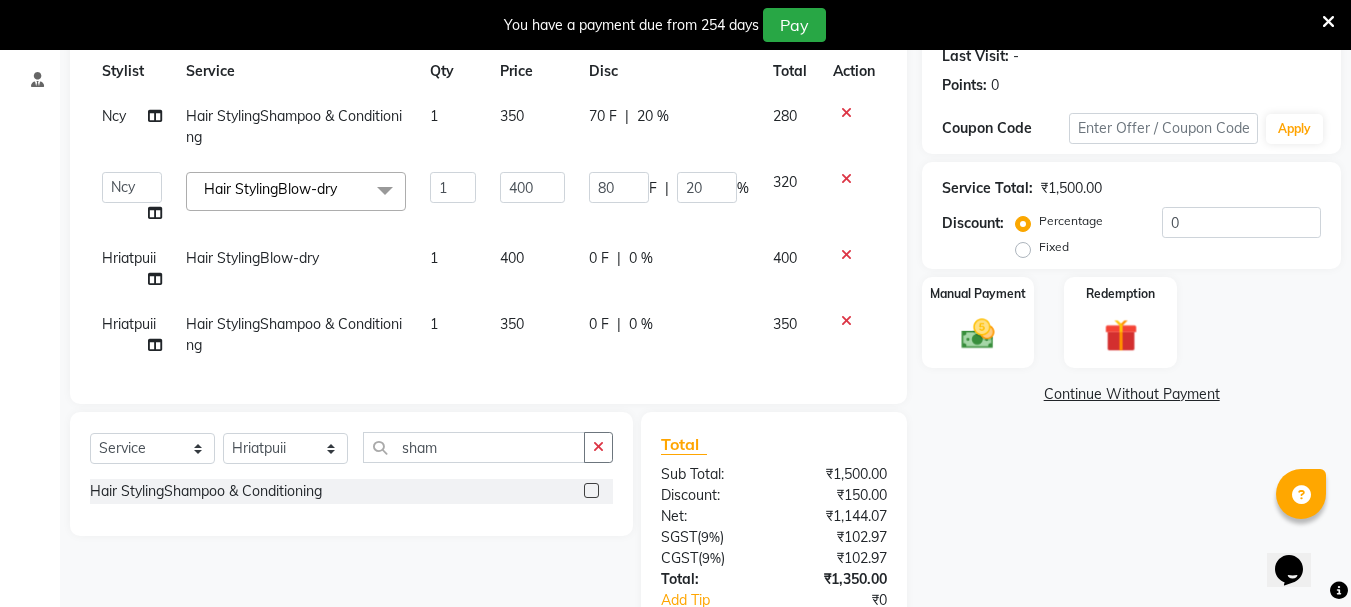click on "0 F | 0 %" 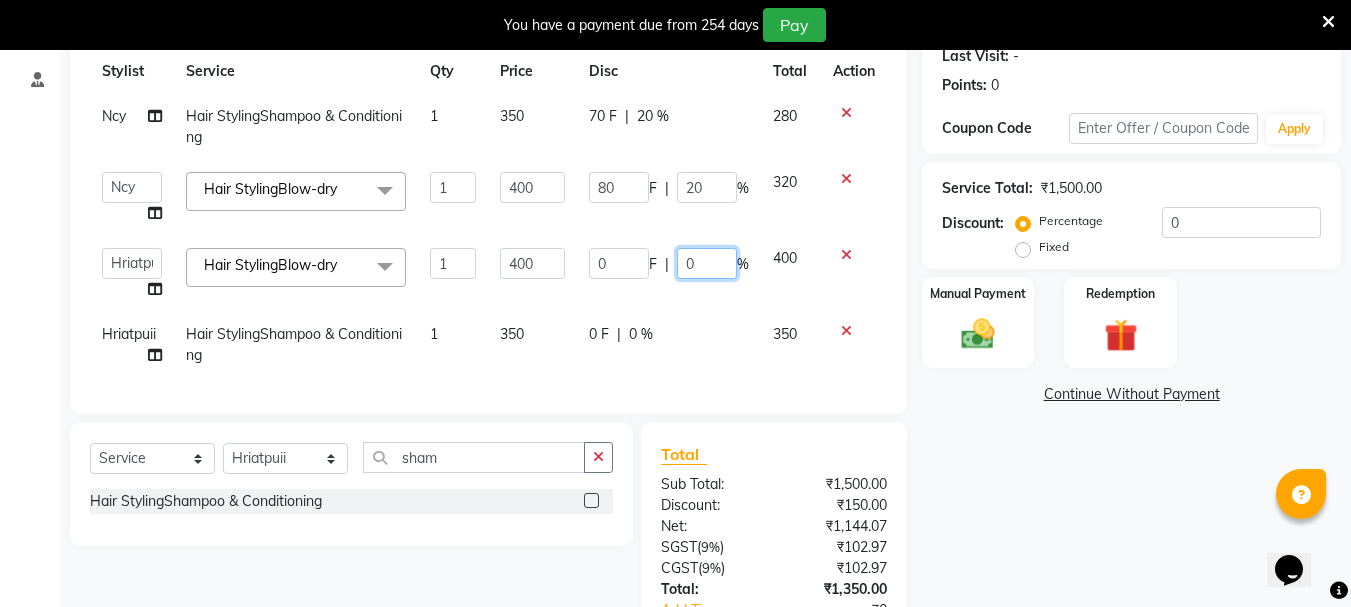 click on "0" 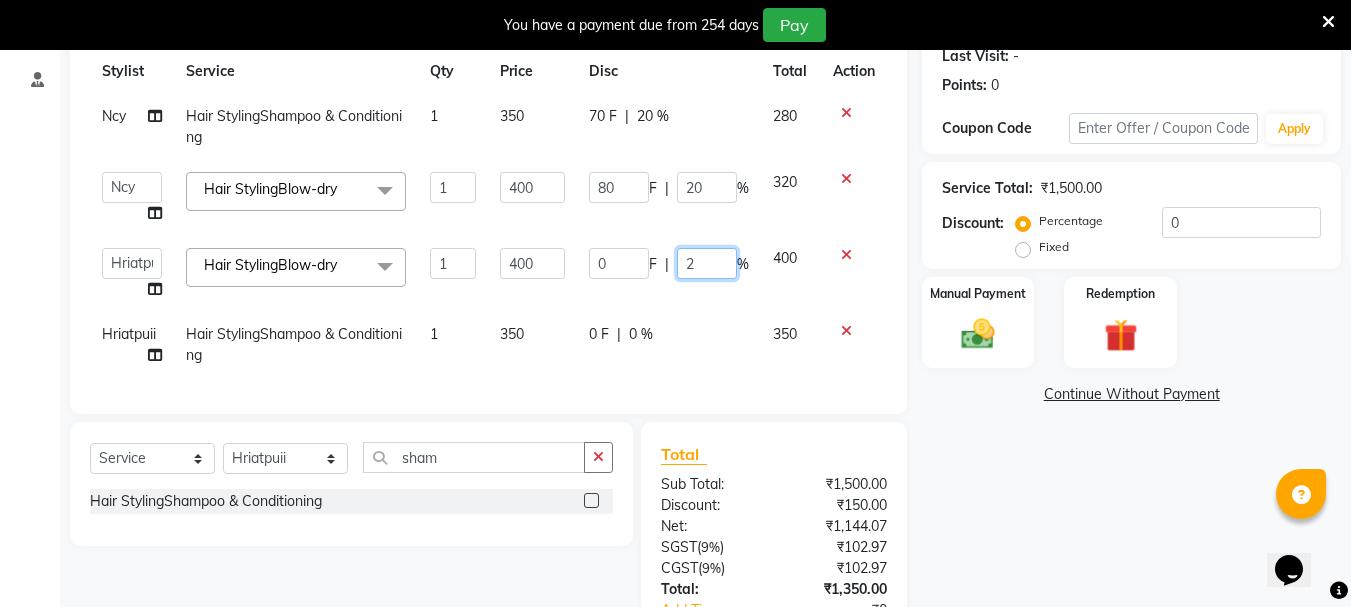 type on "20" 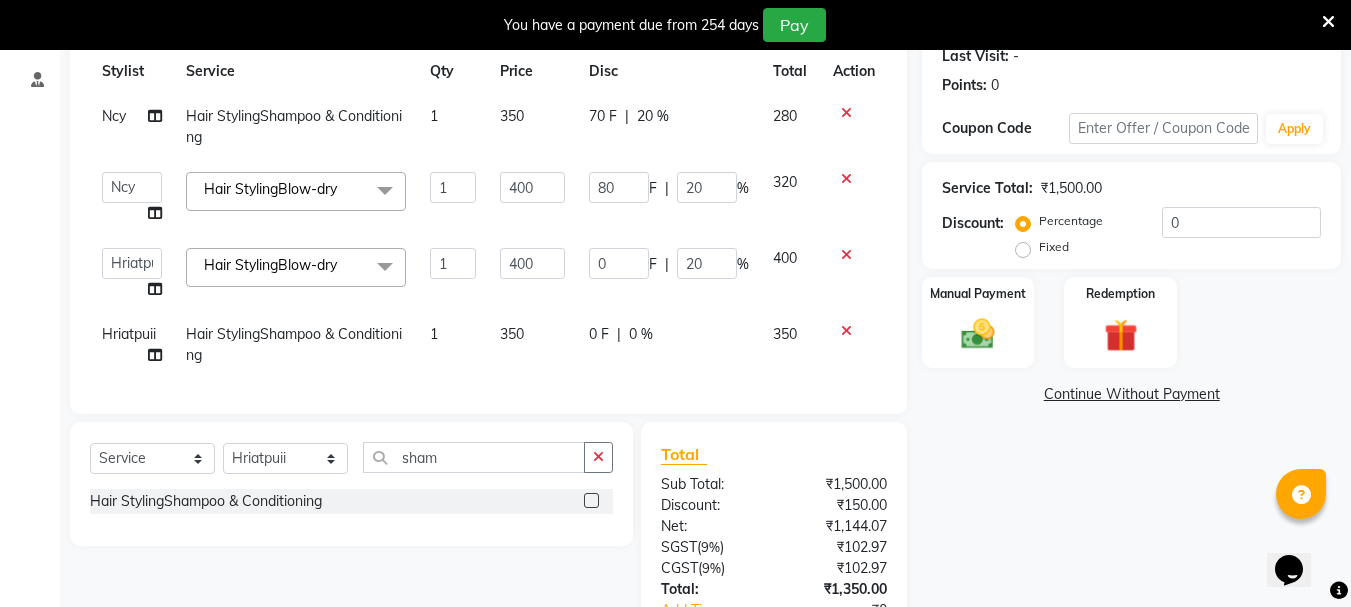 click on "0 %" 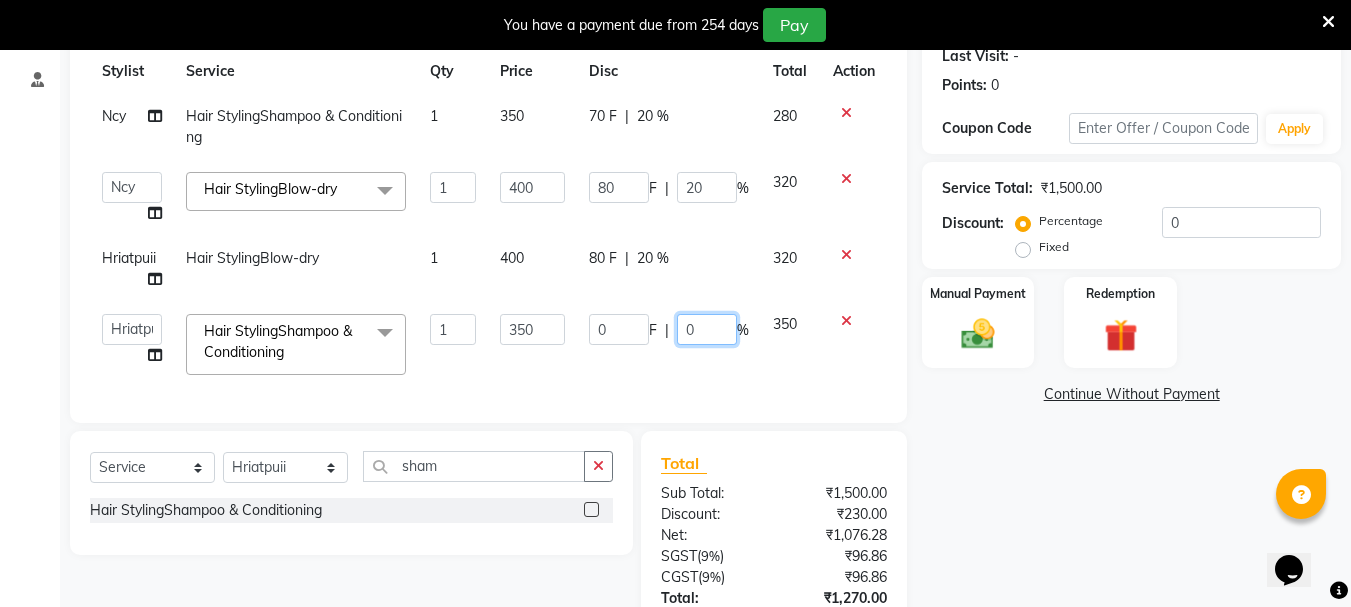 click on "0" 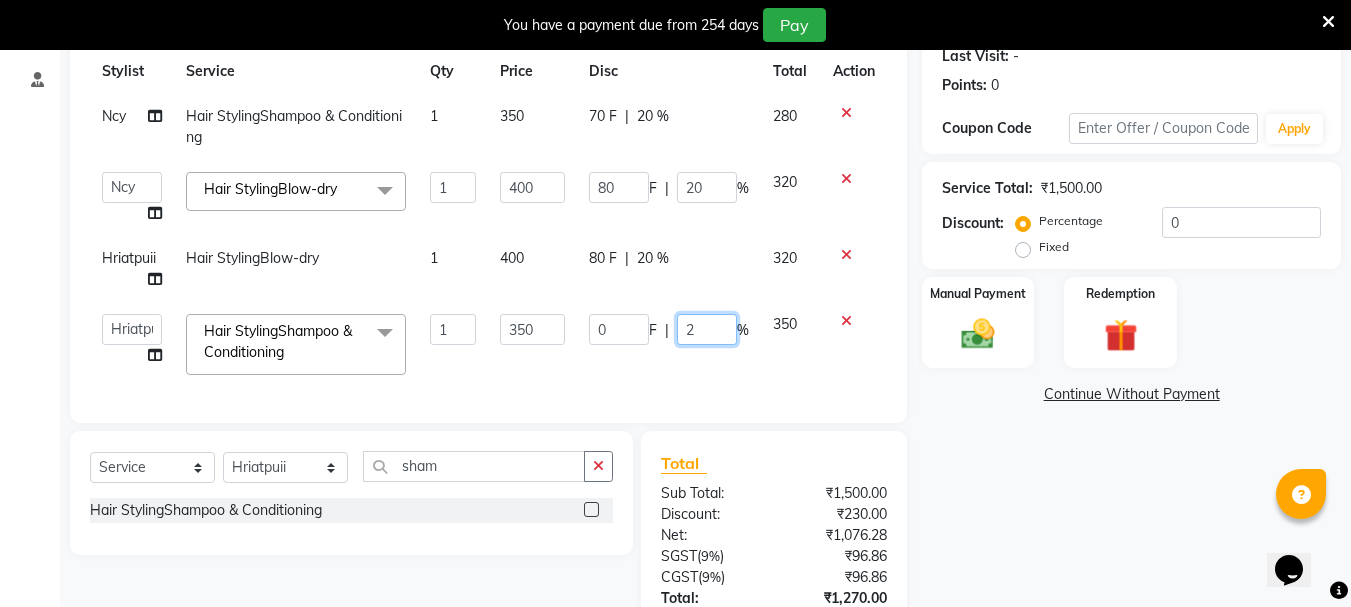 type on "20" 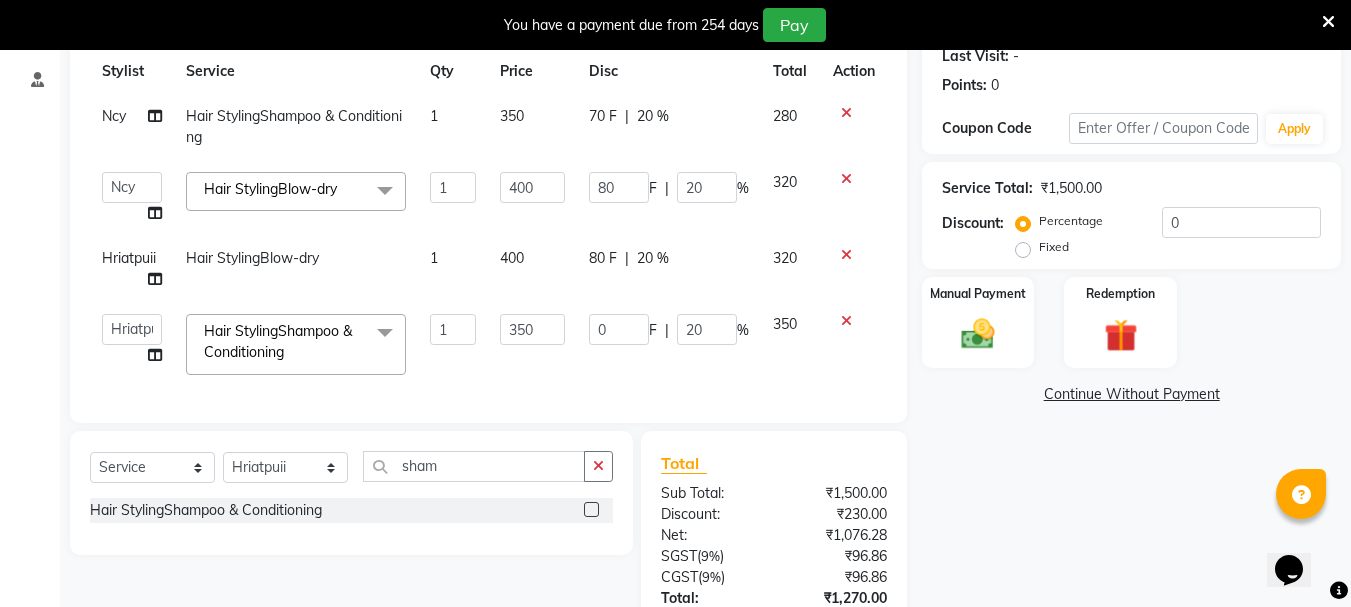 click on "0 F | 20 %" 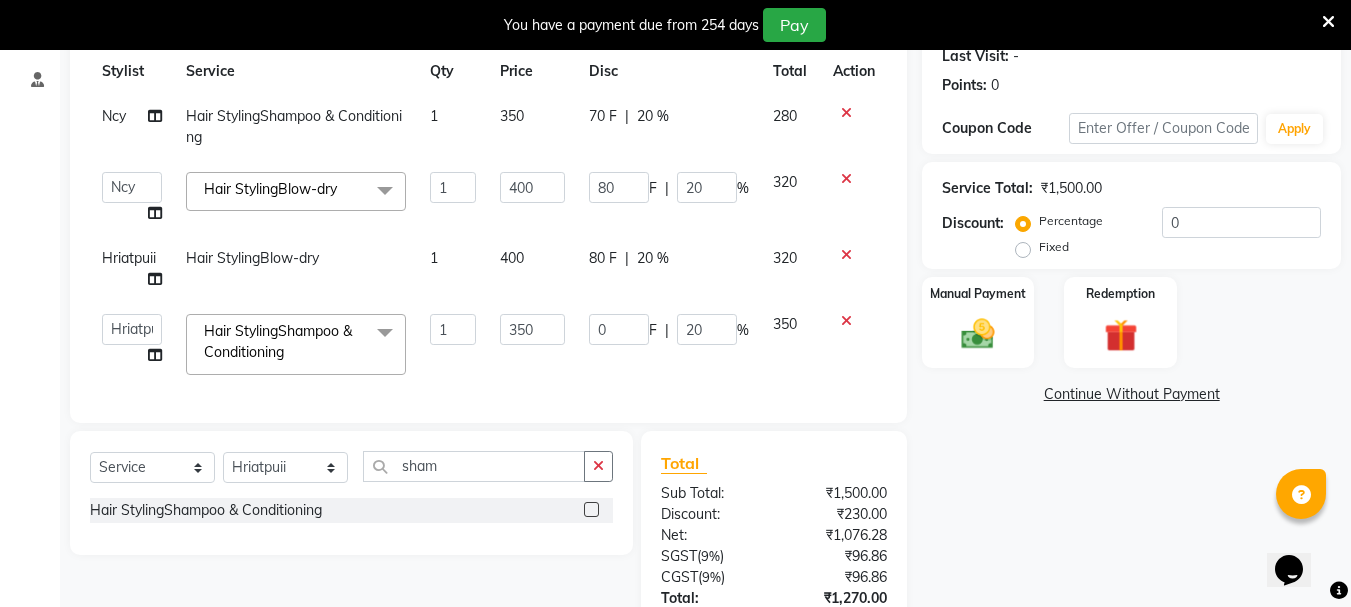 select on "64242" 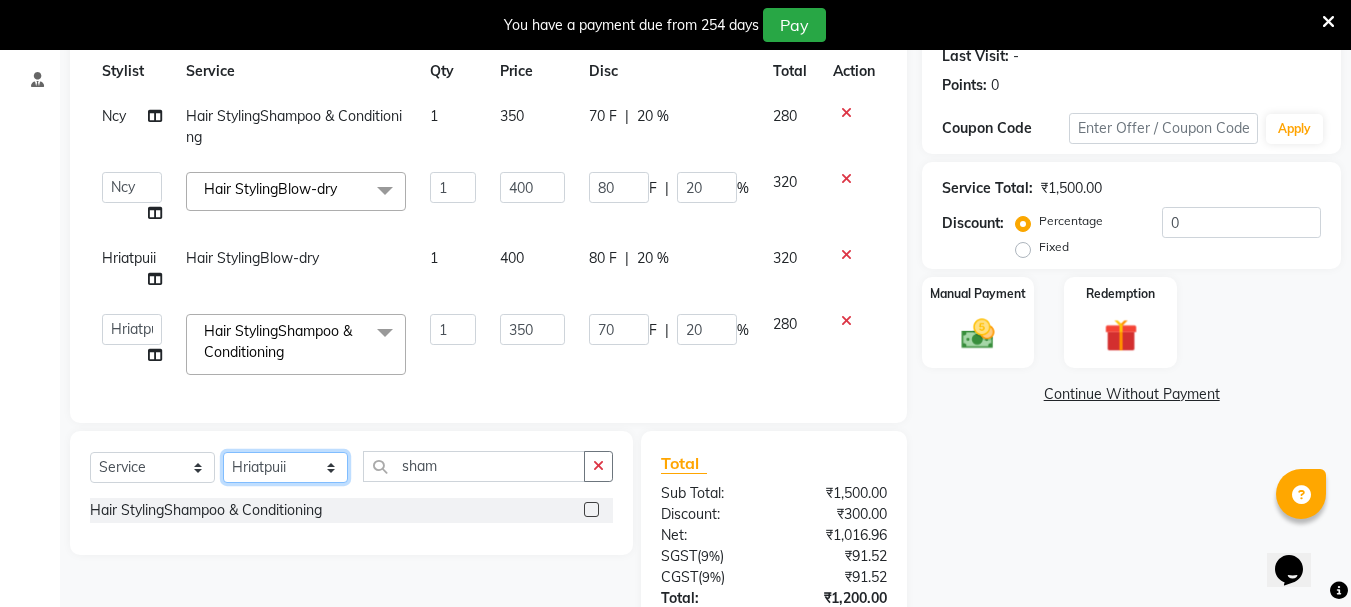 click on "Select Stylist [FIRST] [FIRST] [FIRST] [FIRST] [FIRST] [FIRST] [FIRST] [FIRST] [FIRST] [FIRST] Salon Manager [FIRST] [FIRST] [FIRST] [FIRST] [FIRST] [FIRST] [FIRST] [FIRST] [FIRST] [FIRST]" 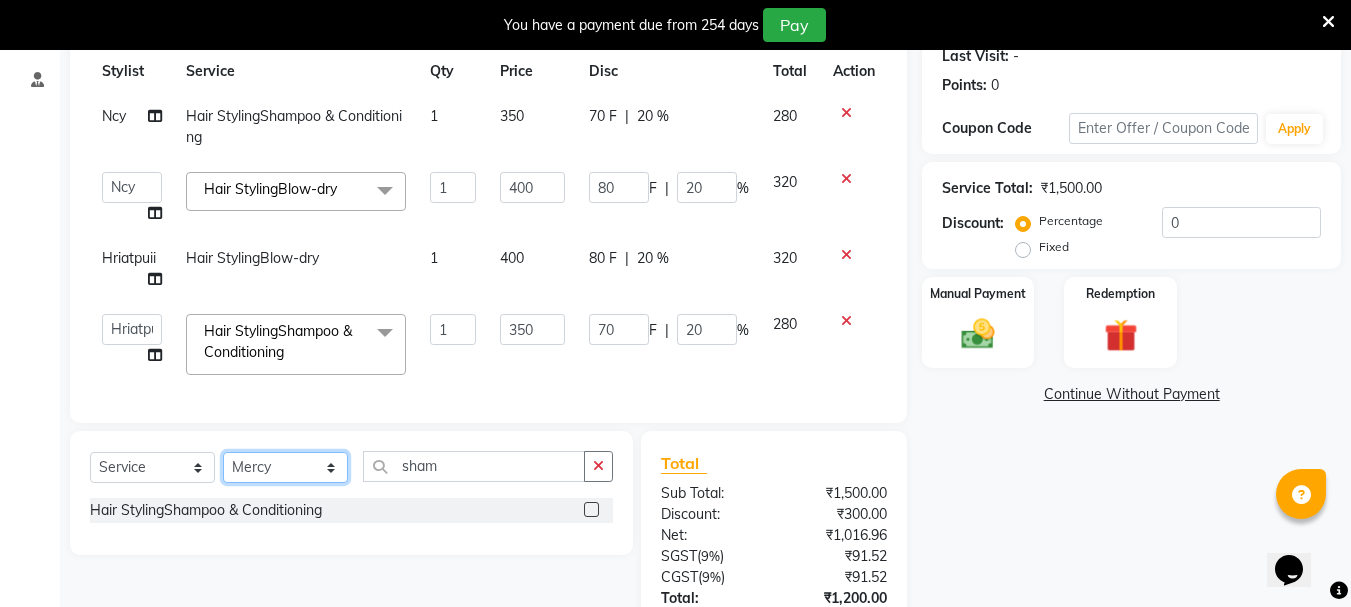 click on "Select Stylist [FIRST] [FIRST] [FIRST] [FIRST] [FIRST] [FIRST] [FIRST] [FIRST] [FIRST] [FIRST] Salon Manager [FIRST] [FIRST] [FIRST] [FIRST] [FIRST] [FIRST] [FIRST] [FIRST] [FIRST] [FIRST]" 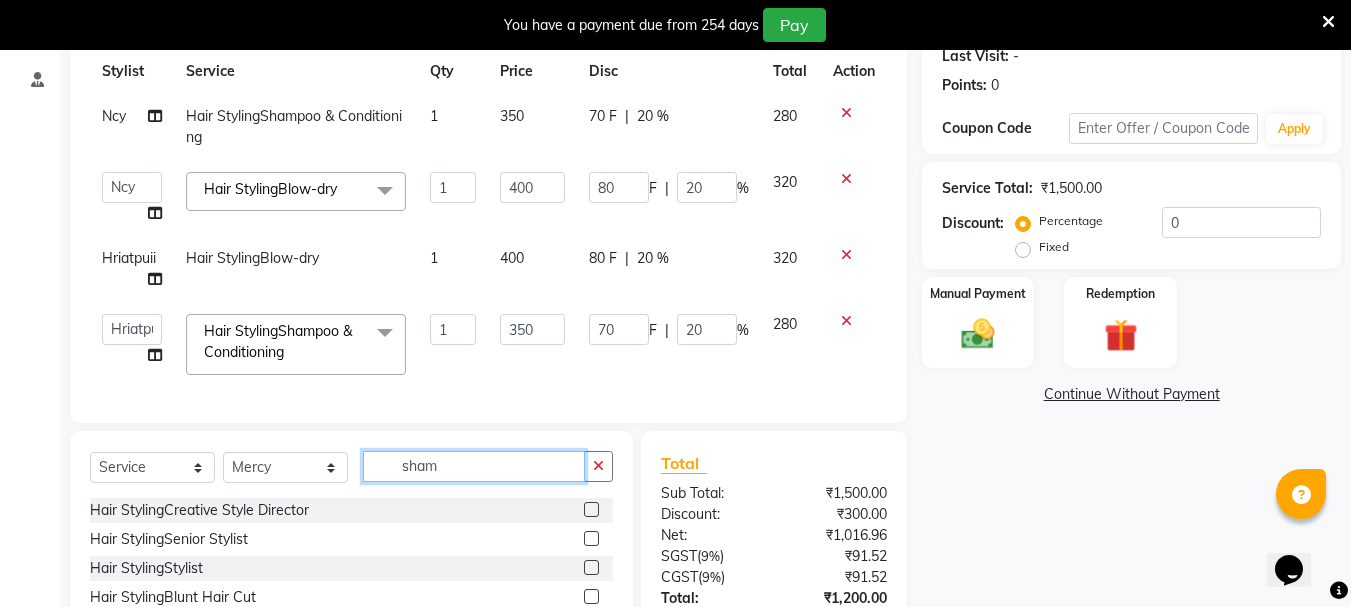 click on "sham" 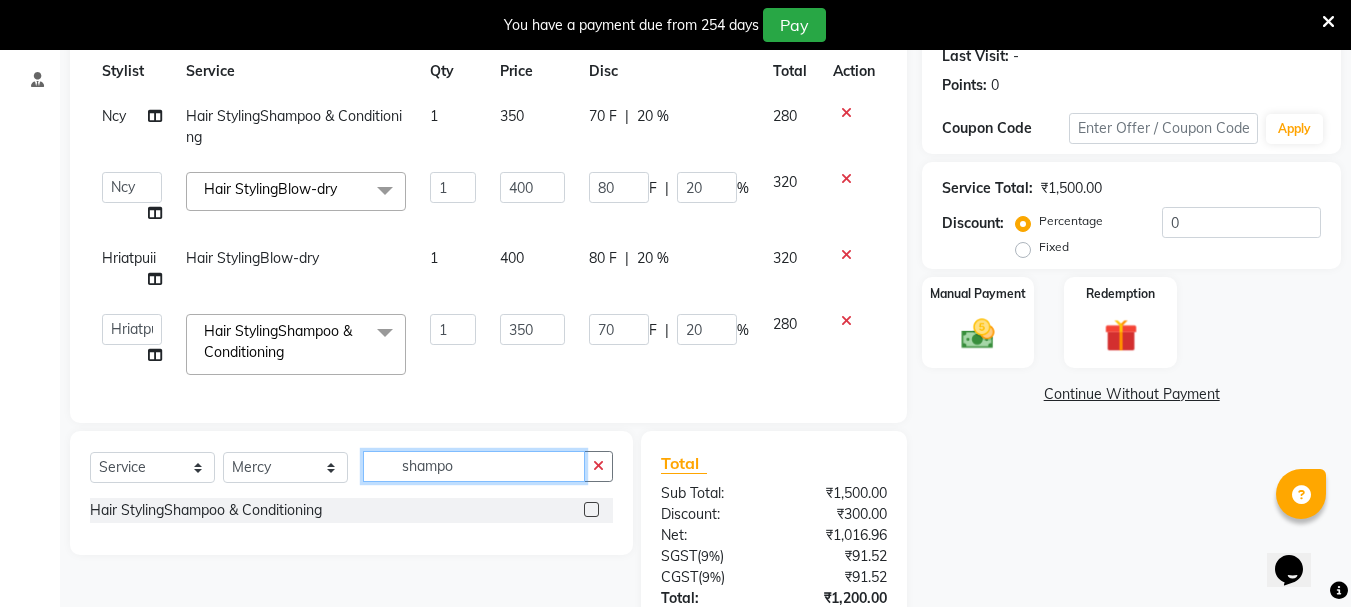 type on "shampo" 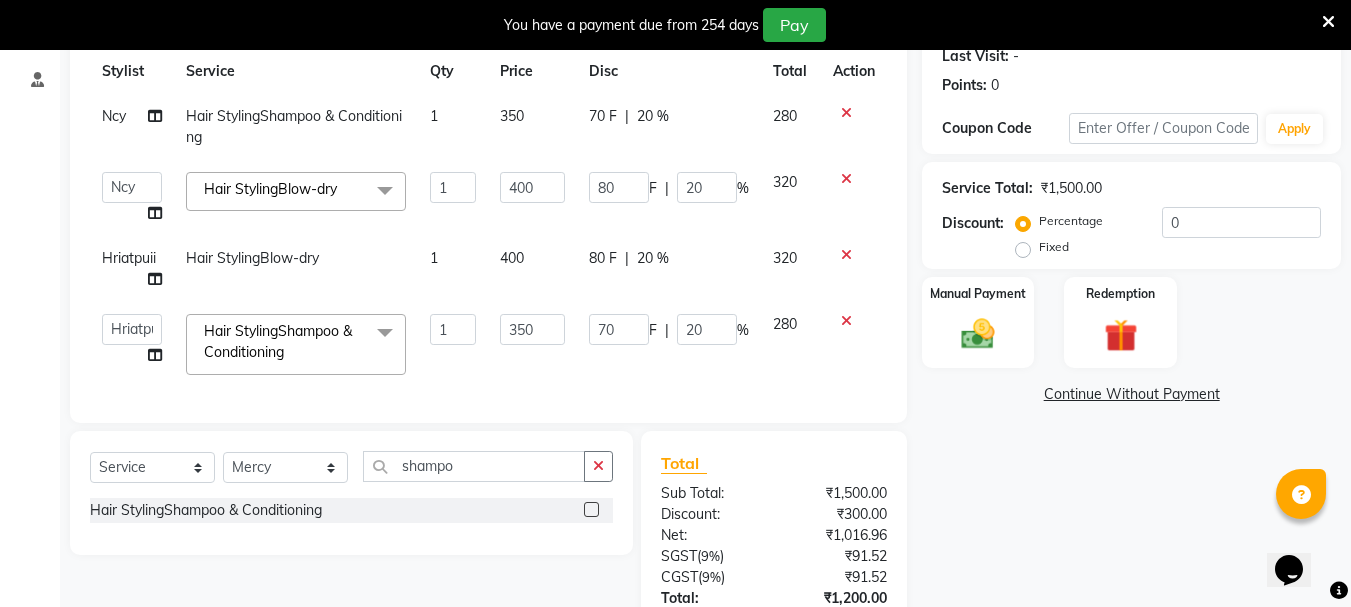 click 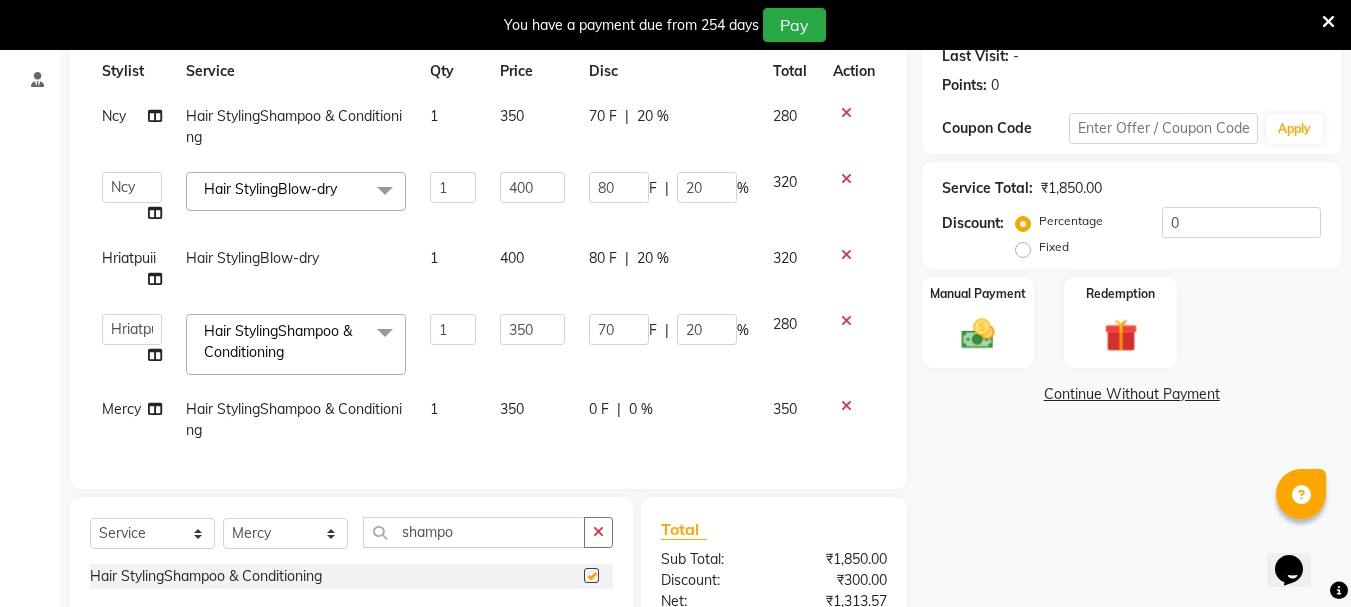 checkbox on "false" 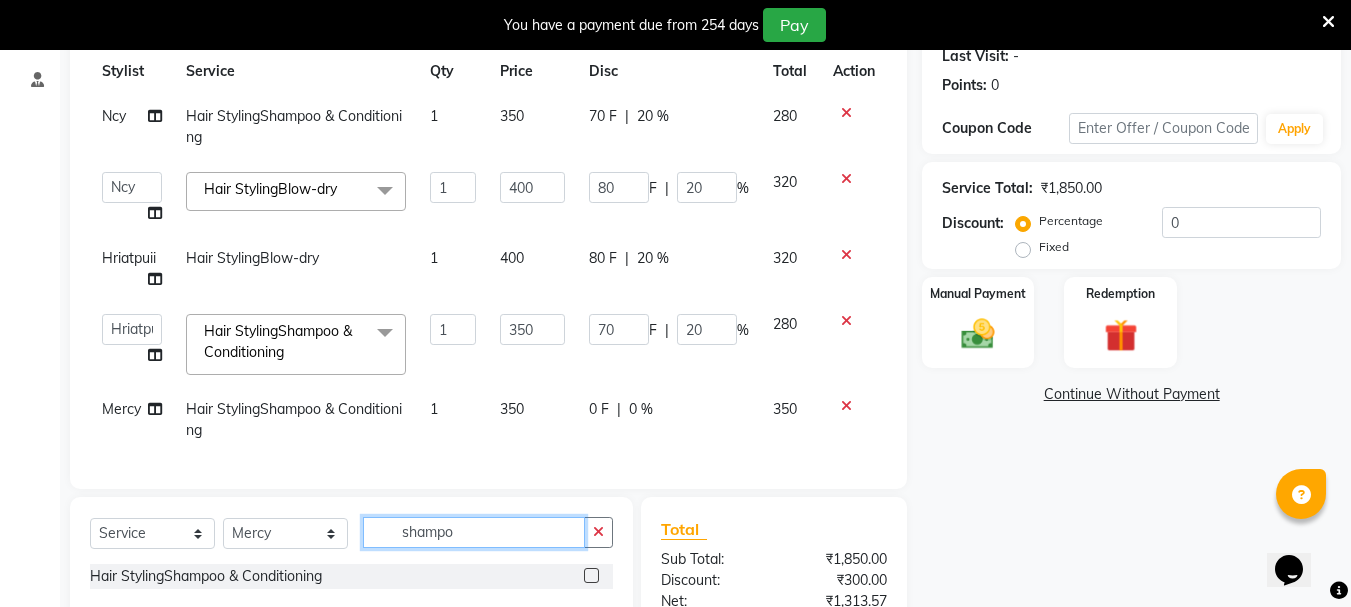 click on "shampo" 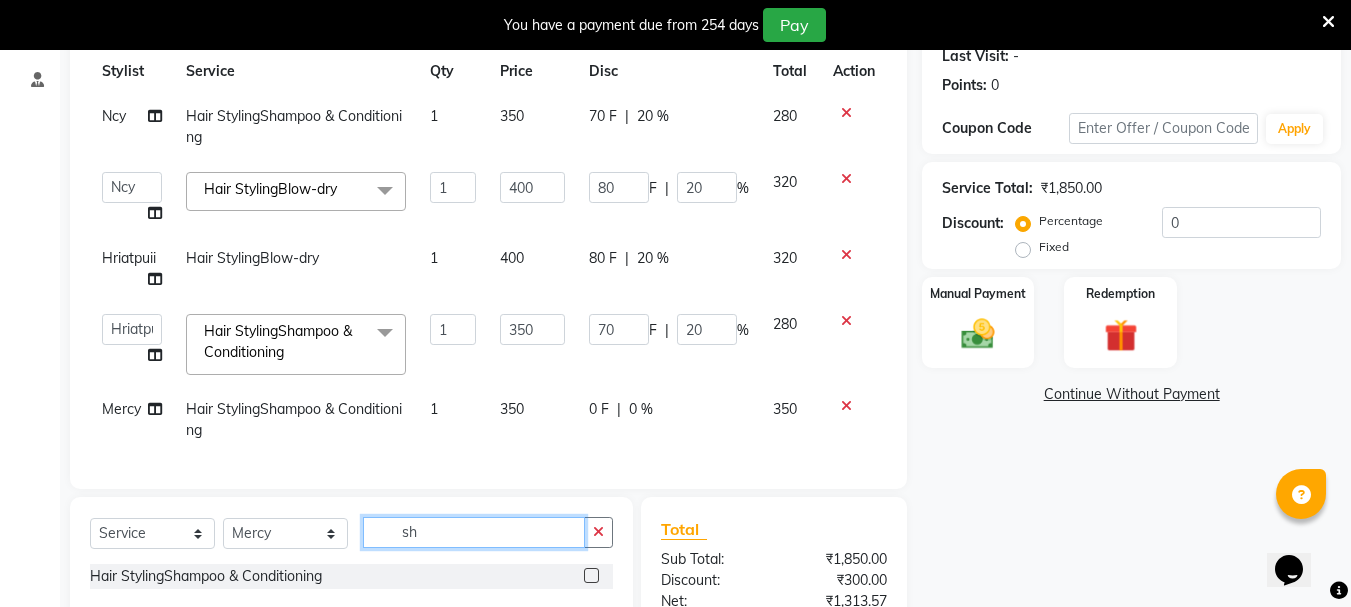 type on "s" 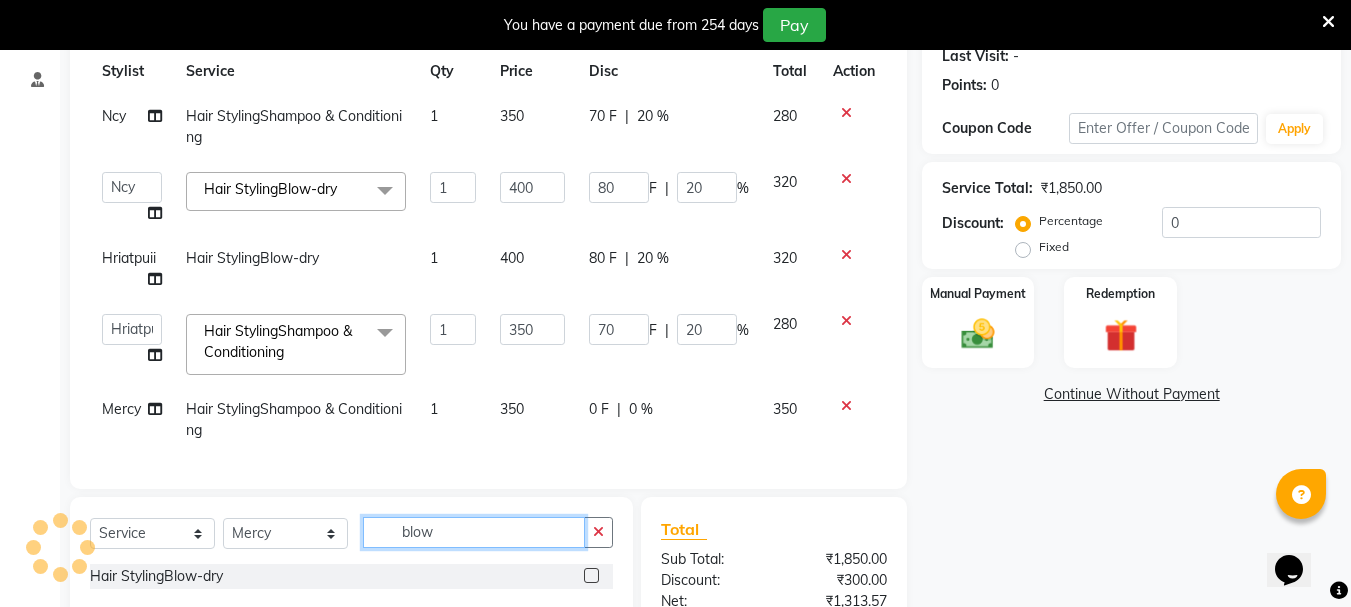 scroll, scrollTop: 486, scrollLeft: 0, axis: vertical 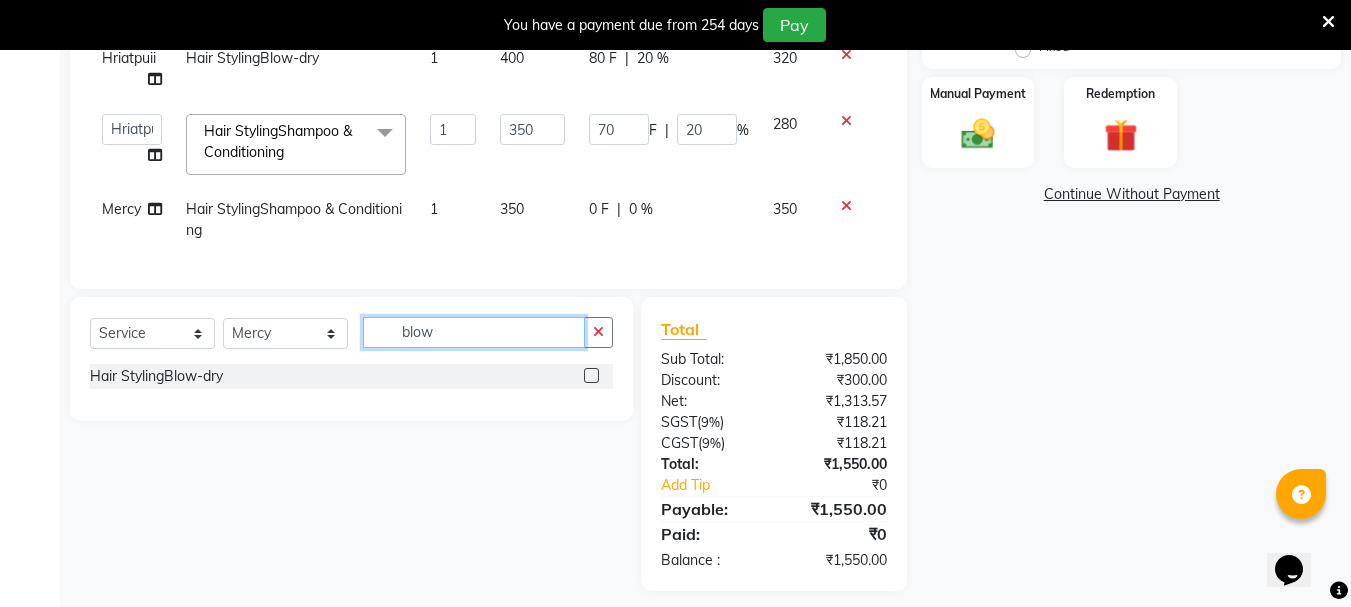 type on "blow" 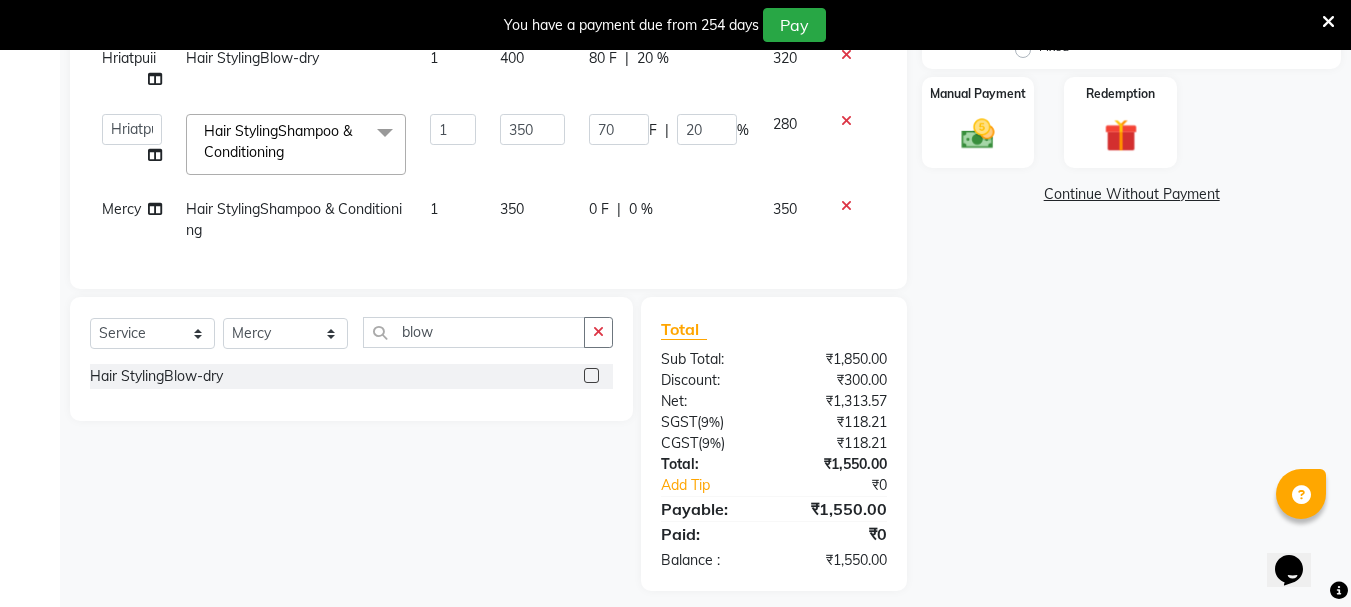 click 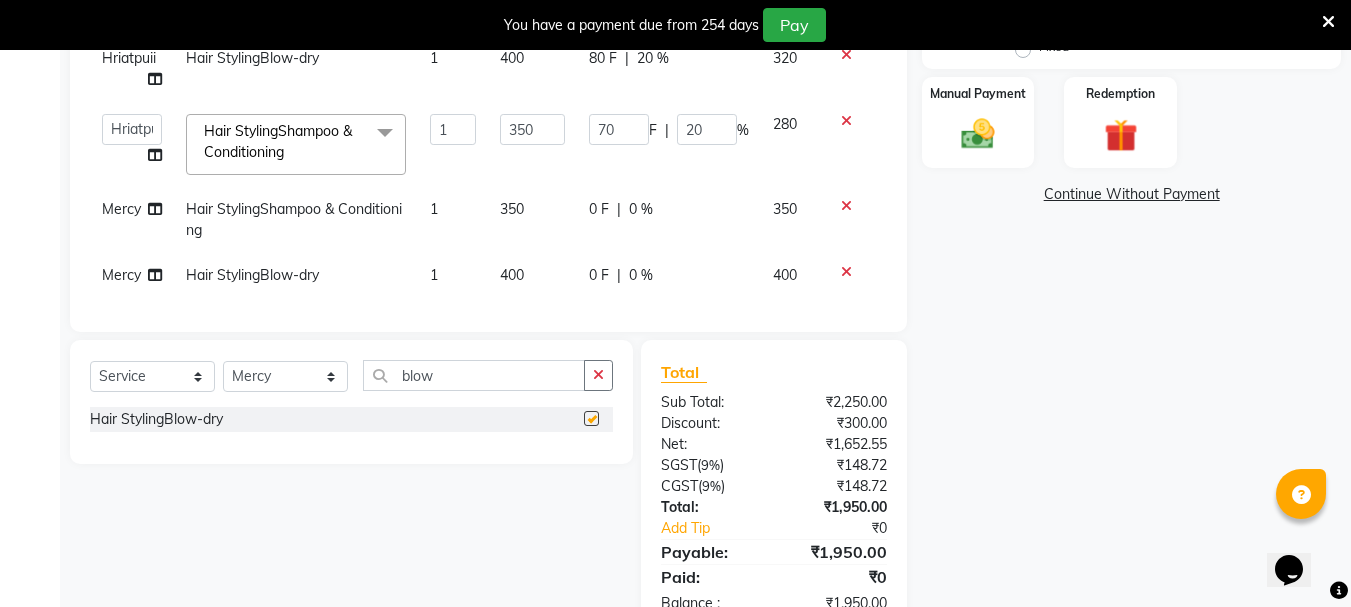 checkbox on "false" 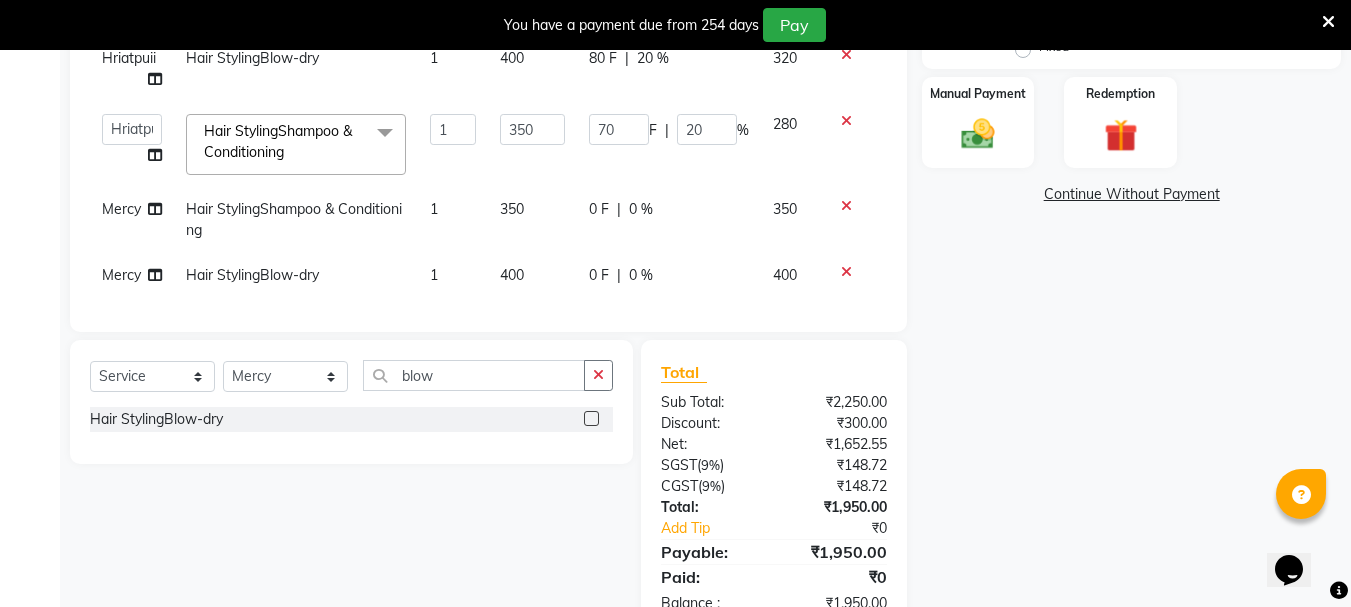click on "0 F | 0 %" 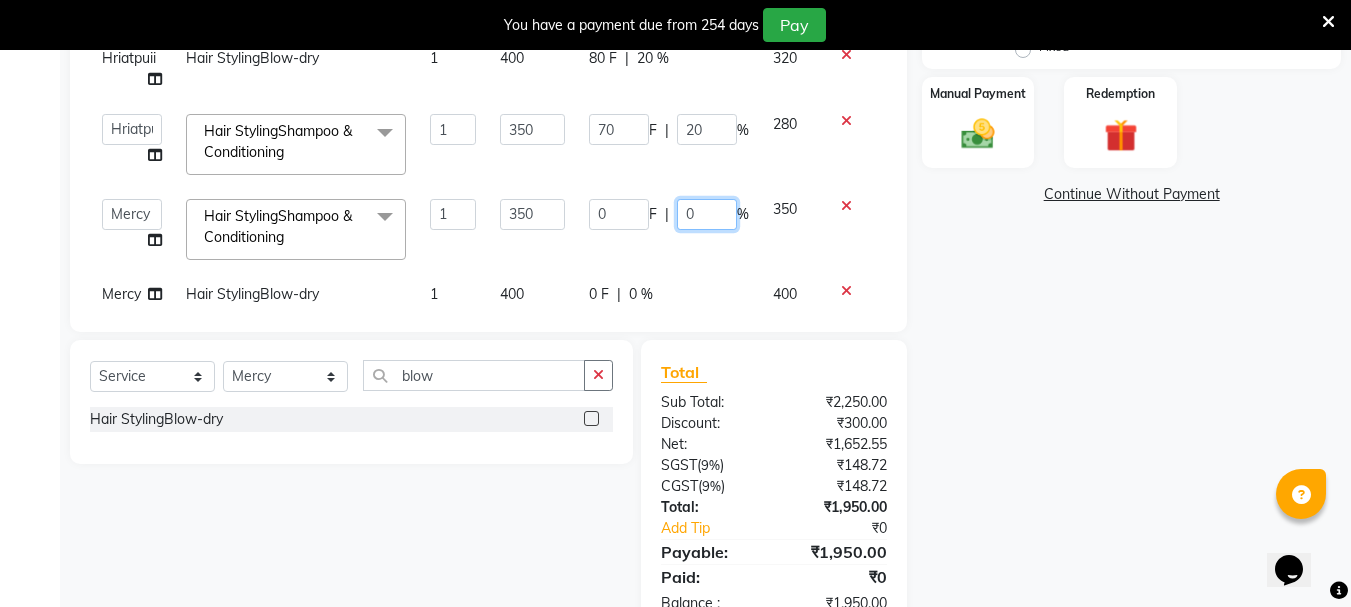 click on "0" 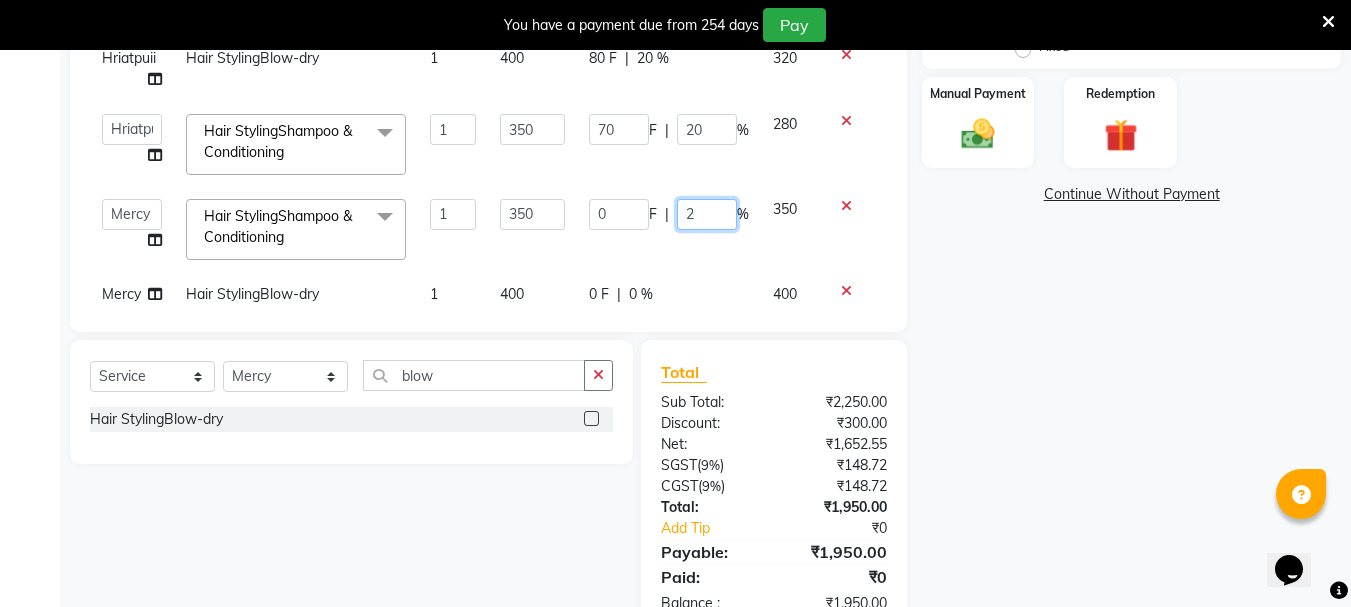 type on "20" 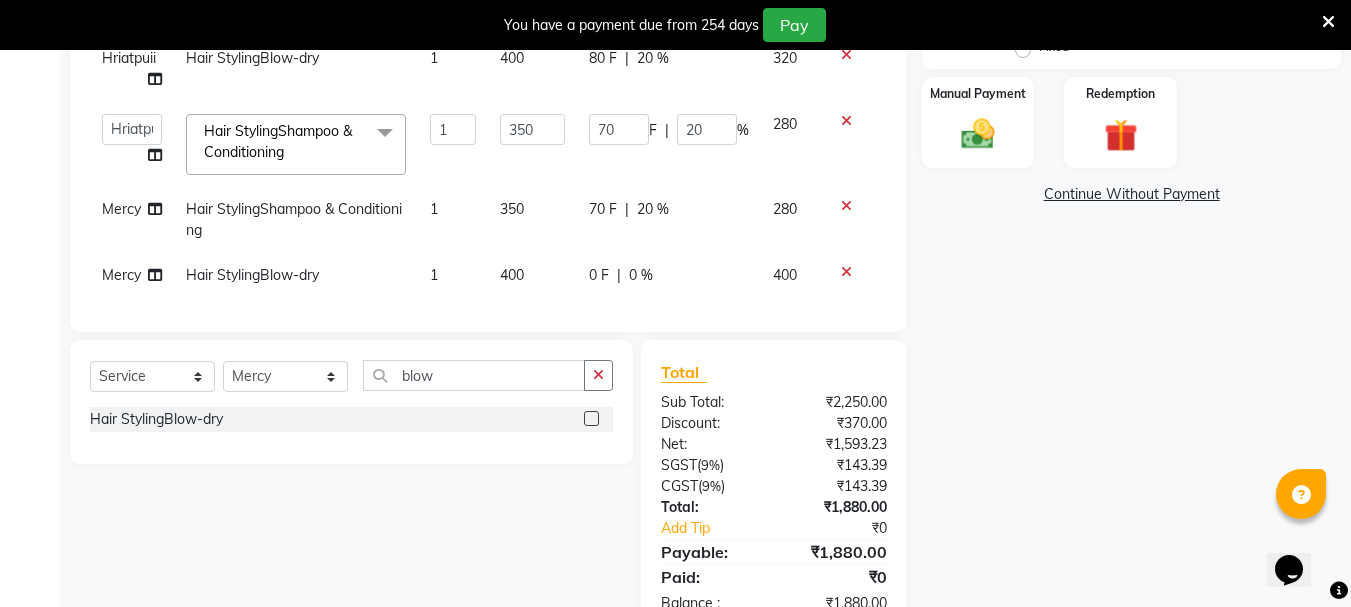 click on "0 F | 0 %" 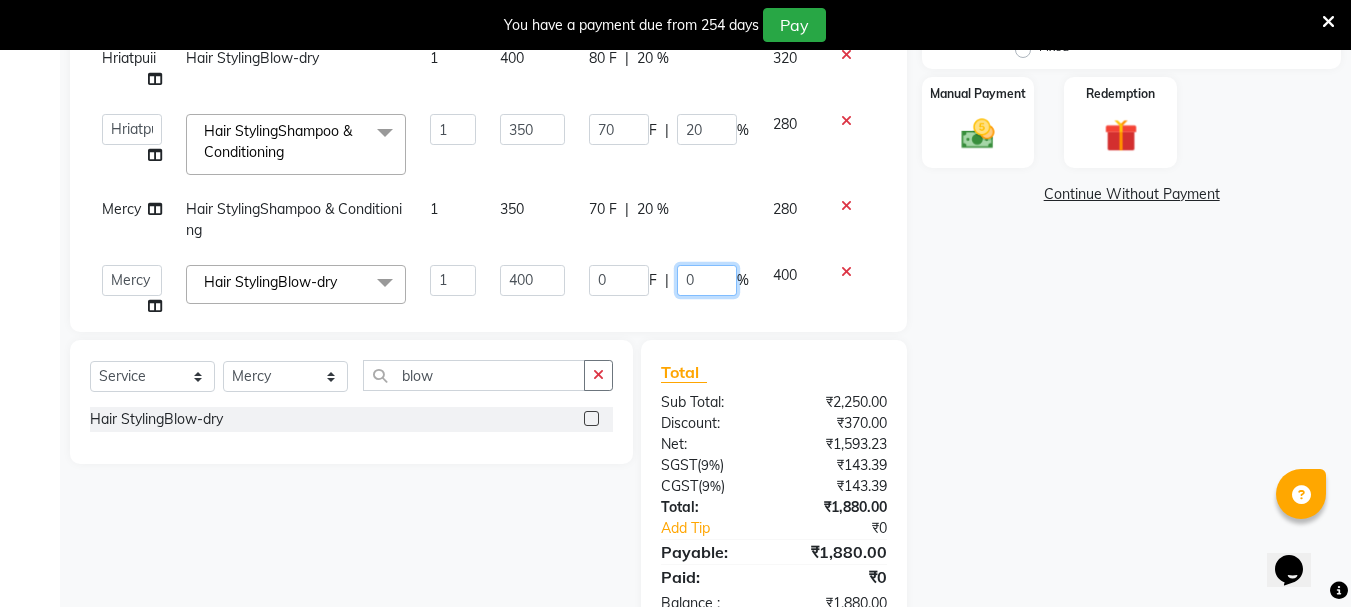 click on "0" 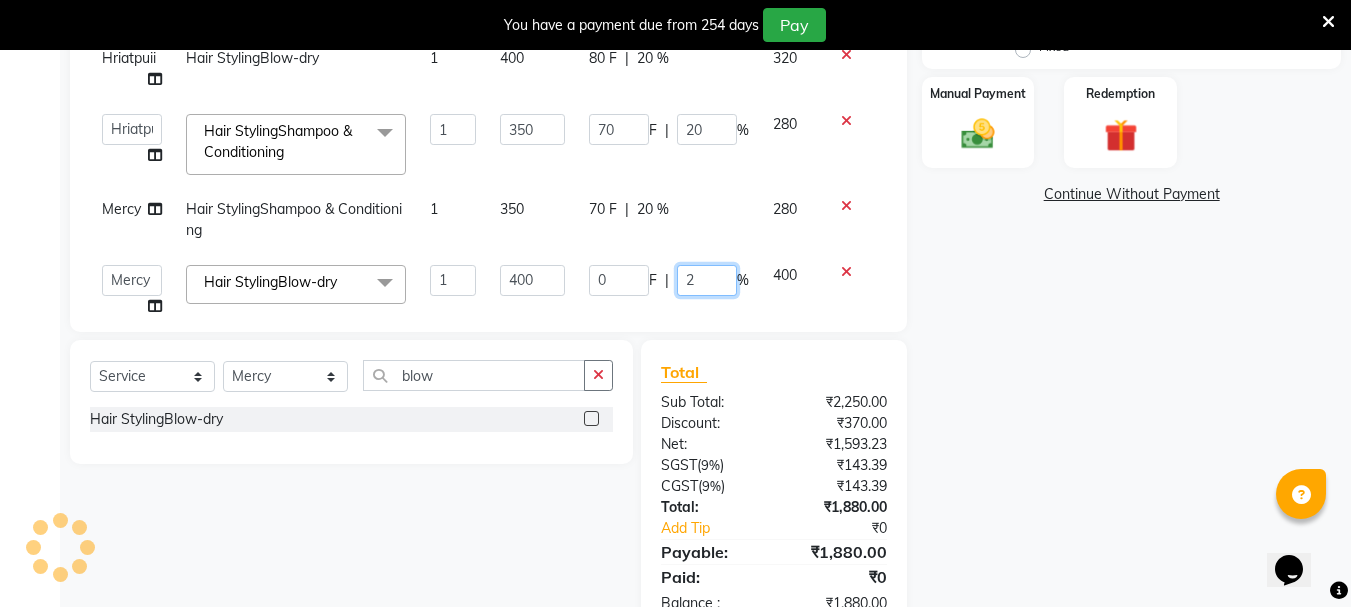 type on "20" 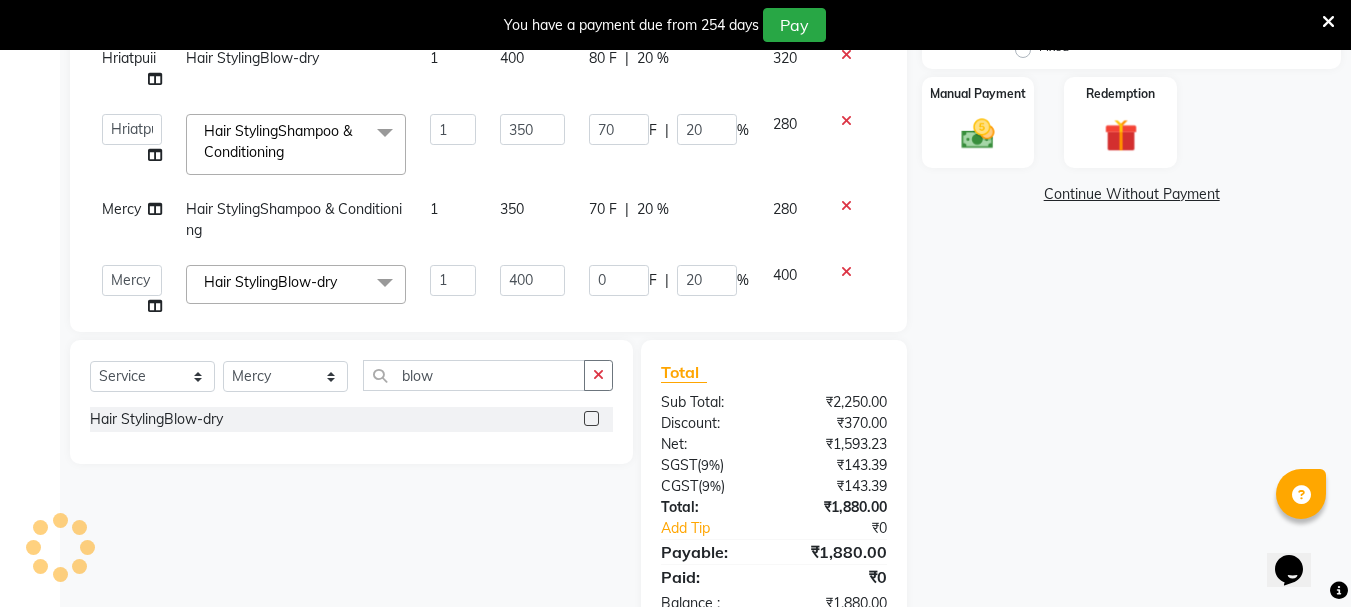 click on "Total Sub Total: ₹2,250.00 Discount: ₹370.00 Net: ₹1,593.23 SGST  ( 9% ) ₹143.39 CGST  ( 9% ) ₹143.39 Total: ₹1,880.00 Add Tip ₹0 Payable: ₹1,880.00 Paid: ₹0 Balance   : ₹1,880.00" 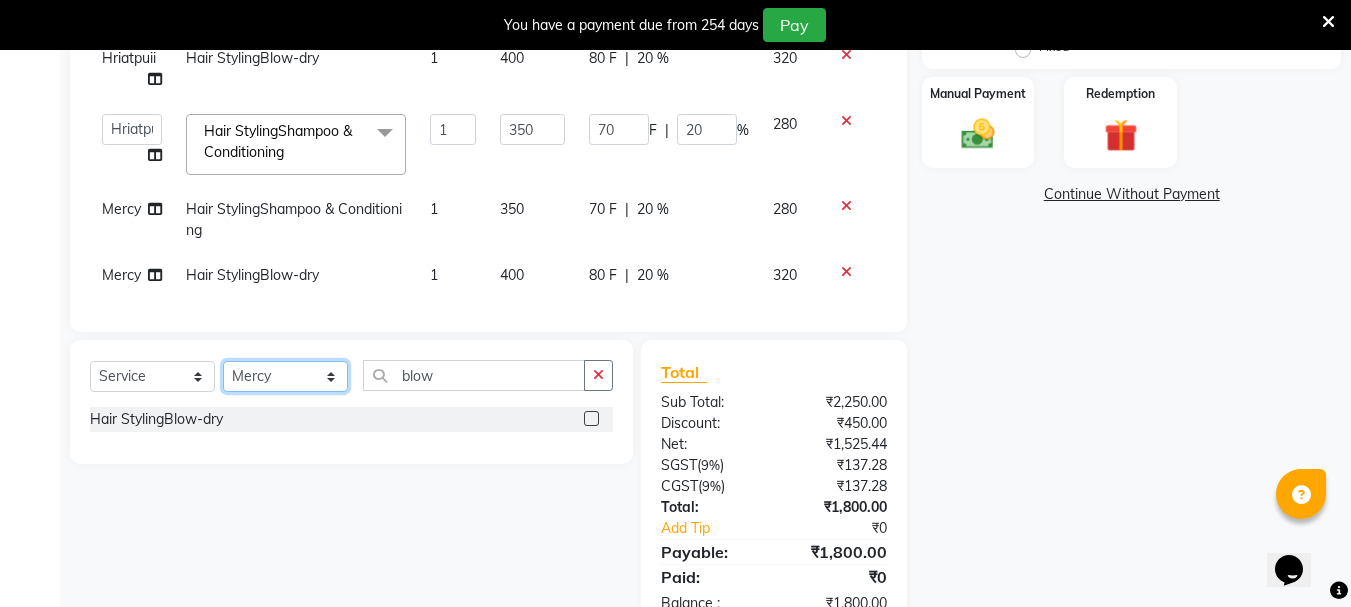 click on "Select Stylist [FIRST] [FIRST] [FIRST] [FIRST] [FIRST] [FIRST] [FIRST] [FIRST] [FIRST] [FIRST] Salon Manager [FIRST] [FIRST] [FIRST] [FIRST] [FIRST] [FIRST] [FIRST] [FIRST] [FIRST] [FIRST]" 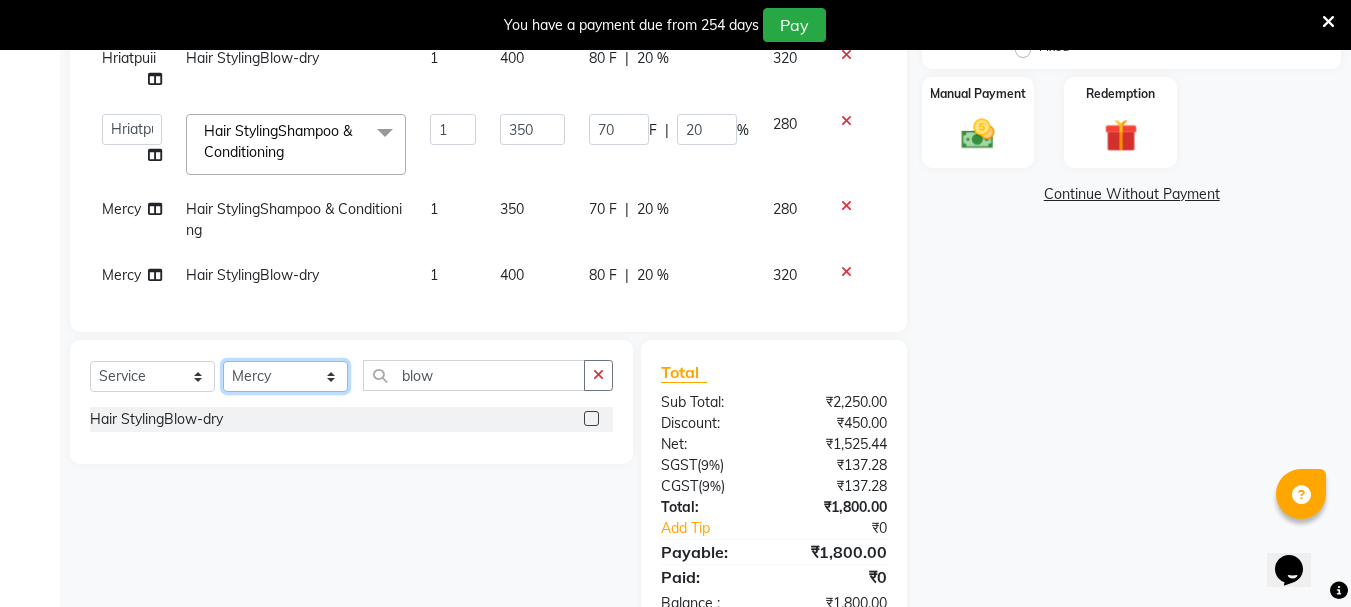 select on "64248" 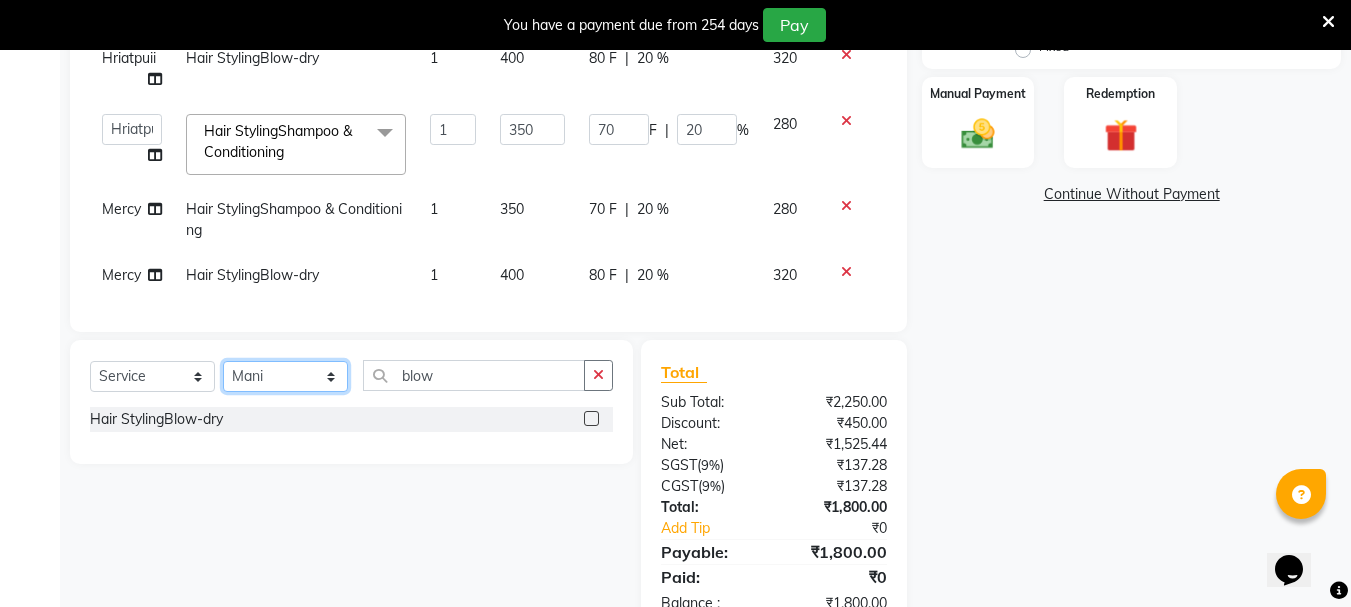 click on "Select Stylist [FIRST] [FIRST] [FIRST] [FIRST] [FIRST] [FIRST] [FIRST] [FIRST] [FIRST] [FIRST] Salon Manager [FIRST] [FIRST] [FIRST] [FIRST] [FIRST] [FIRST] [FIRST] [FIRST] [FIRST] [FIRST]" 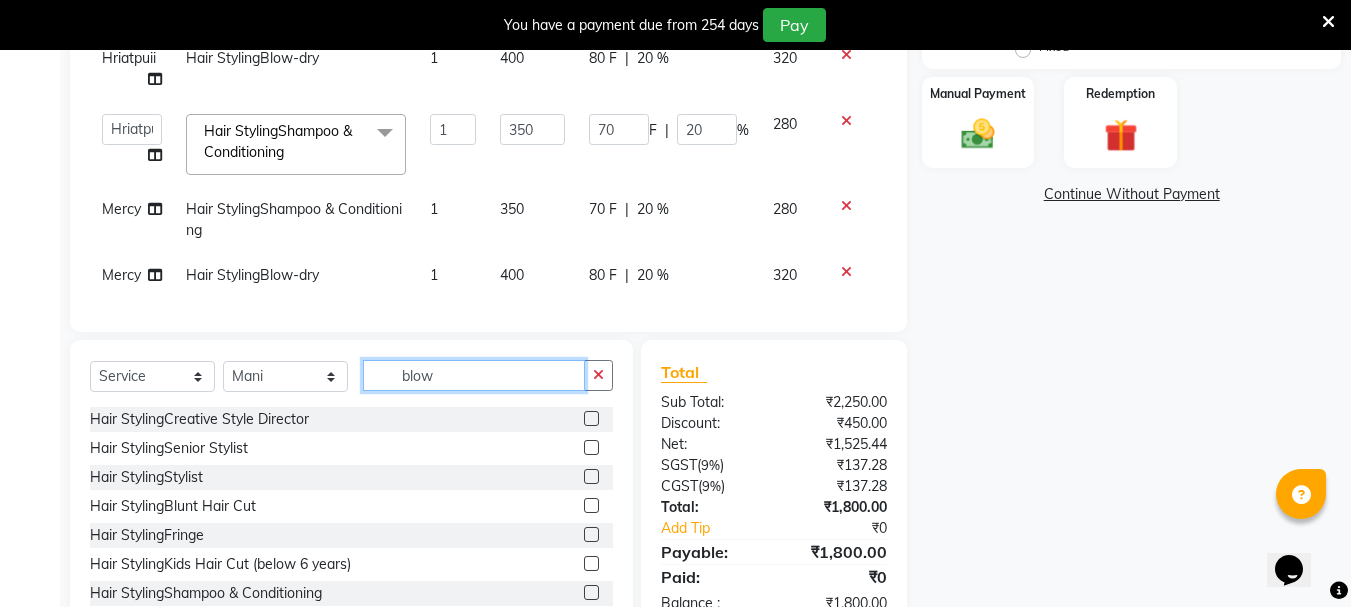 click on "blow" 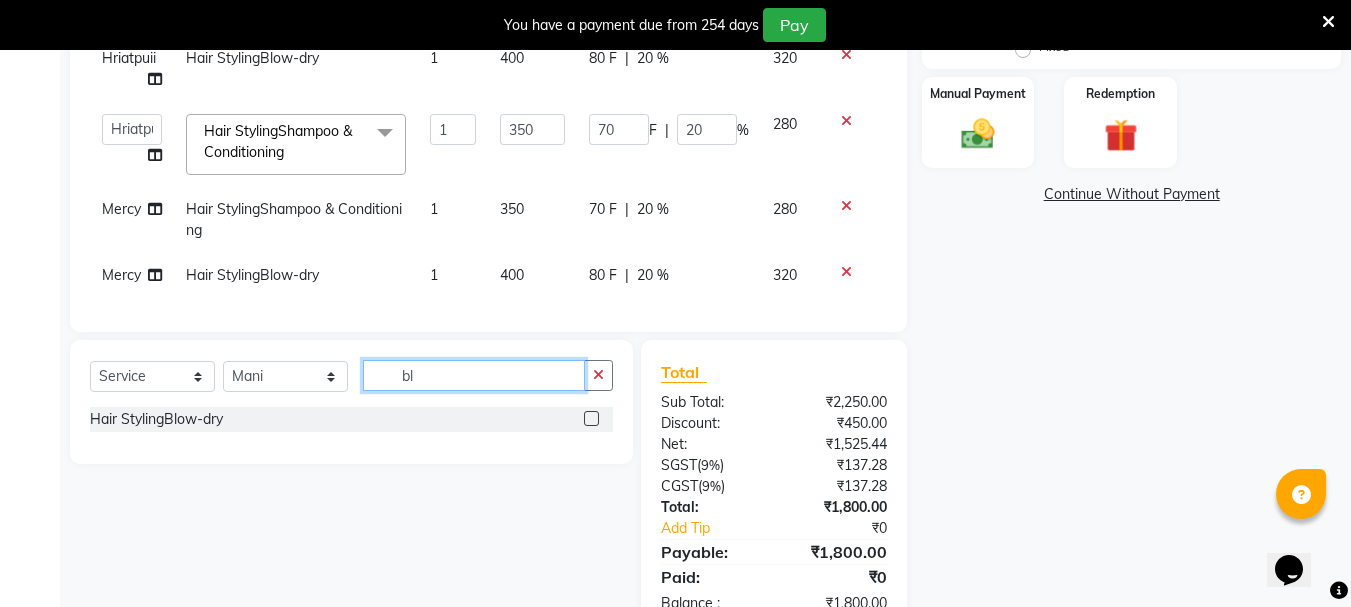 type on "b" 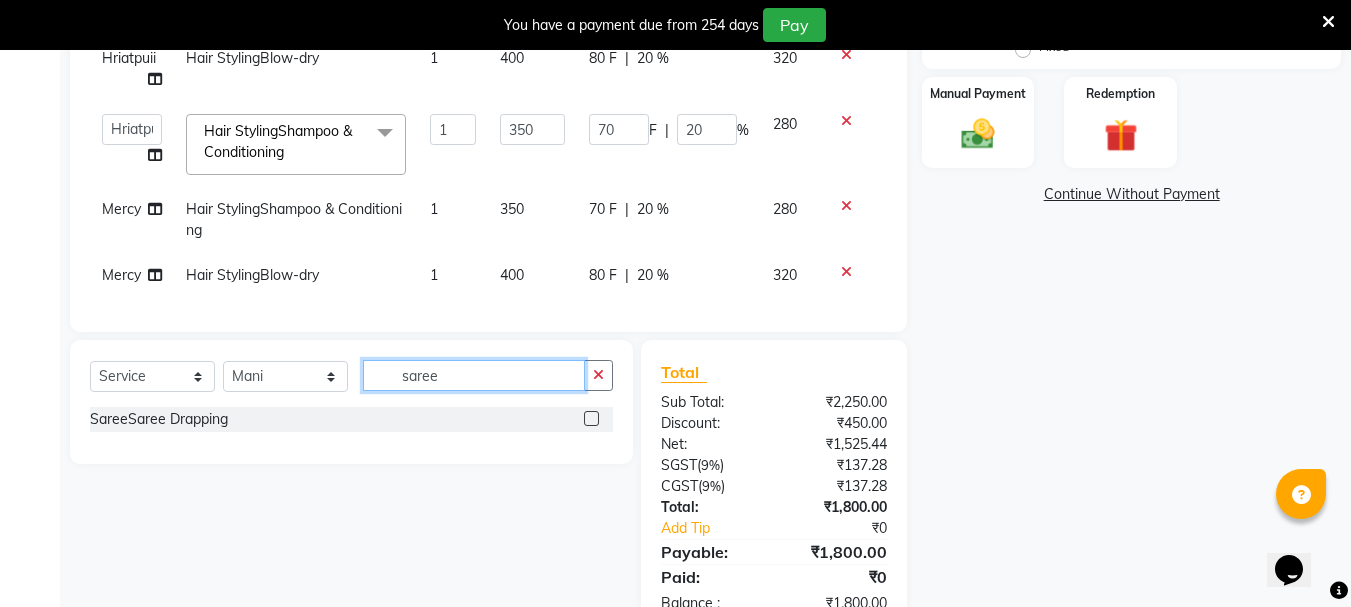 type on "saree" 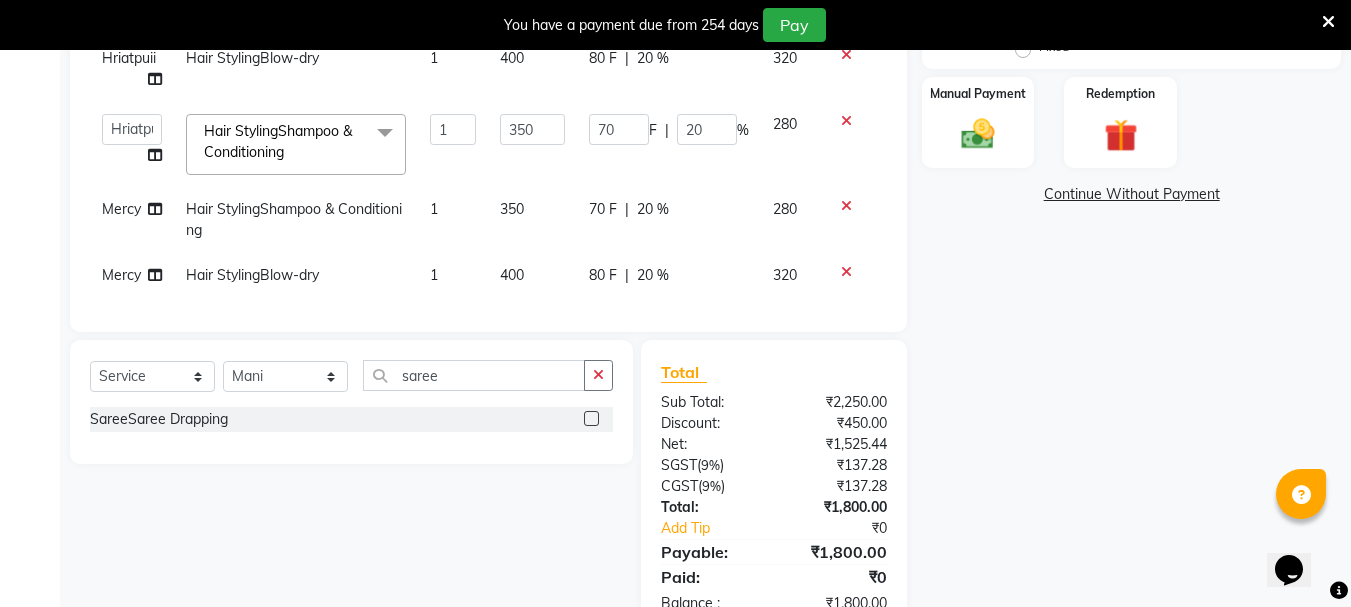 click 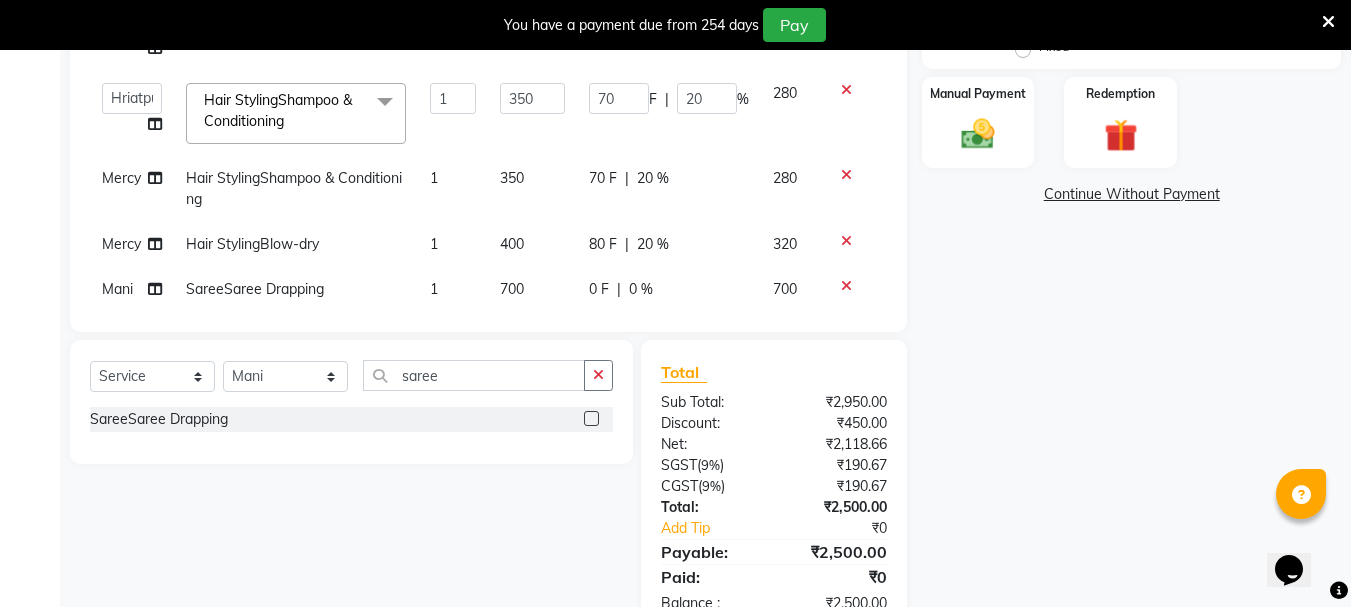 scroll, scrollTop: 62, scrollLeft: 0, axis: vertical 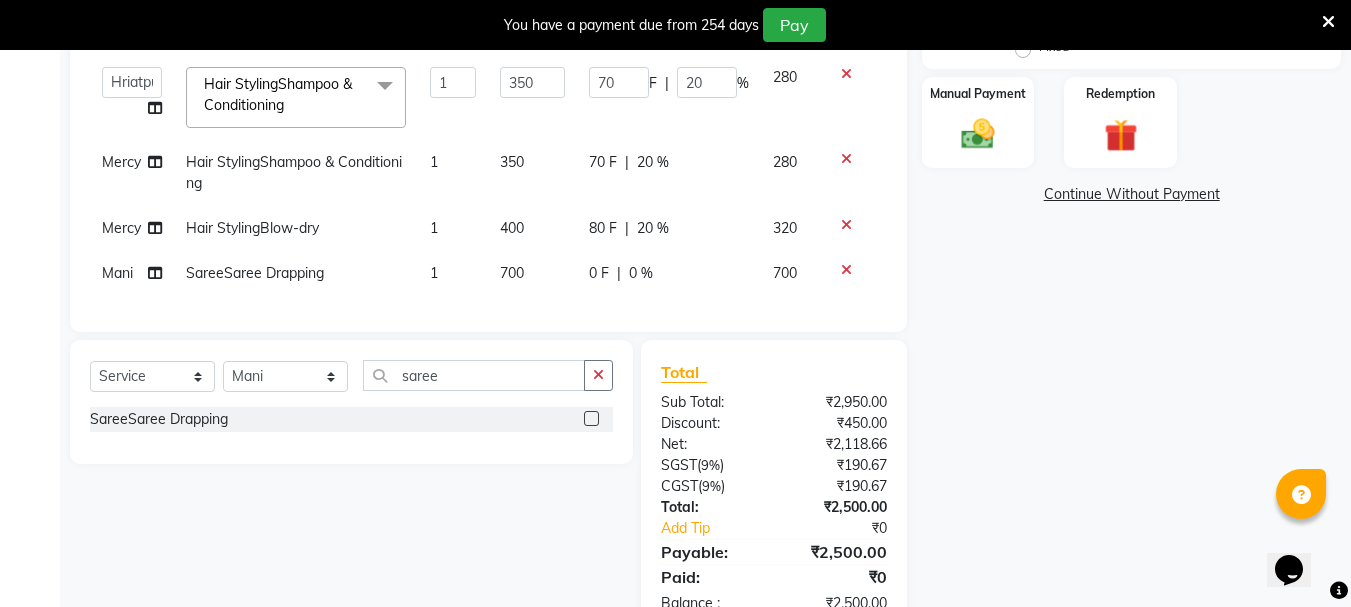 click 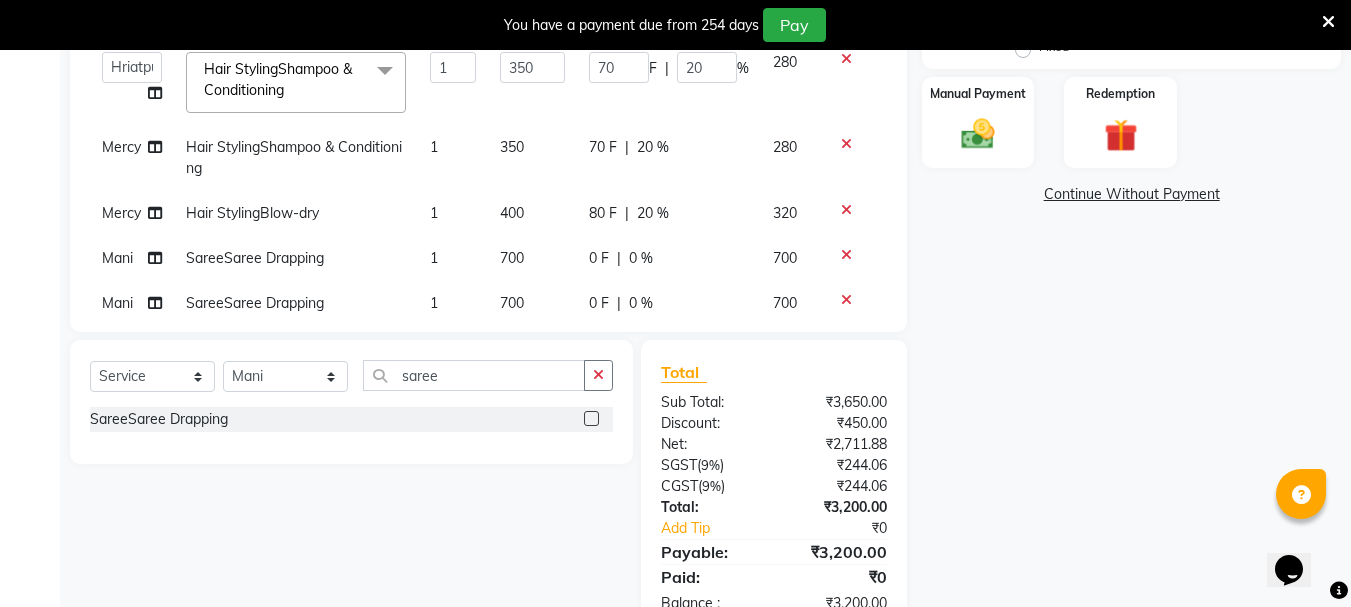 scroll, scrollTop: 107, scrollLeft: 0, axis: vertical 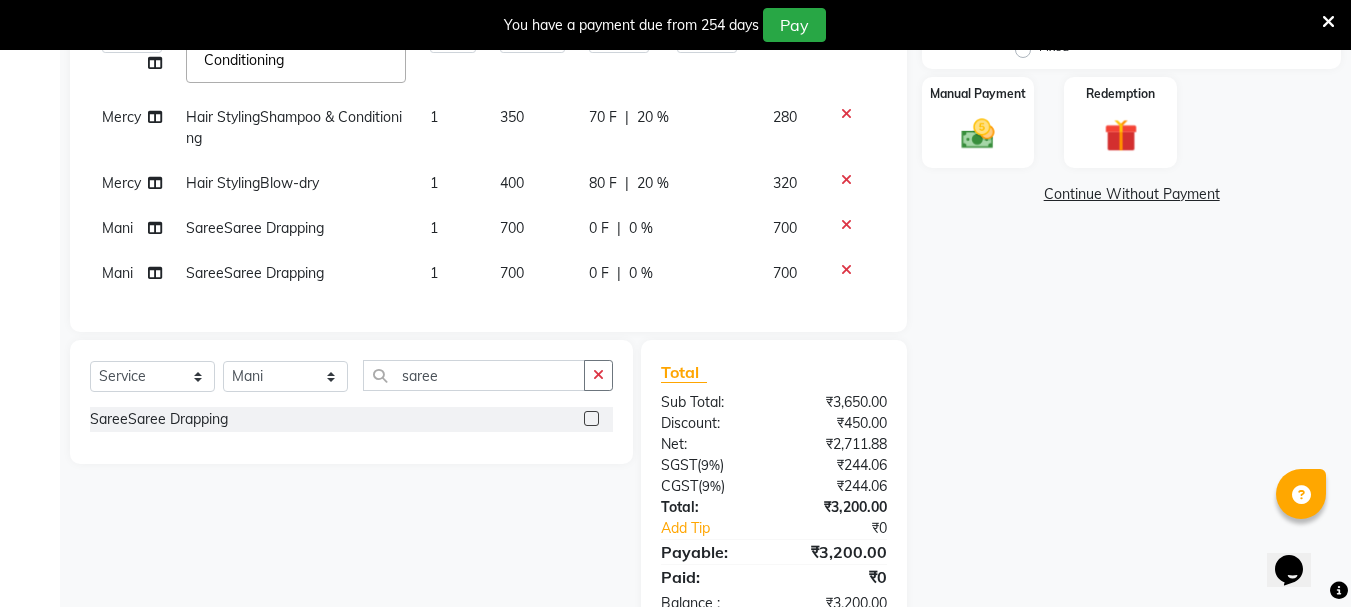 click 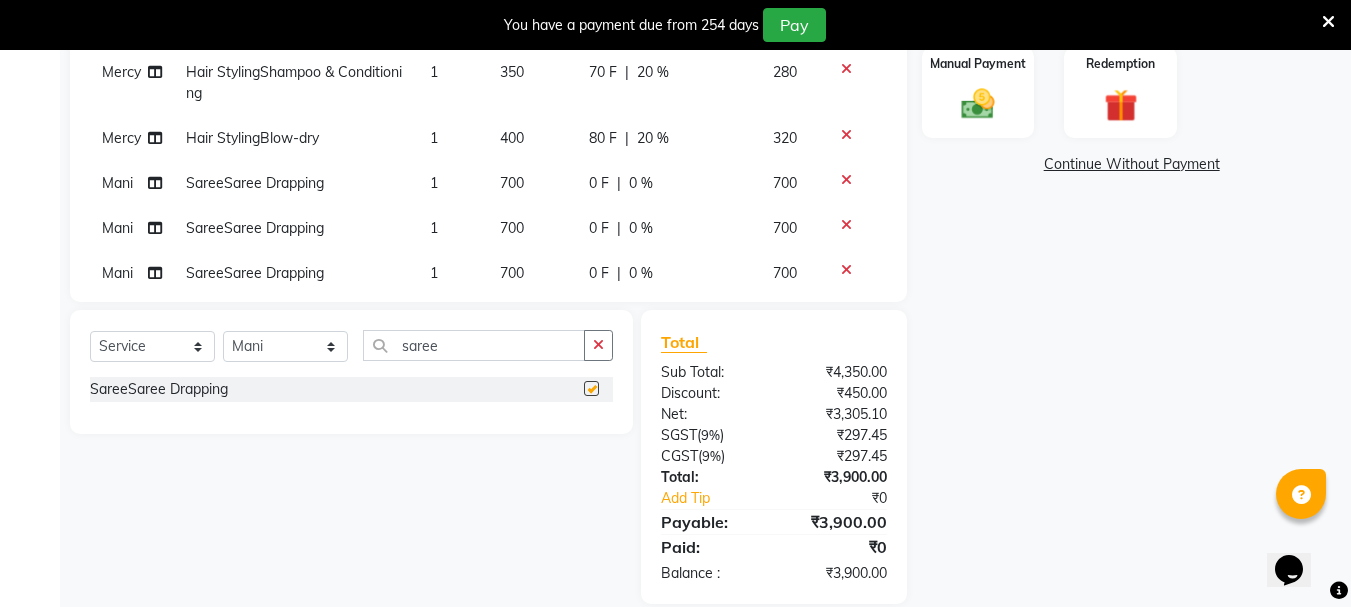 checkbox on "false" 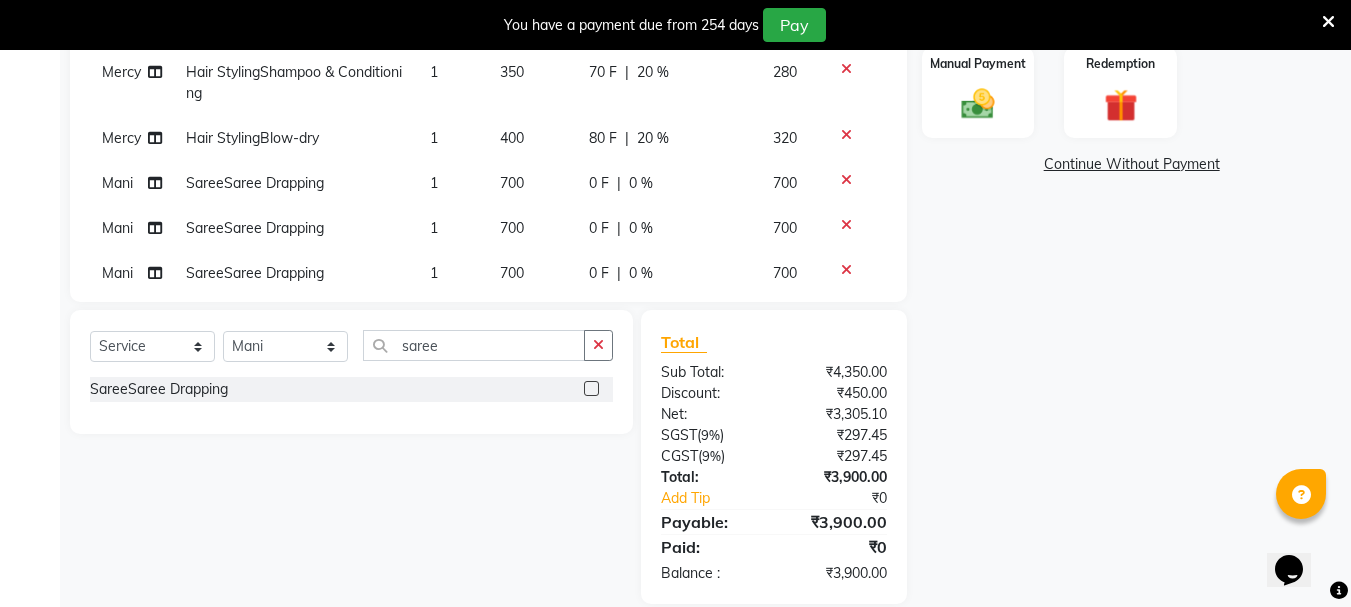 scroll, scrollTop: 543, scrollLeft: 0, axis: vertical 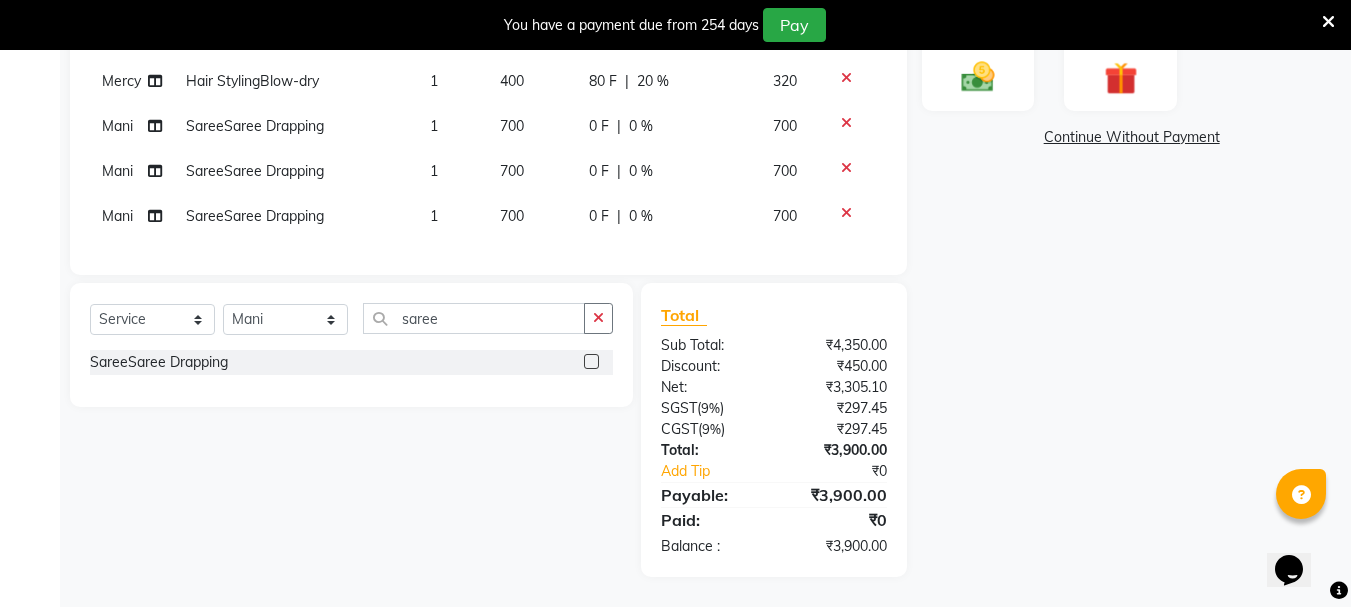 click on "0 F | 0 %" 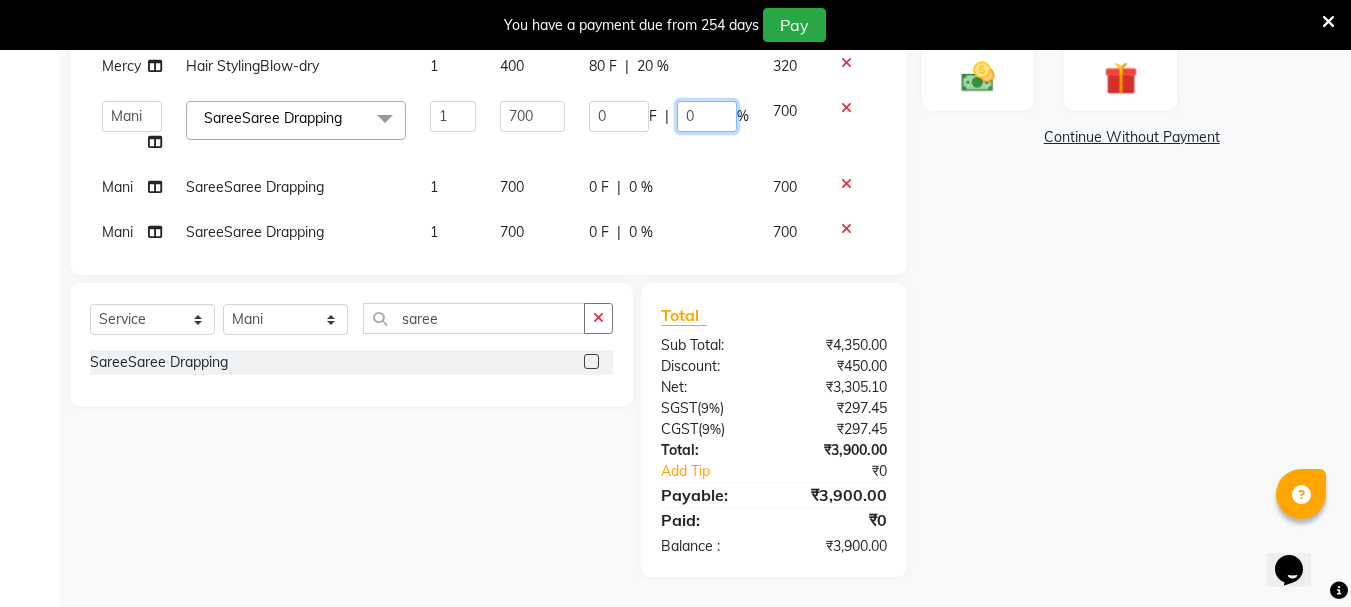 click on "0" 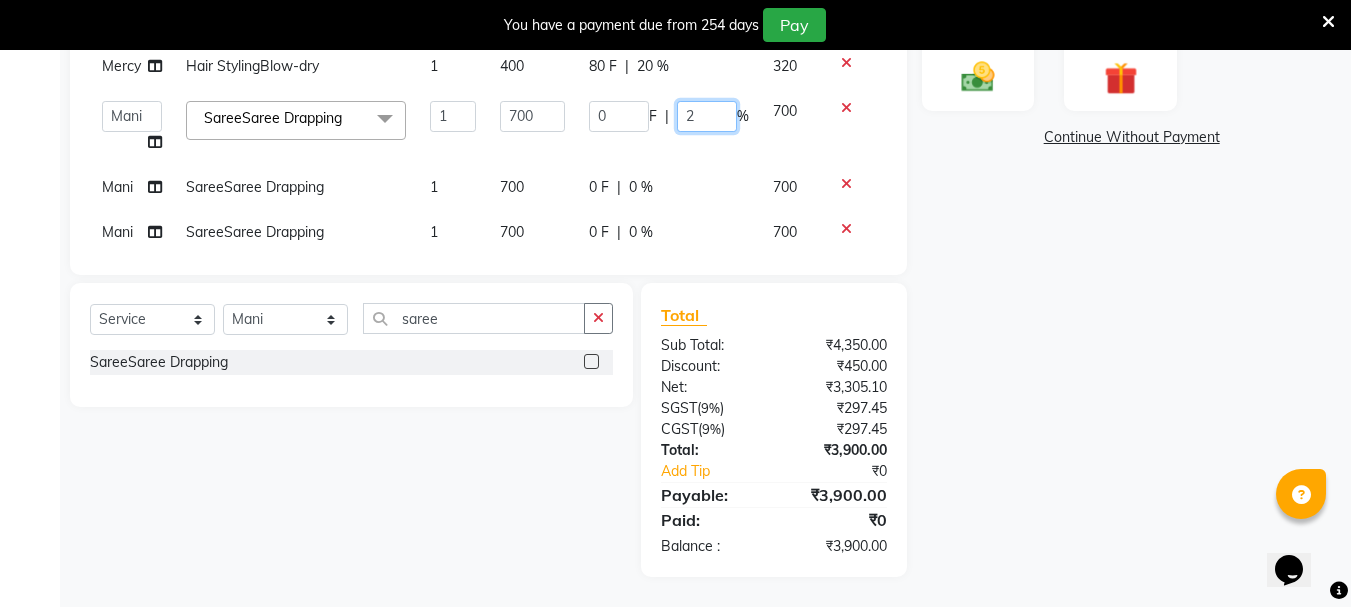type on "20" 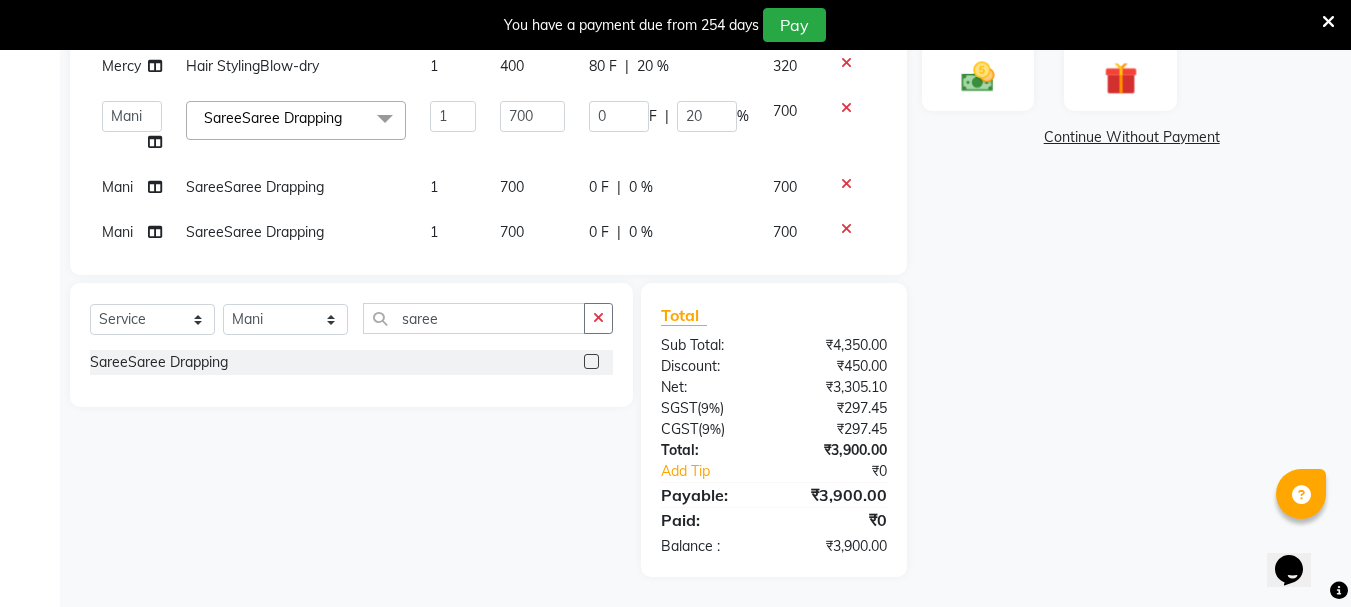 click on "[FIRST] Hair StylingShampoo & Conditioning 1 350 70 F | 20 % 280  [FIRST]   [FIRST]   [FIRST]   [FIRST]   [FIRST]   [FIRST]   [FIRST]   [FIRST]   [FIRST]   [FIRST] Salon Manager   [FIRST]   [FIRST]   [FIRST]   [FIRST]   [FIRST]   [FIRST]   [FIRST]   [FIRST]   [FIRST]   [FIRST]  Hair StylingBlow-dry  x Hair StylingCreative Style Director Hair StylingSenior Stylist Hair StylingStylist Hair StylingBlunt Hair Cut Hair StylingFringe Hair StylingKids Hair Cut (below 6 years) Hair StylingShampoo & Conditioning Hair StylingBlow-dry Hair StylingIroning Hair StylingTong Curls Hair Accessories Hair ColorRoot Touch-Up Vegan Hair ColorRoot Touch-Up PPD Free Hair ColorRoot Touch-Up Ammonia Free Hair ColorHighlights (Per Foil) Hair ColorHighlights with pre lightener (Per Foil) Hair ColorCrazy Hair Color (Per Foil) Hair ColorGlobal Hair Color Hair ColorBalayage/Ombre Henna Hair Toning Hair & Scalp TreatmentHair Spa - Shea Butter Hair & Scalp TreatmentHair Spa - Nashi Hair & Scalp Treatment[FIRST] Hair & Scalp TreatmentQOD F4st Hair & Scalp TreatmentOlaplex" 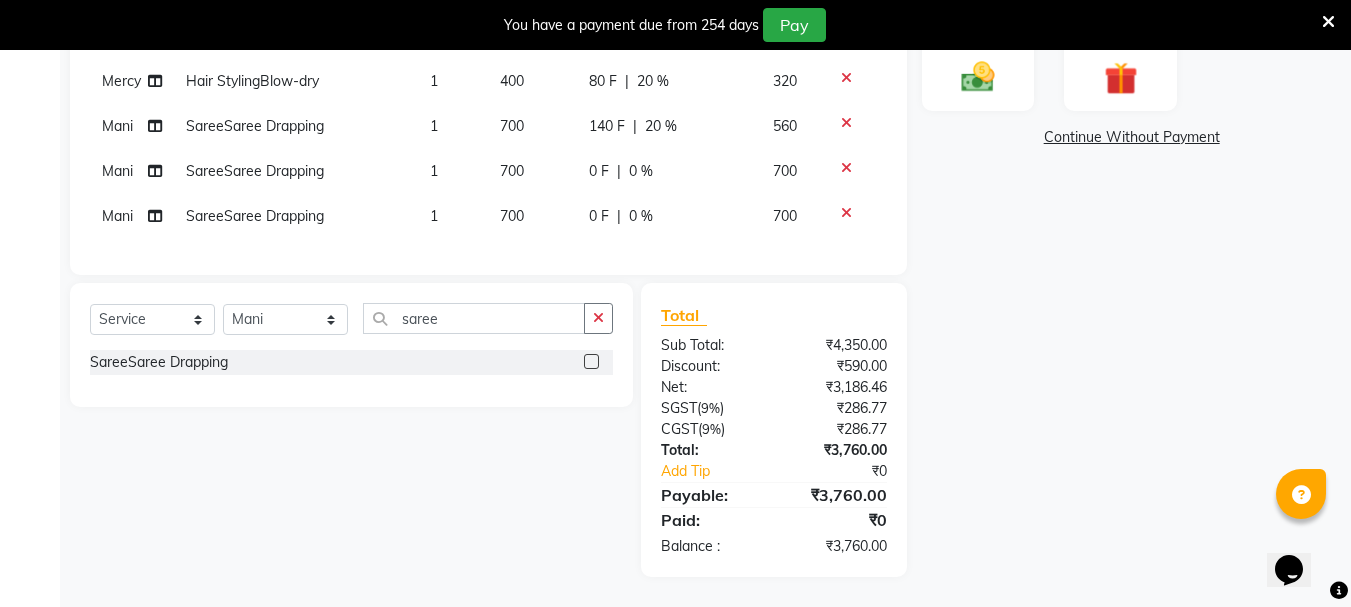 click on "0 F | 0 %" 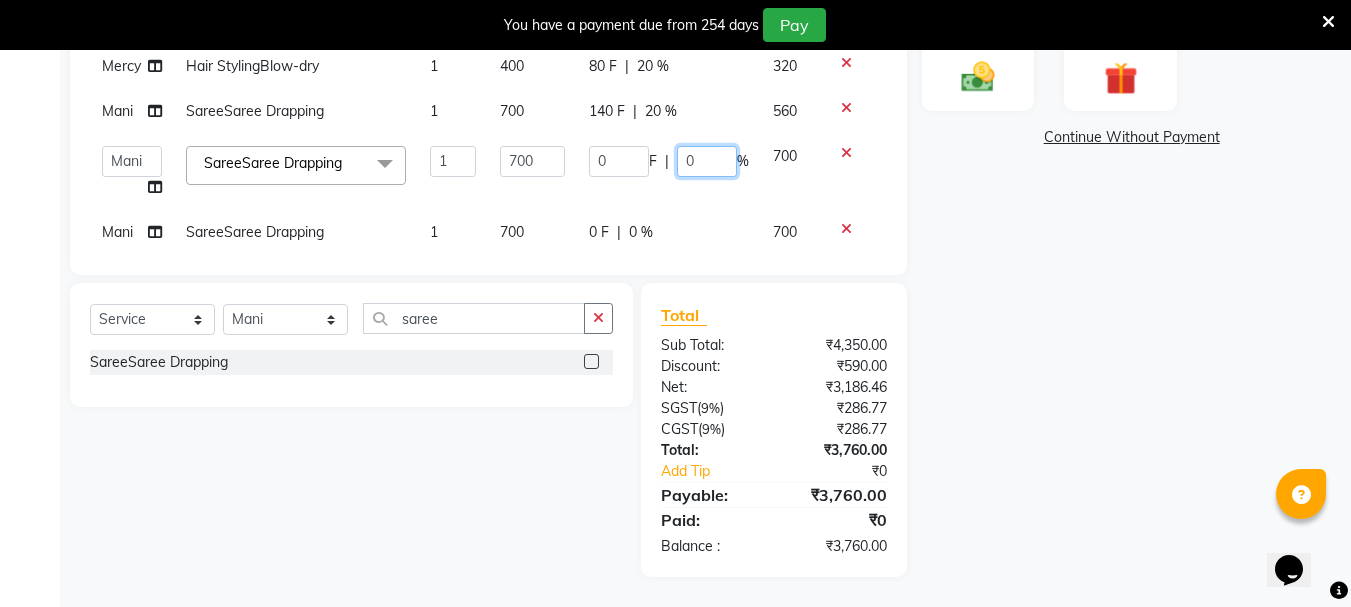click on "0" 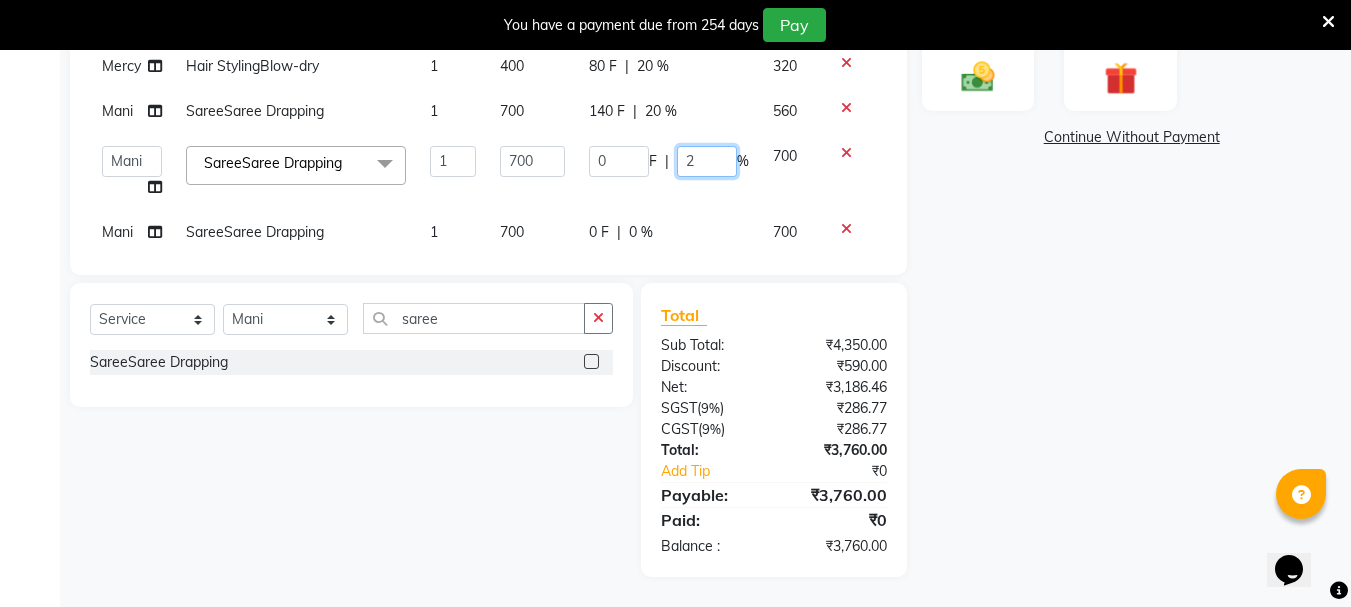 type on "20" 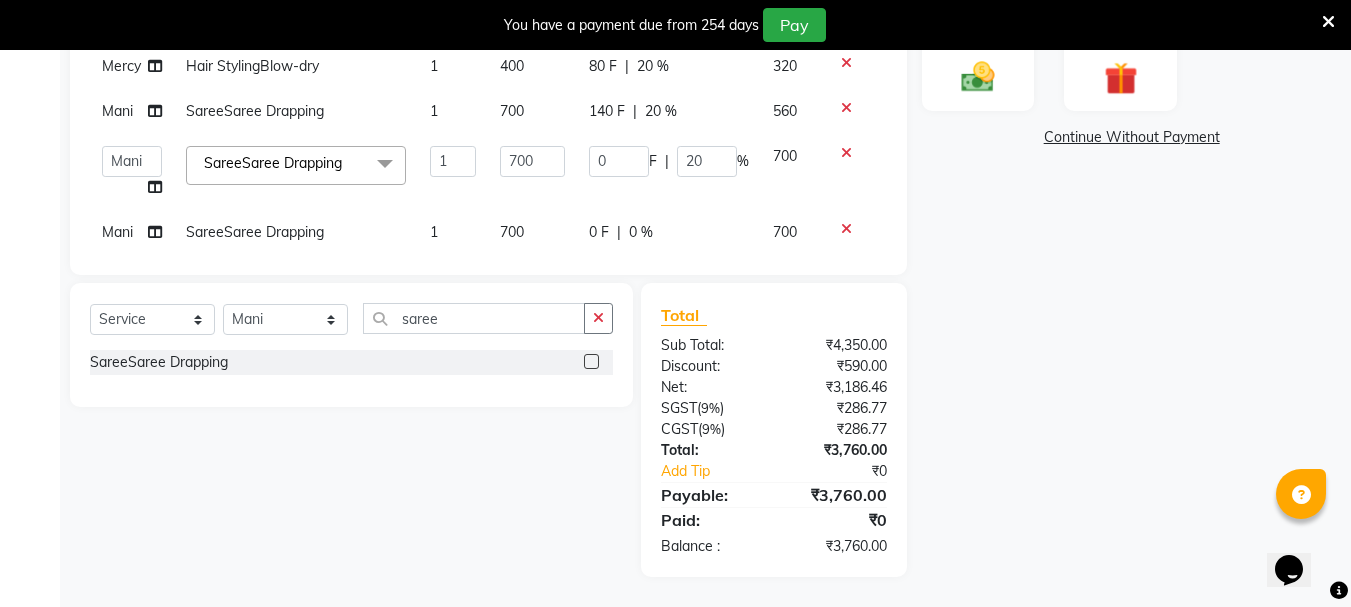 click on "[FIRST] Hair StylingShampoo & Conditioning 1 350 70 F | 20 % 280  [FIRST]   [FIRST]   [FIRST]   [FIRST]   [FIRST]   [FIRST]   [FIRST]   [FIRST]   [FIRST]   [FIRST] Salon Manager   [FIRST]   [FIRST]   [FIRST]   [FIRST]   [FIRST]   [FIRST]   [FIRST]   [FIRST]   [FIRST]   [FIRST]  Hair StylingBlow-dry  x Hair StylingCreative Style Director Hair StylingSenior Stylist Hair StylingStylist Hair StylingBlunt Hair Cut Hair StylingFringe Hair StylingKids Hair Cut (below 6 years) Hair StylingShampoo & Conditioning Hair StylingBlow-dry Hair StylingIroning Hair StylingTong Curls Hair Accessories Hair ColorRoot Touch-Up Vegan Hair ColorRoot Touch-Up PPD Free Hair ColorRoot Touch-Up Ammonia Free Hair ColorHighlights (Per Foil) Hair ColorHighlights with pre lightener (Per Foil) Hair ColorCrazy Hair Color (Per Foil) Hair ColorGlobal Hair Color Hair ColorBalayage/Ombre Henna Hair Toning Hair & Scalp TreatmentHair Spa - Shea Butter Hair & Scalp TreatmentHair Spa - Nashi Hair & Scalp Treatment[FIRST] Hair & Scalp TreatmentQOD F4st Hair & Scalp TreatmentOlaplex" 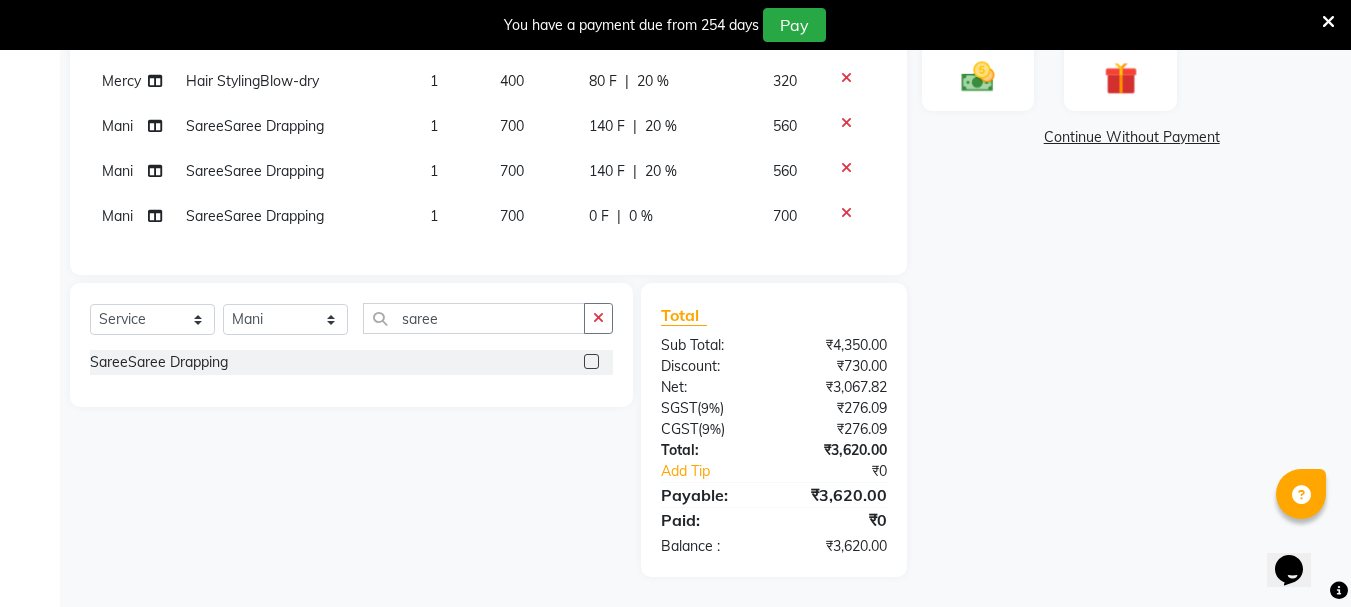 click on "0 F | 0 %" 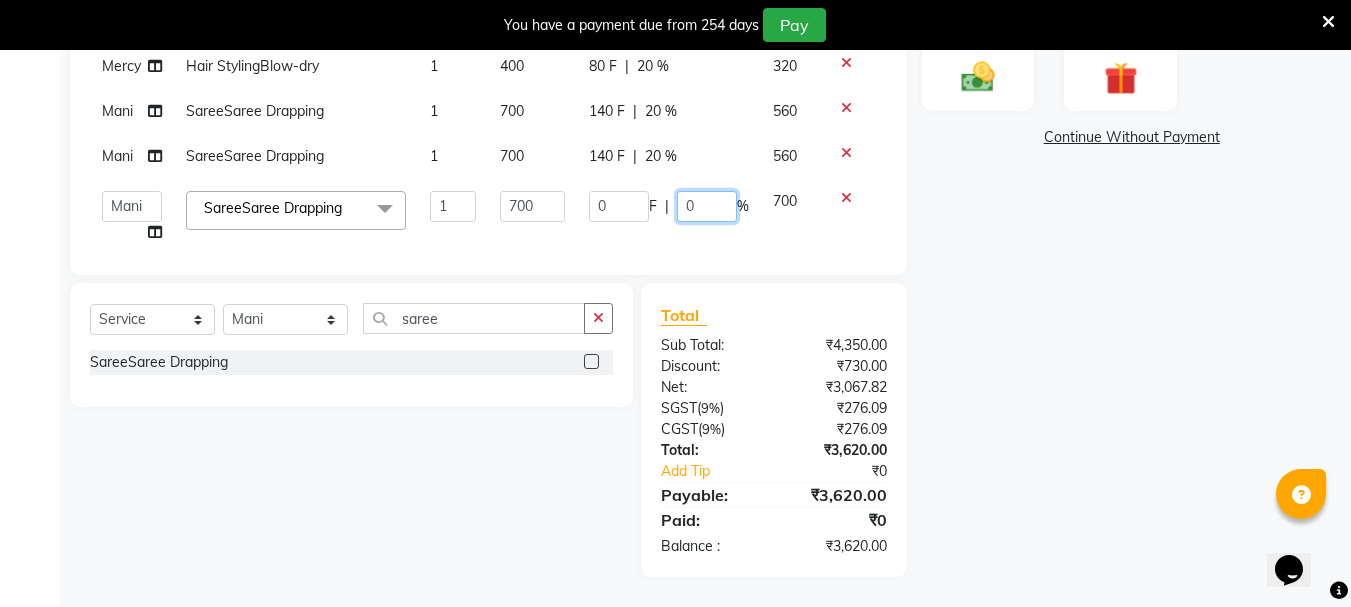 click on "0" 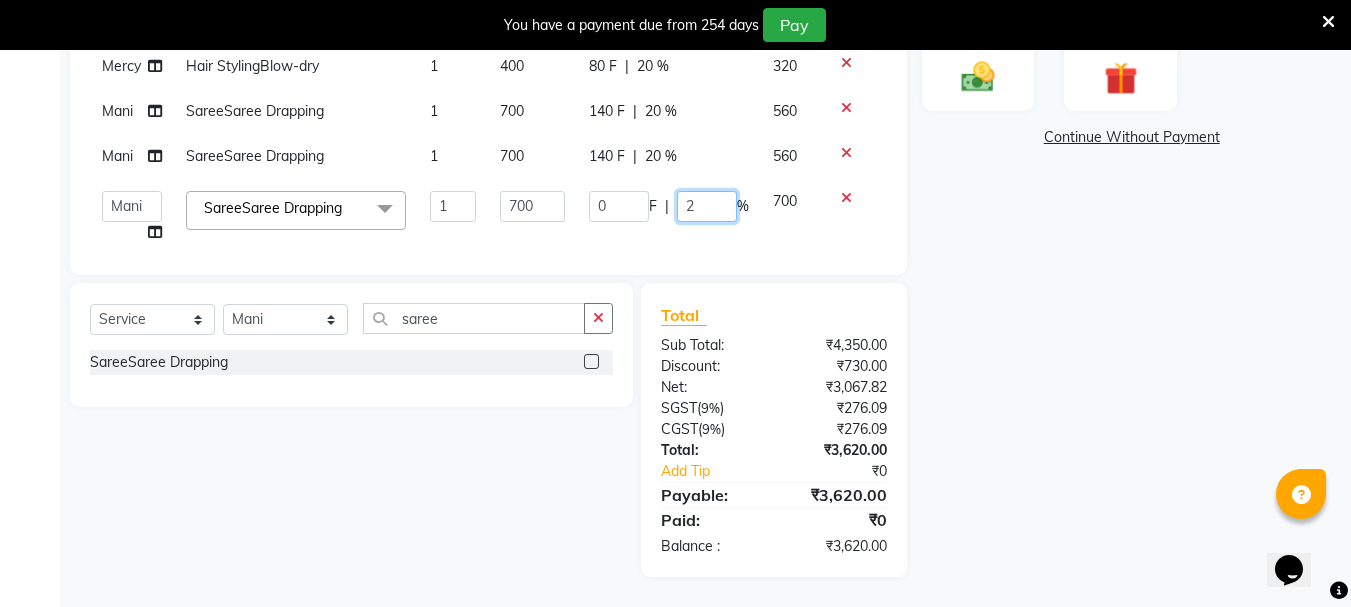 type on "20" 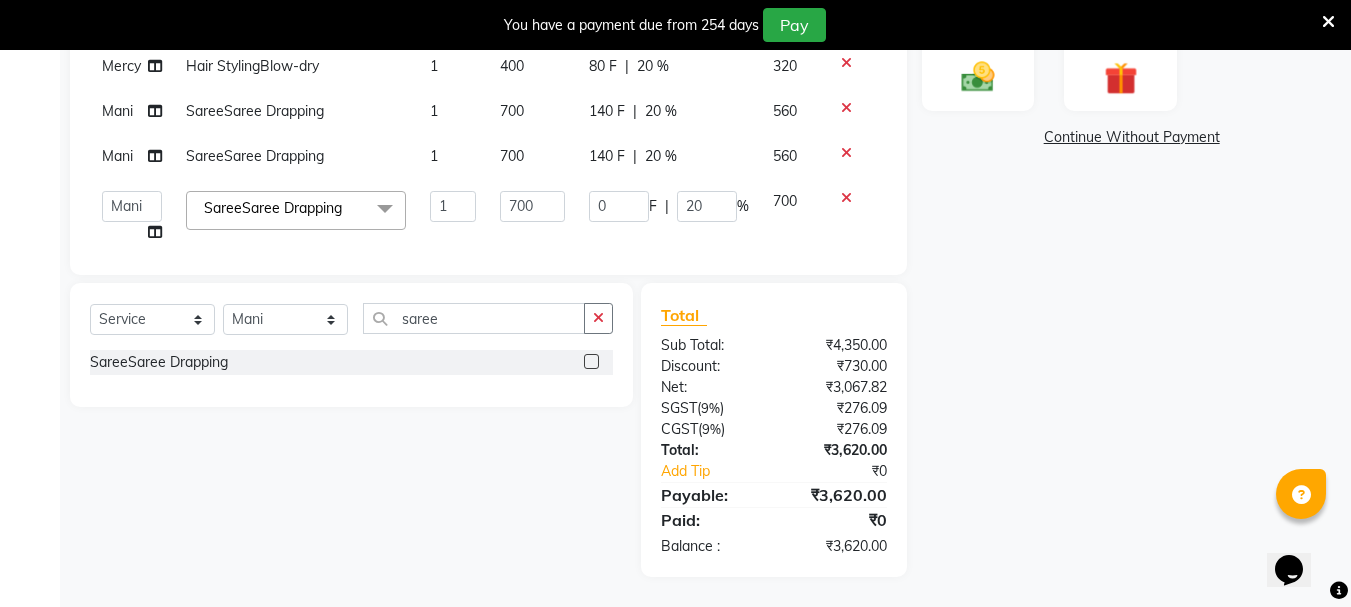 click on "700" 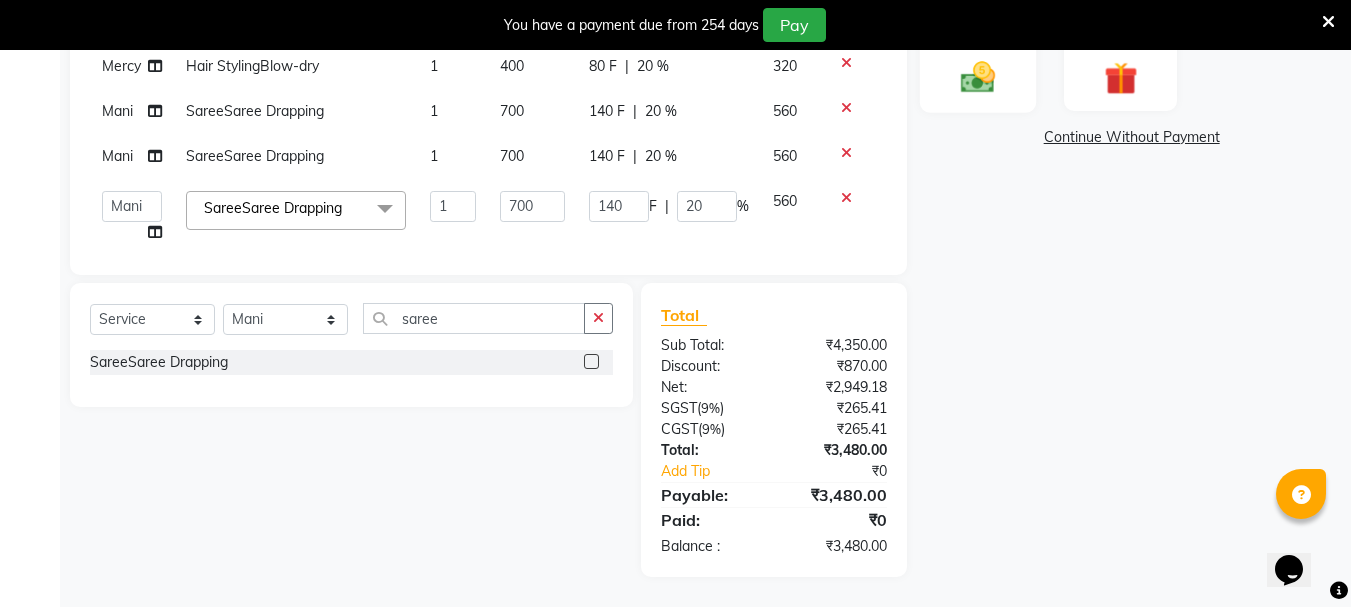 click on "Manual Payment" 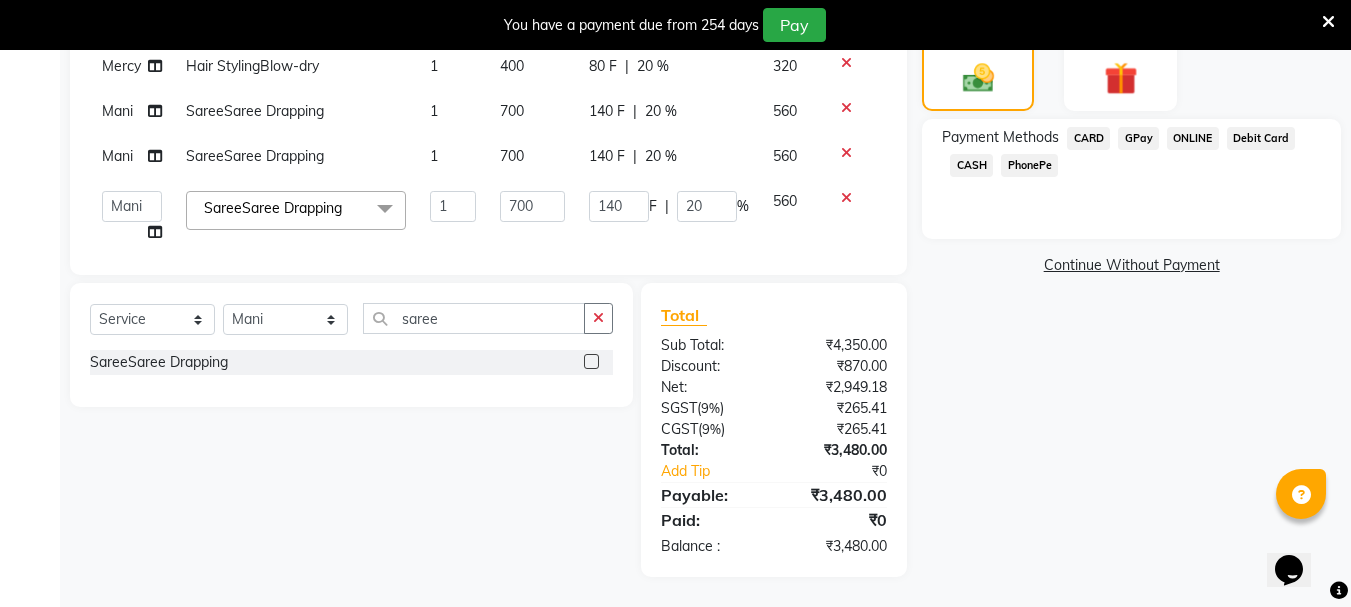 click on "GPay" 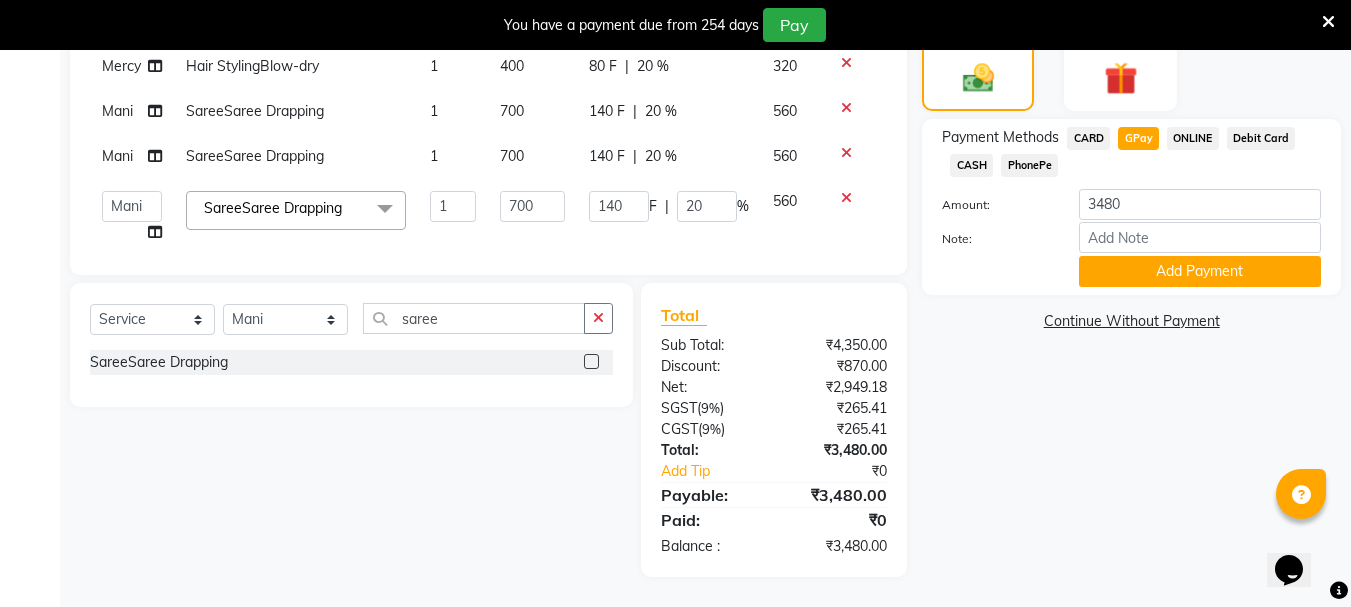 scroll, scrollTop: 183, scrollLeft: 0, axis: vertical 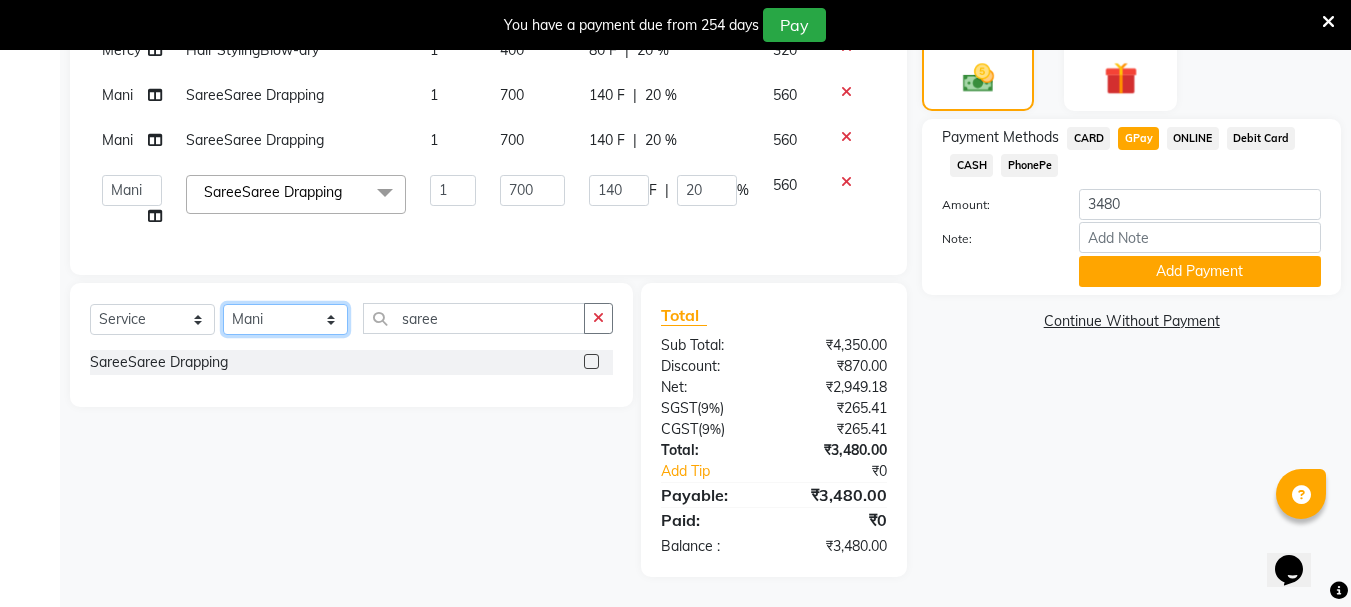 click on "Select Stylist [FIRST] [FIRST] [FIRST] [FIRST] [FIRST] [FIRST] [FIRST] [FIRST] [FIRST] [FIRST] Salon Manager [FIRST] [FIRST] [FIRST] [FIRST] [FIRST] [FIRST] [FIRST] [FIRST] [FIRST] [FIRST]" 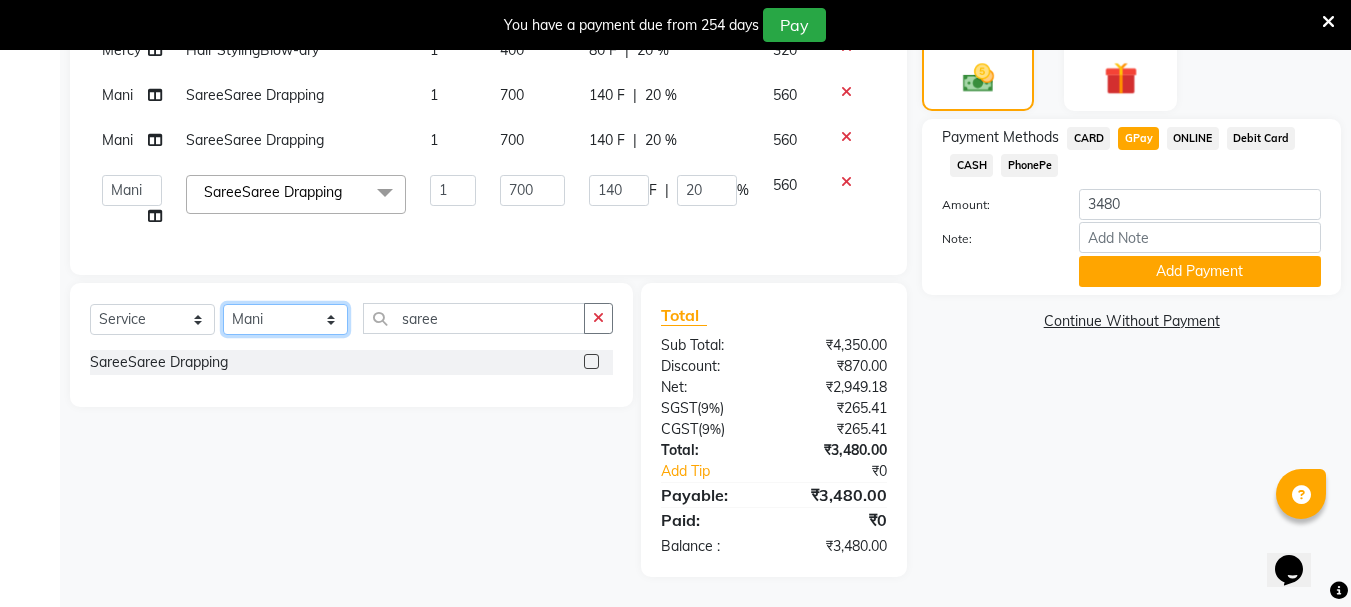 select on "64250" 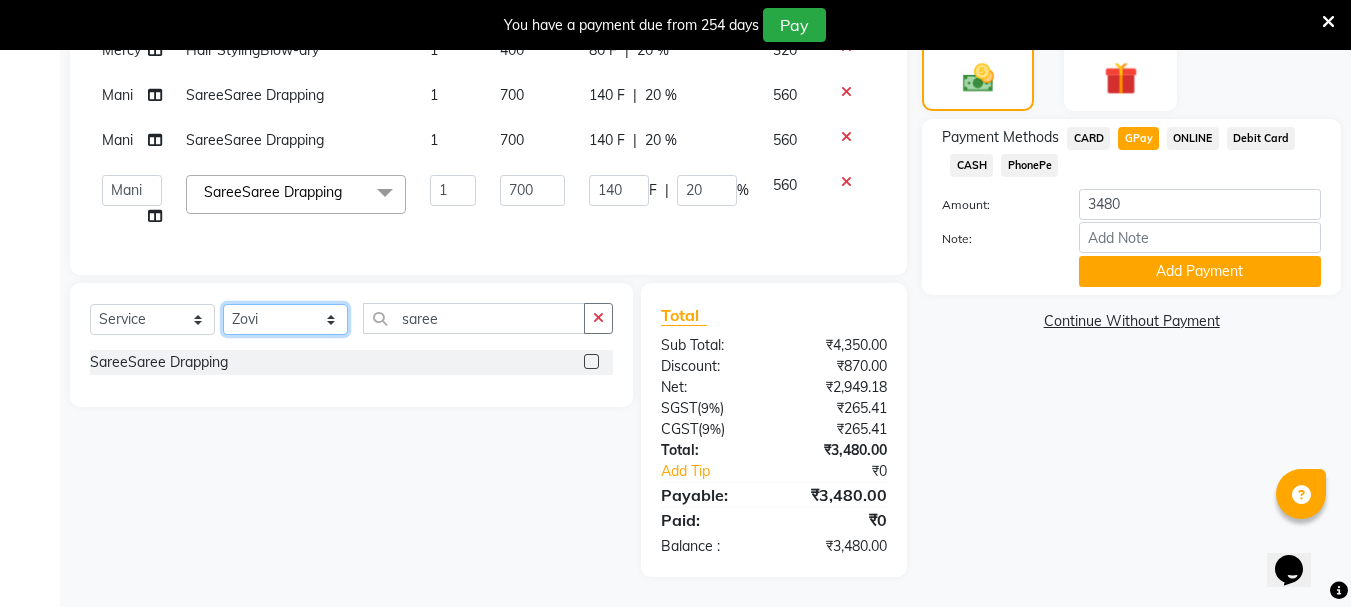 click on "Select Stylist [FIRST] [FIRST] [FIRST] [FIRST] [FIRST] [FIRST] [FIRST] [FIRST] [FIRST] [FIRST] Salon Manager [FIRST] [FIRST] [FIRST] [FIRST] [FIRST] [FIRST] [FIRST] [FIRST] [FIRST] [FIRST]" 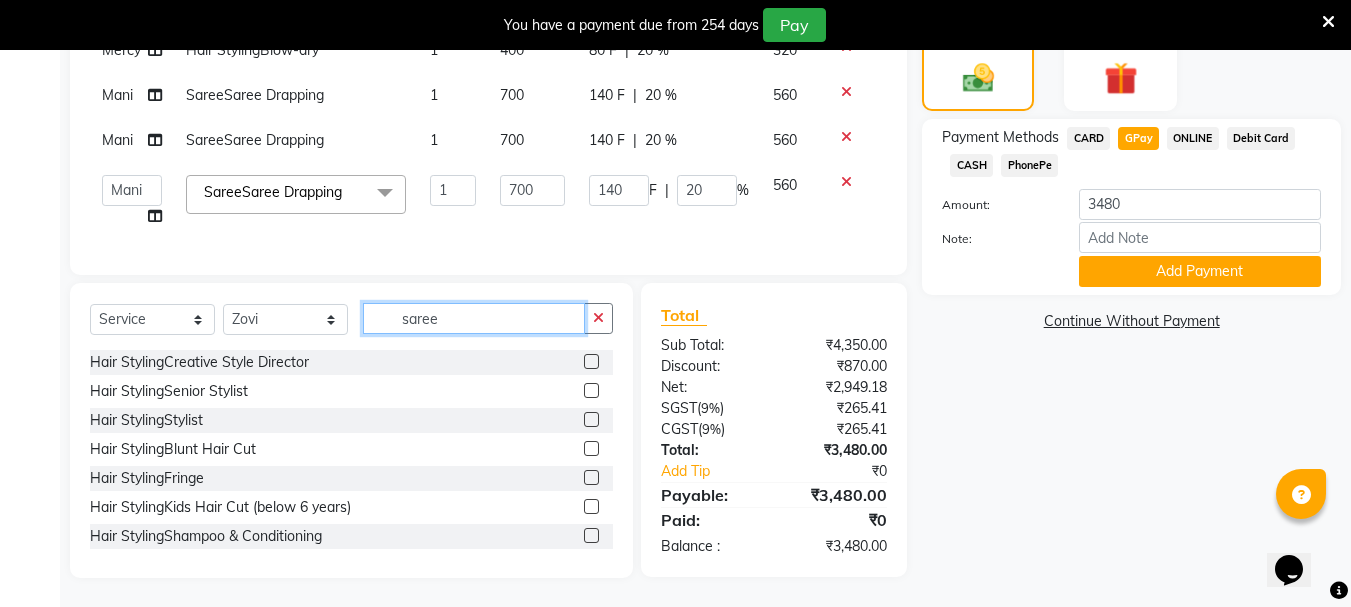 click on "saree" 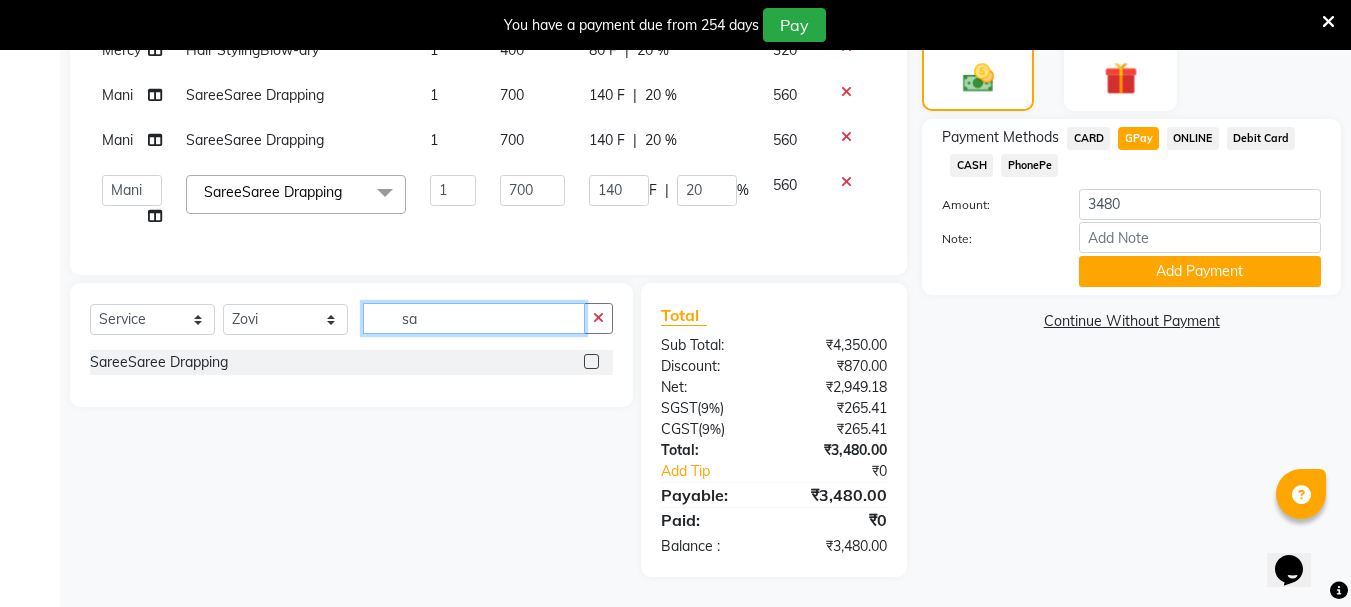 type on "s" 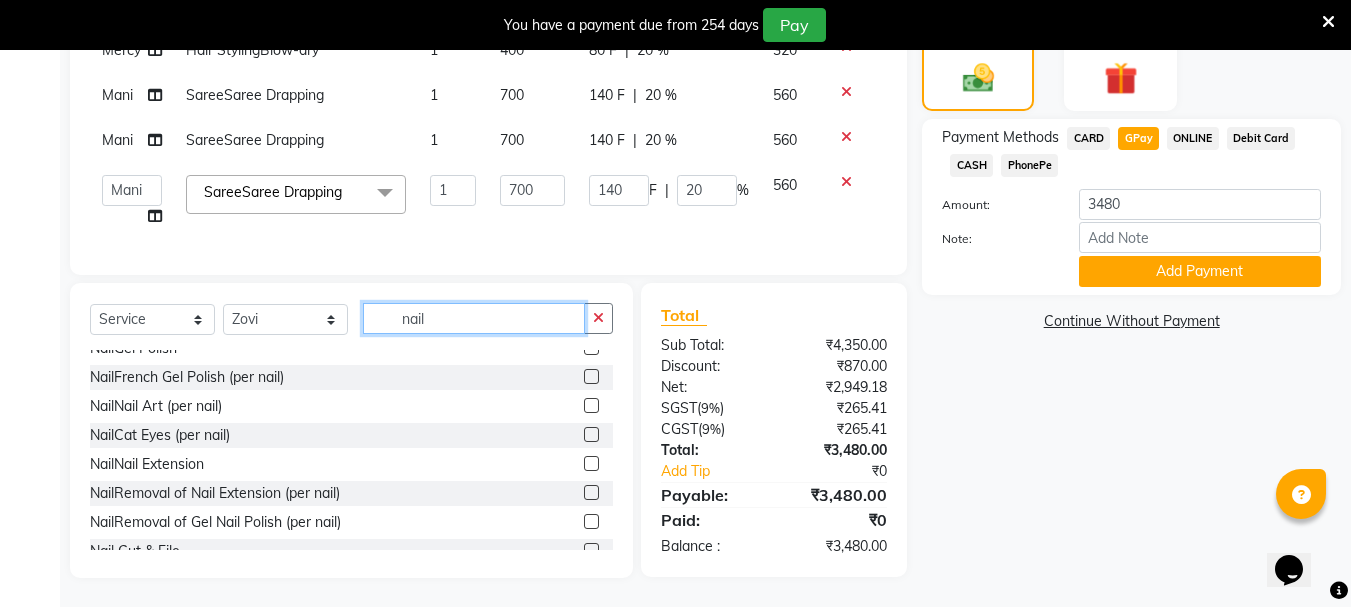 scroll, scrollTop: 496, scrollLeft: 0, axis: vertical 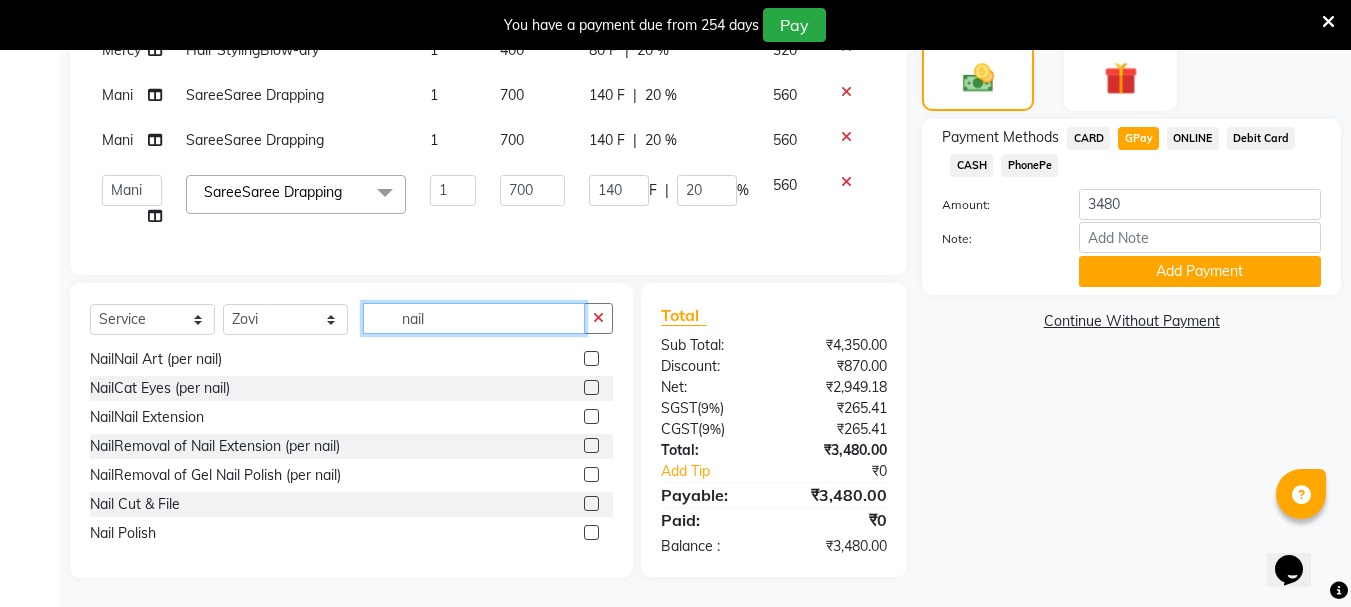type on "nail" 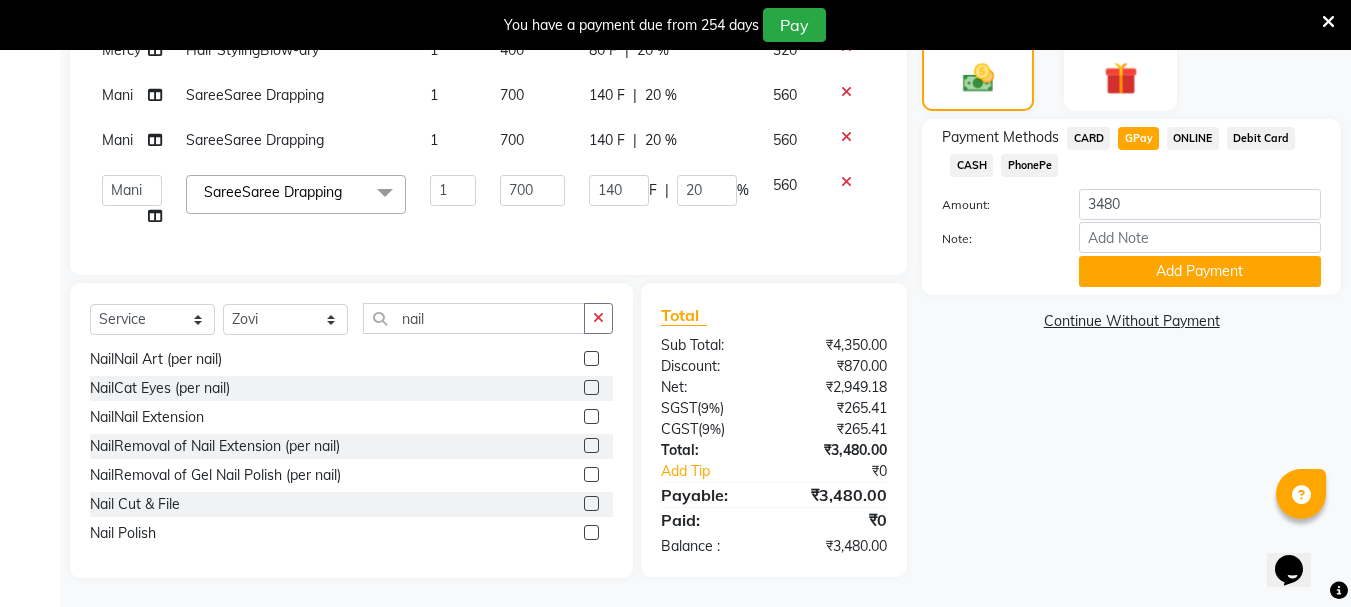 click 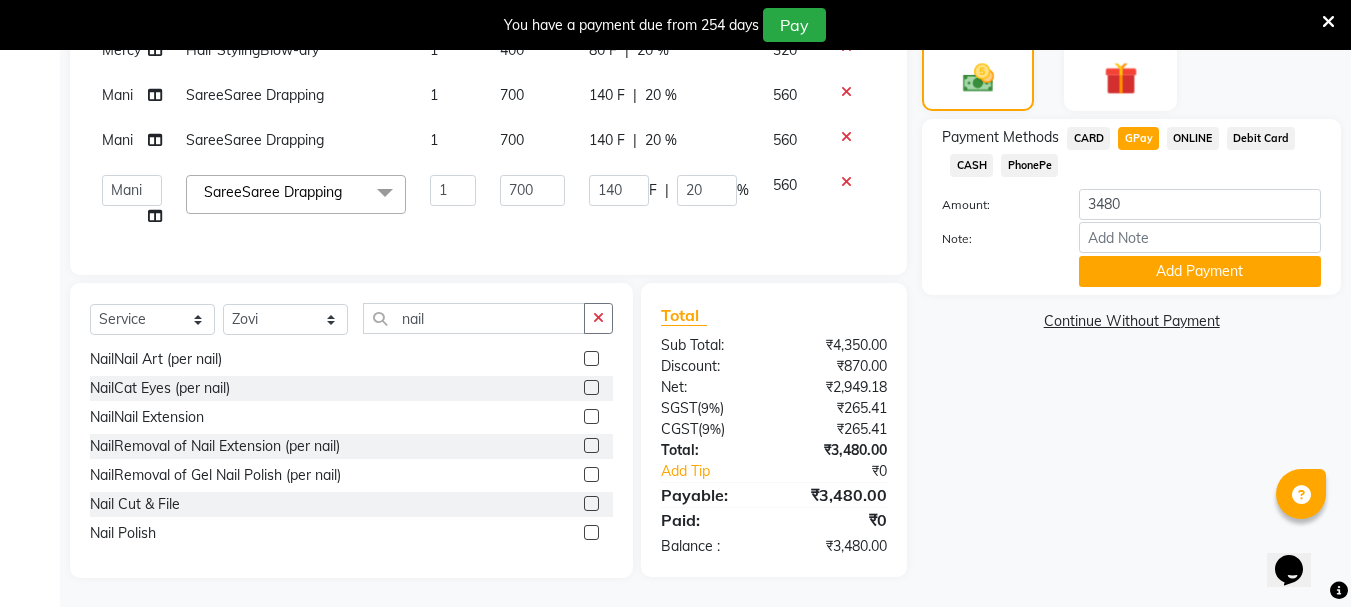 click at bounding box center [590, 533] 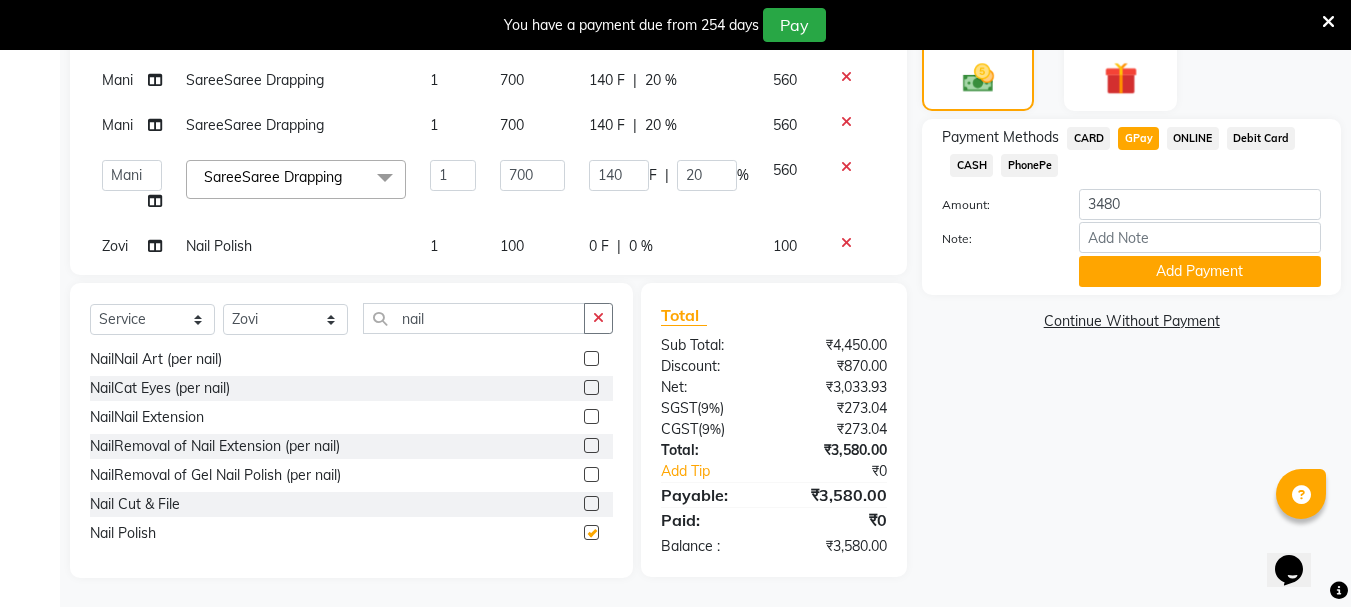 checkbox on "false" 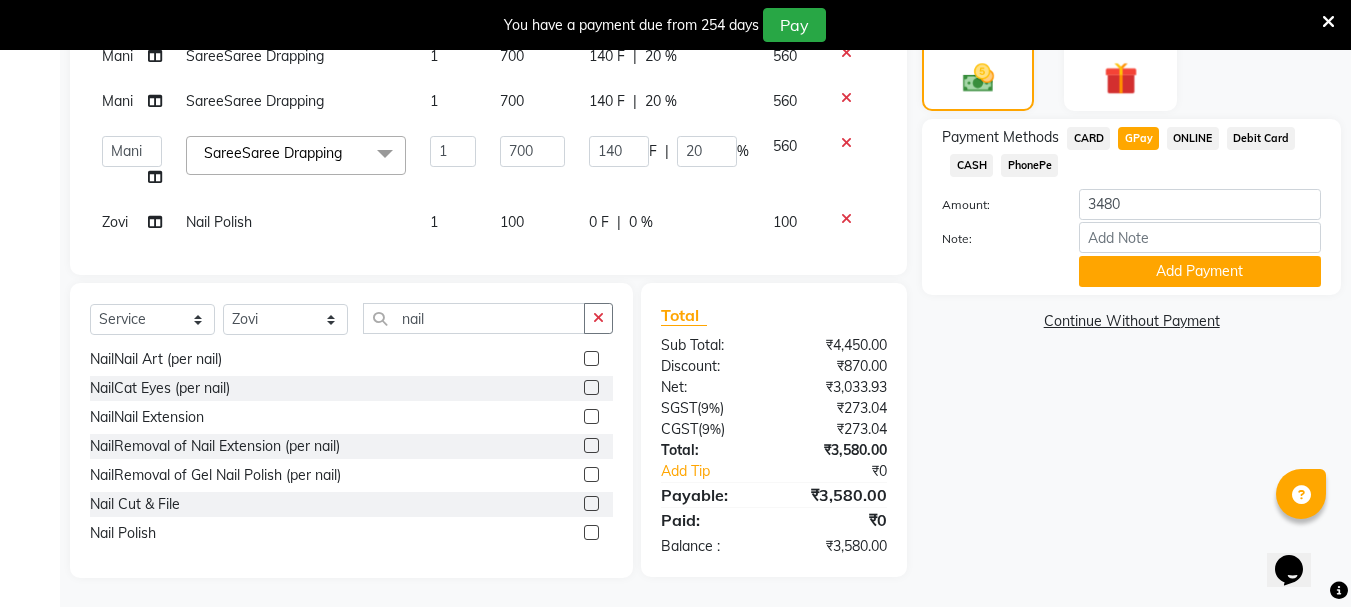 scroll, scrollTop: 228, scrollLeft: 0, axis: vertical 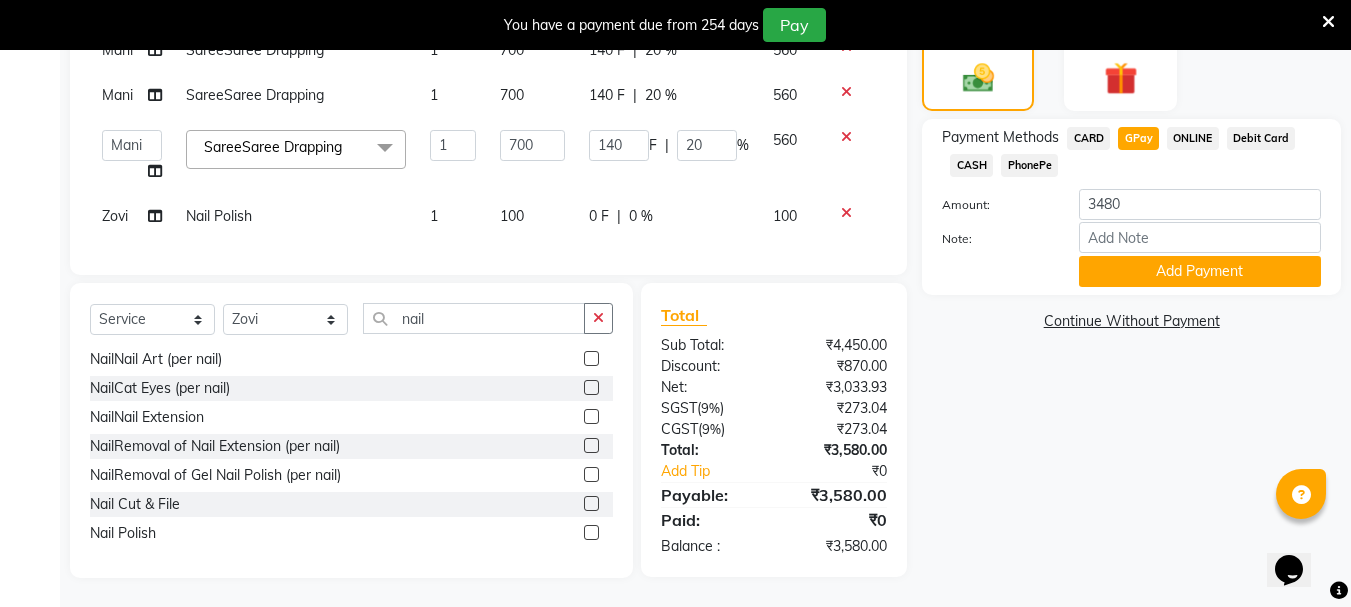 click on "100" 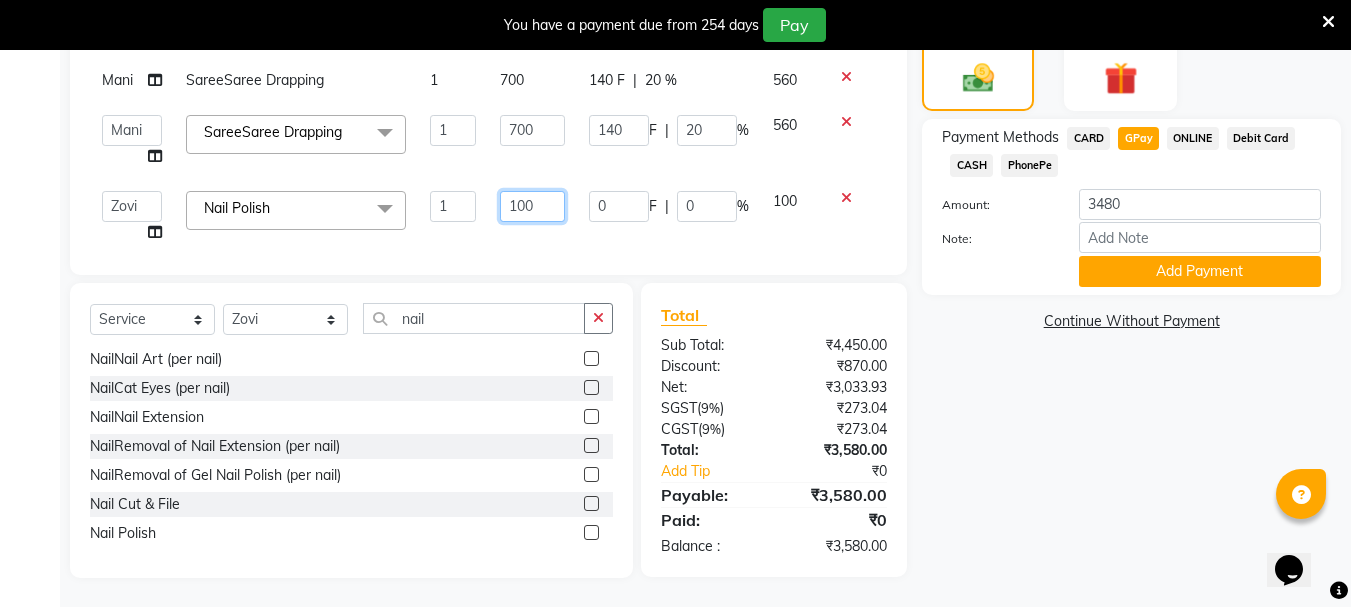 click on "100" 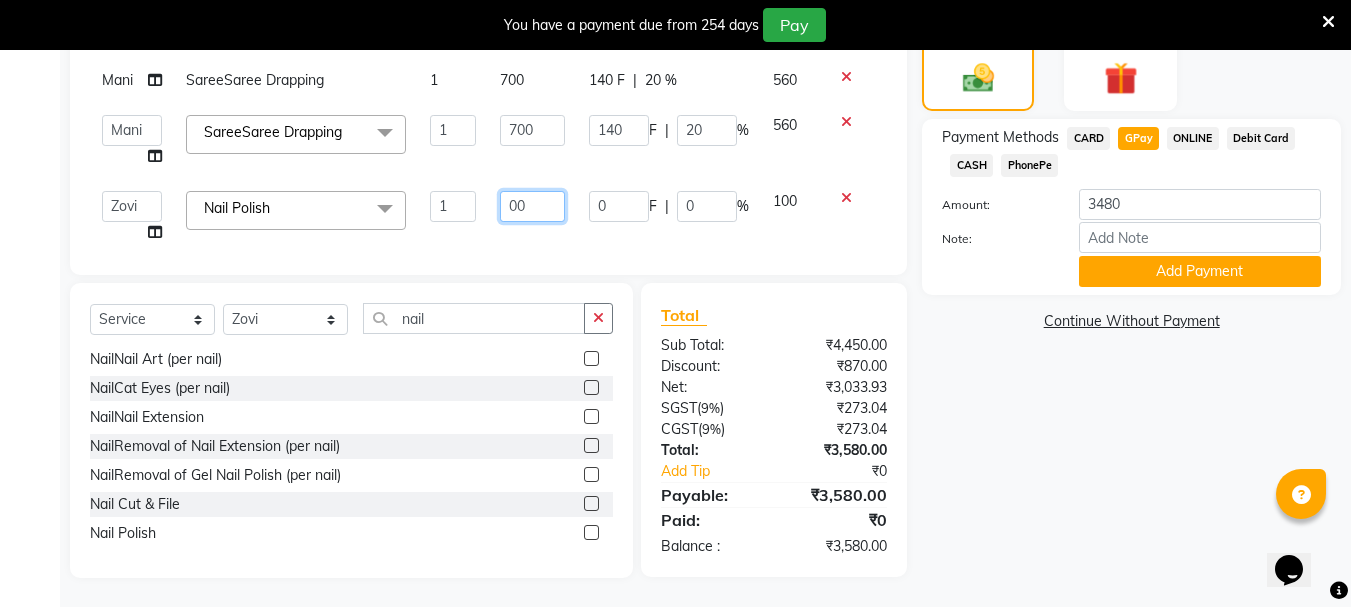 type on "200" 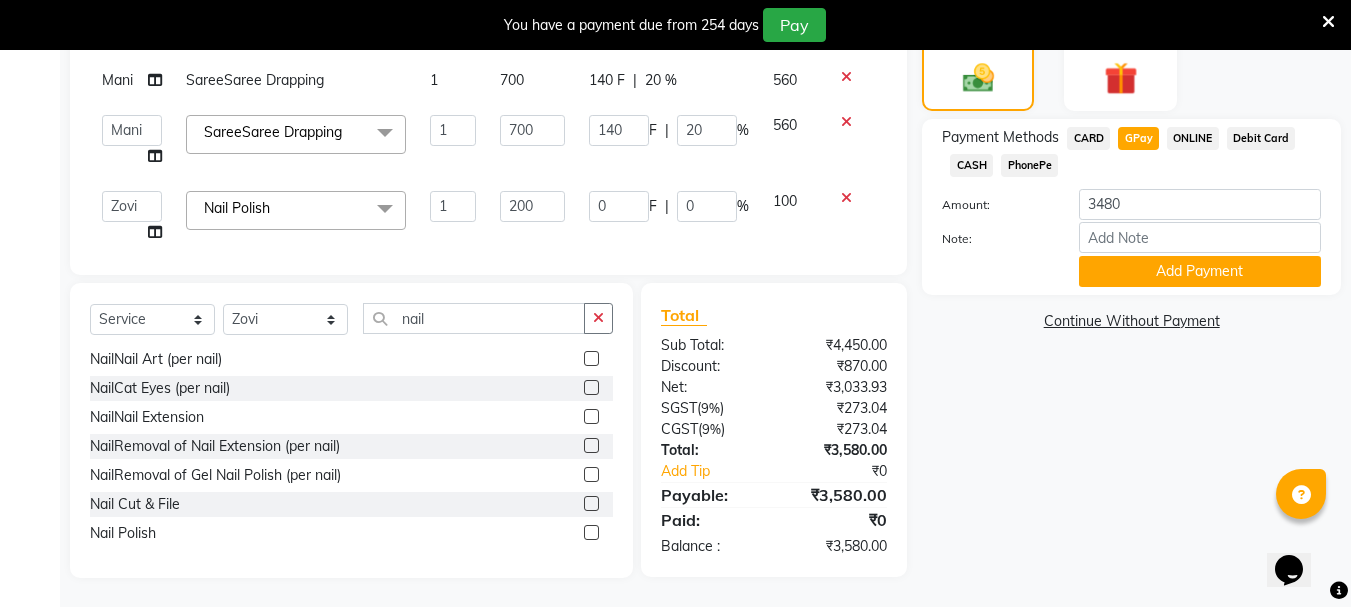 click on "0 F | 0 %" 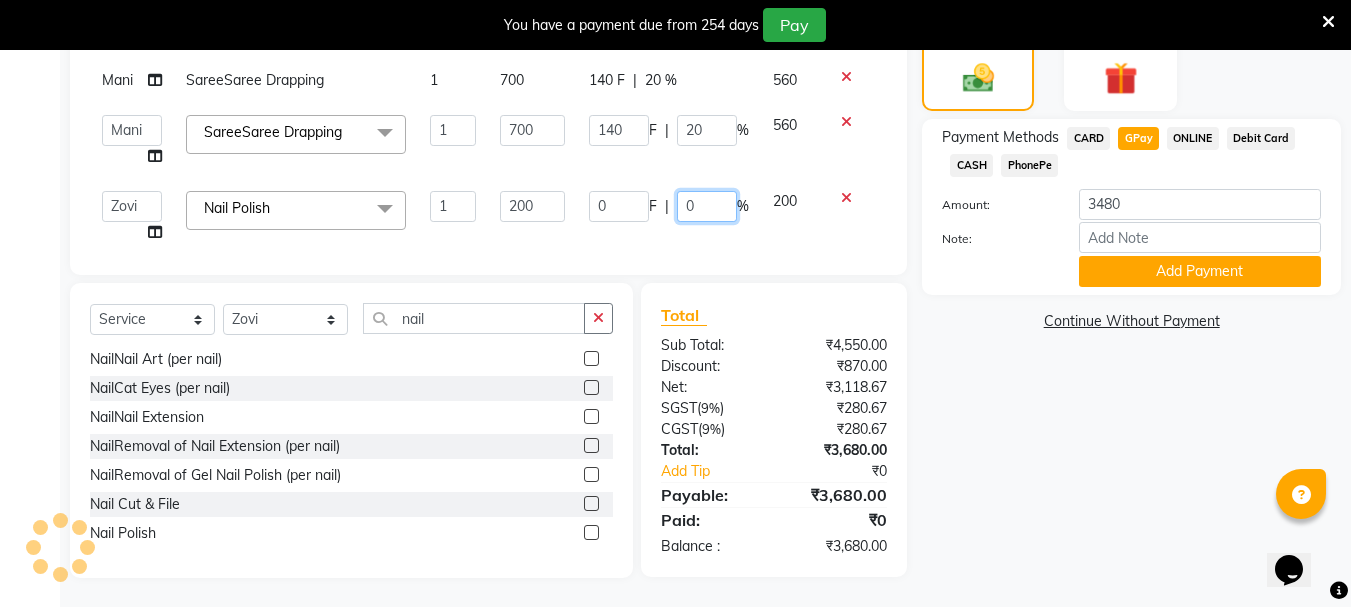 click on "0" 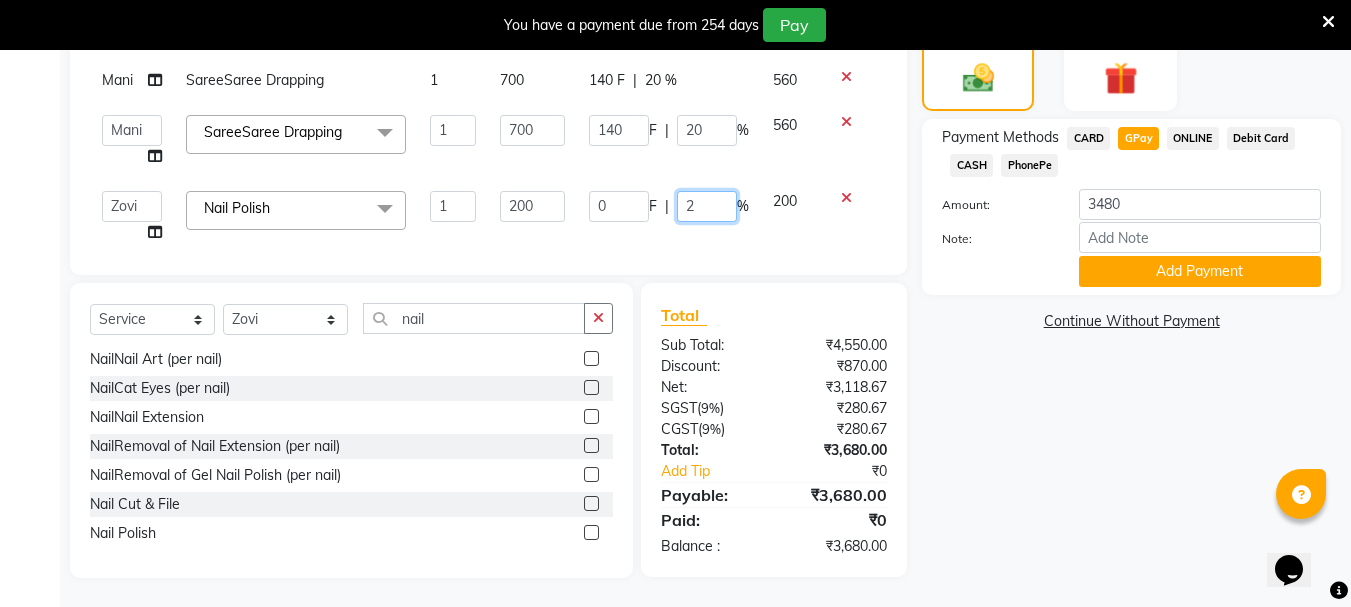 type on "20" 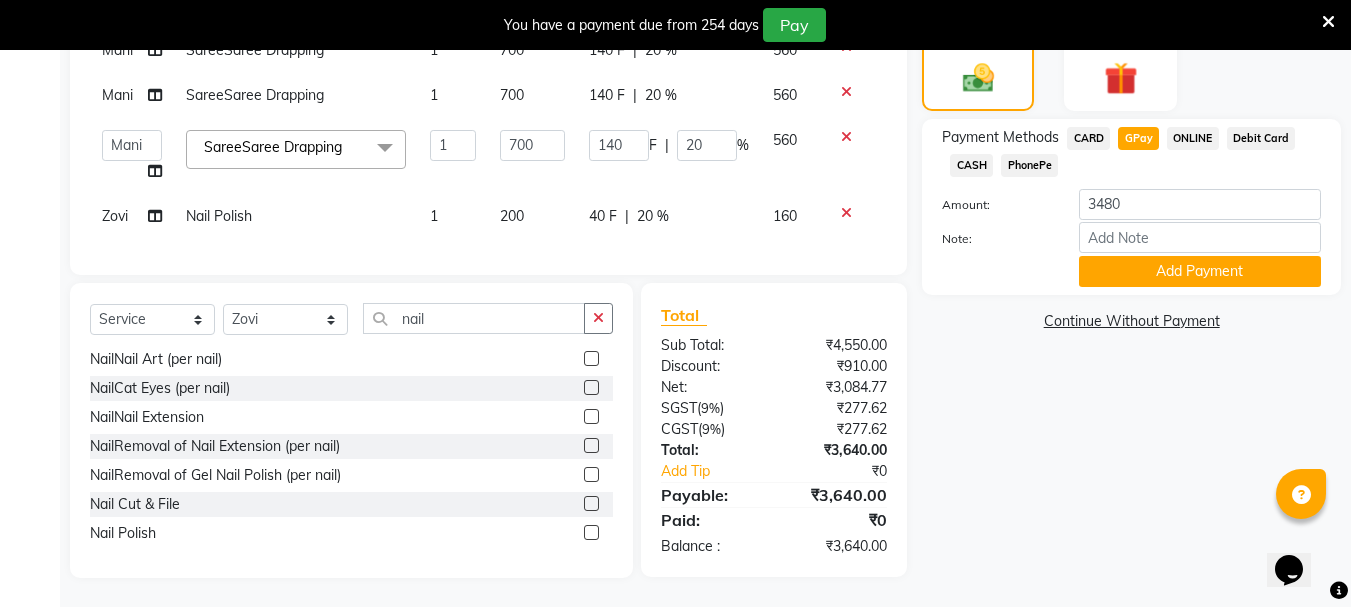 click on "ONLINE" 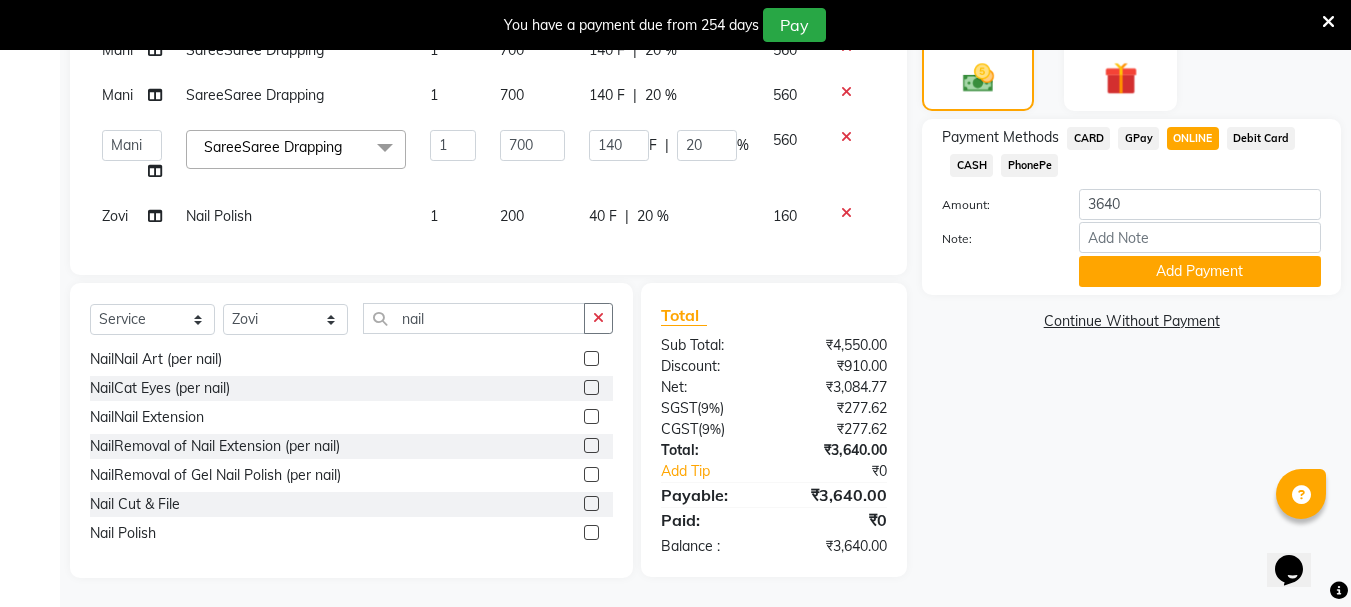 click on "ONLINE" 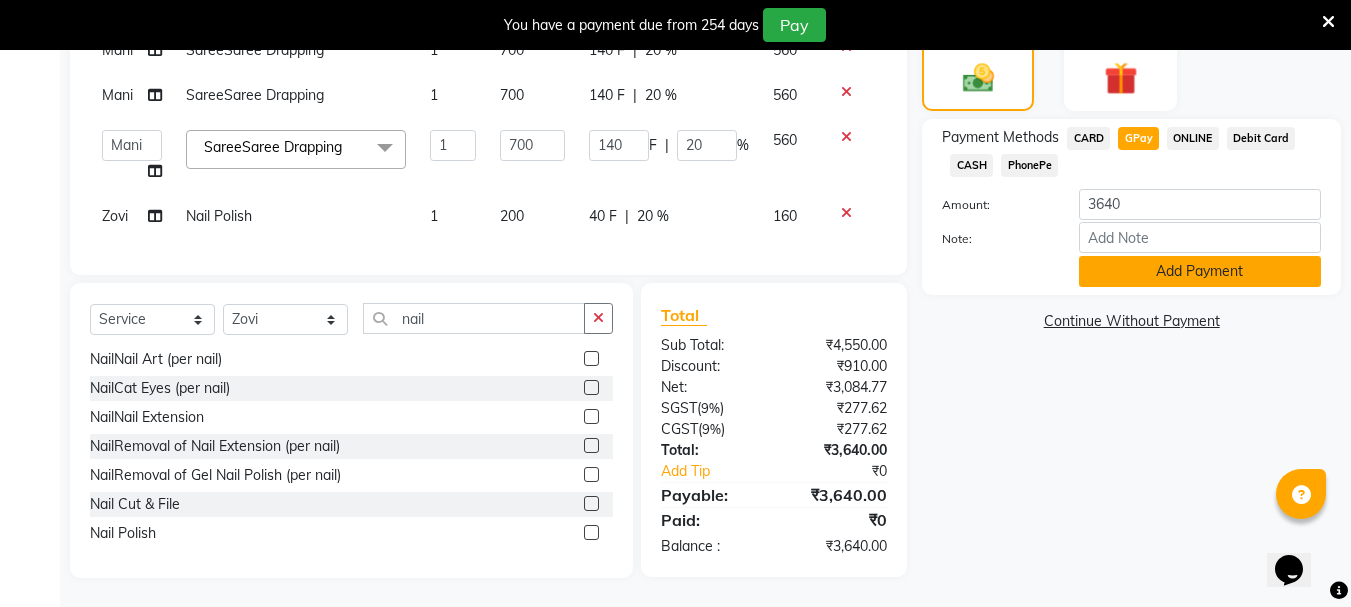click on "Add Payment" 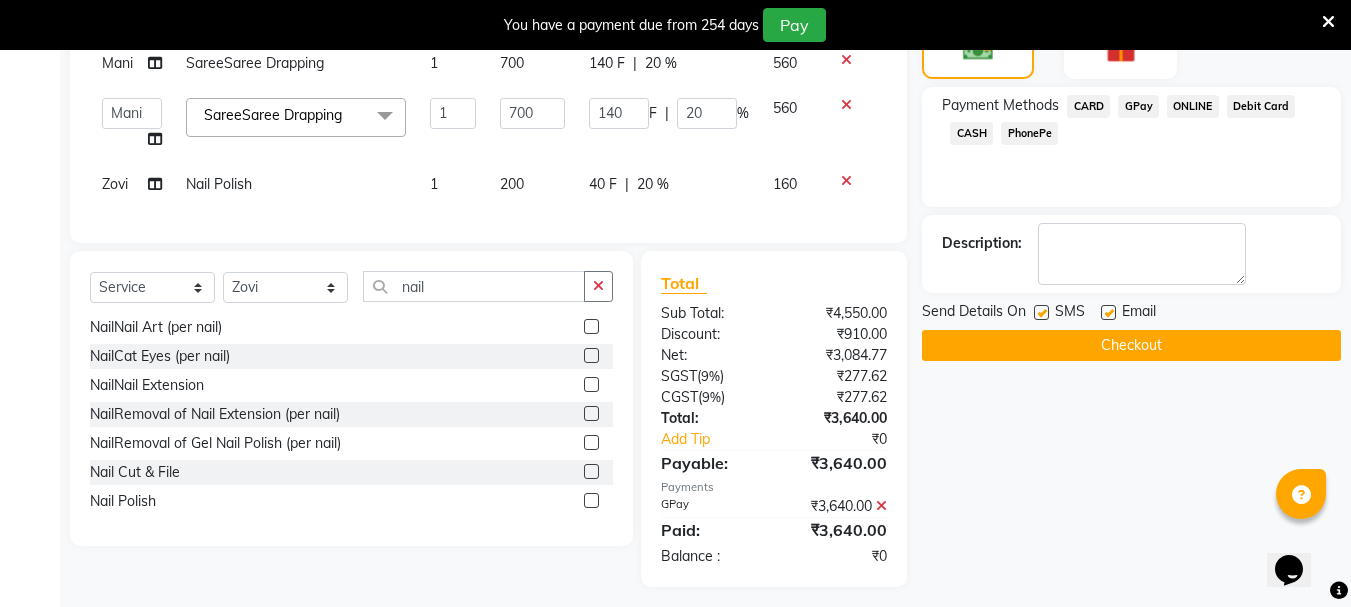 scroll, scrollTop: 585, scrollLeft: 0, axis: vertical 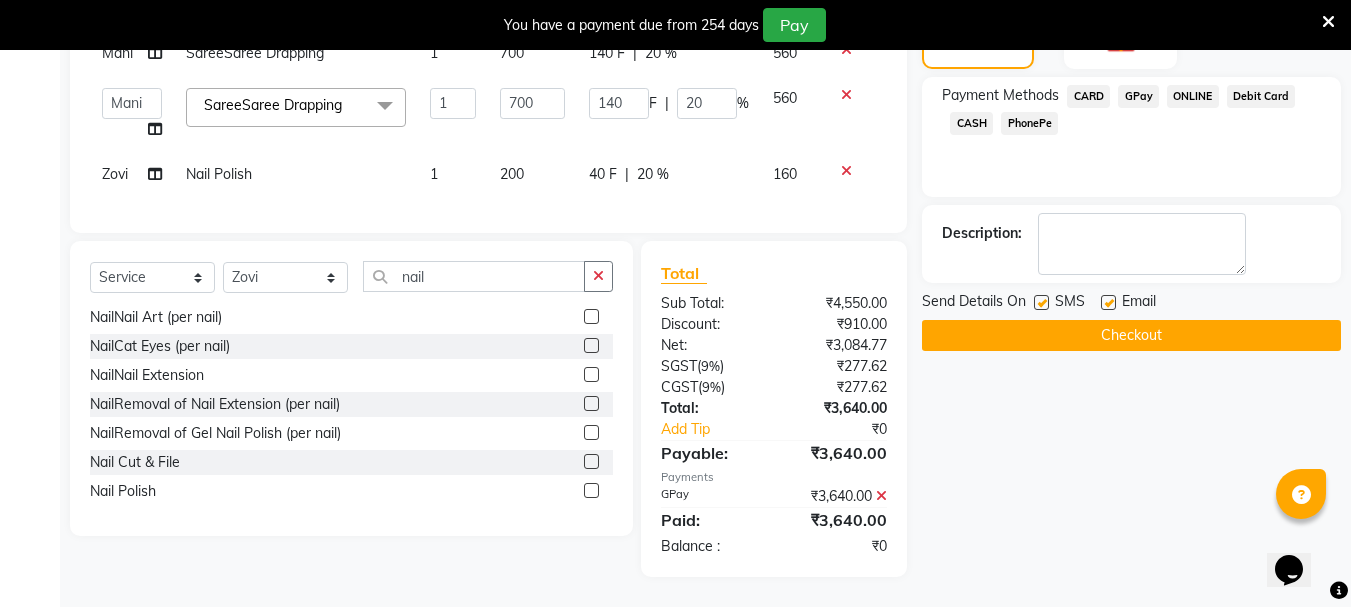 click on "Checkout" 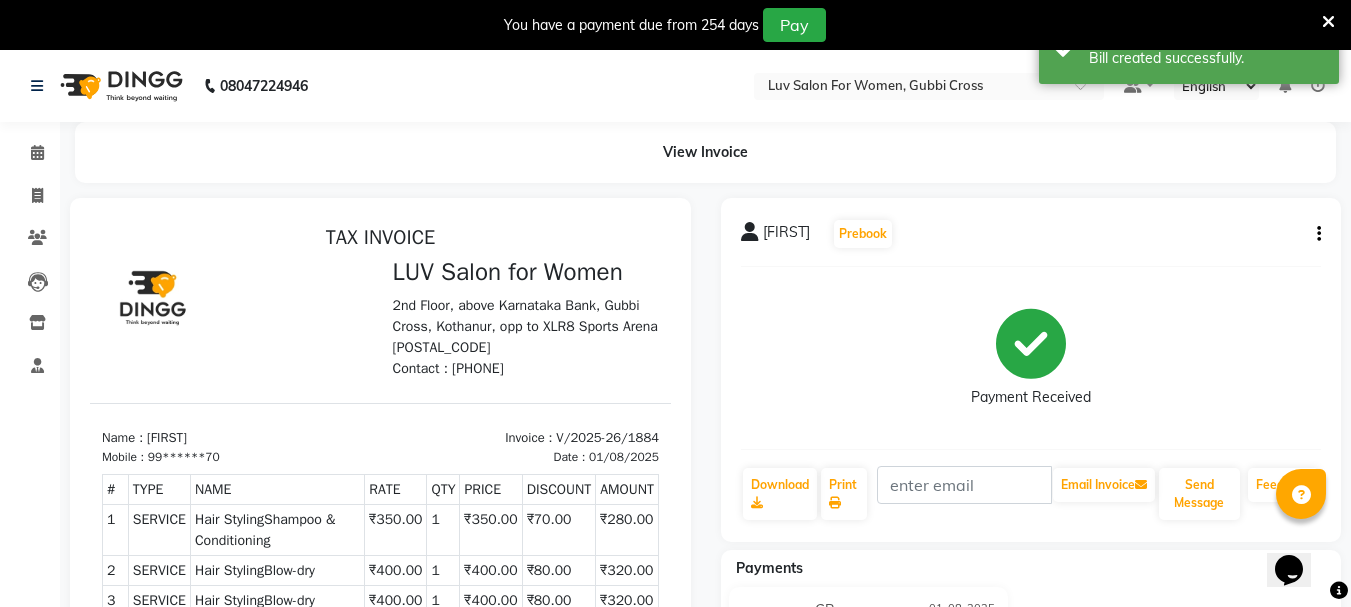 scroll, scrollTop: 0, scrollLeft: 0, axis: both 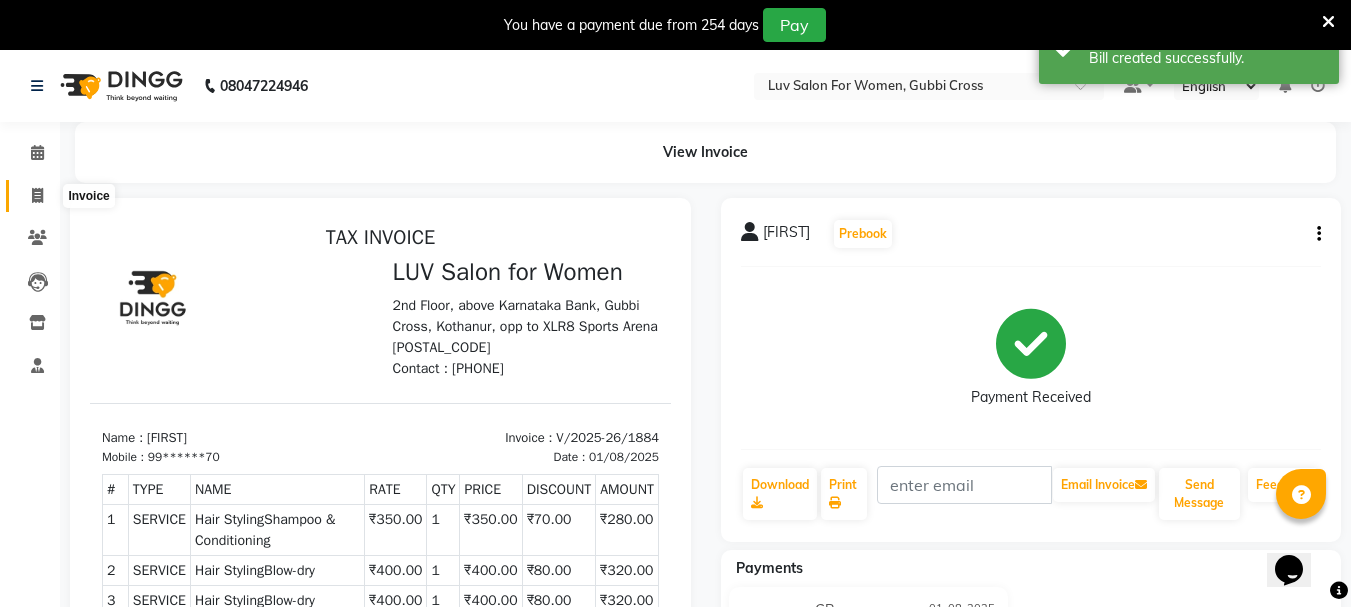 click 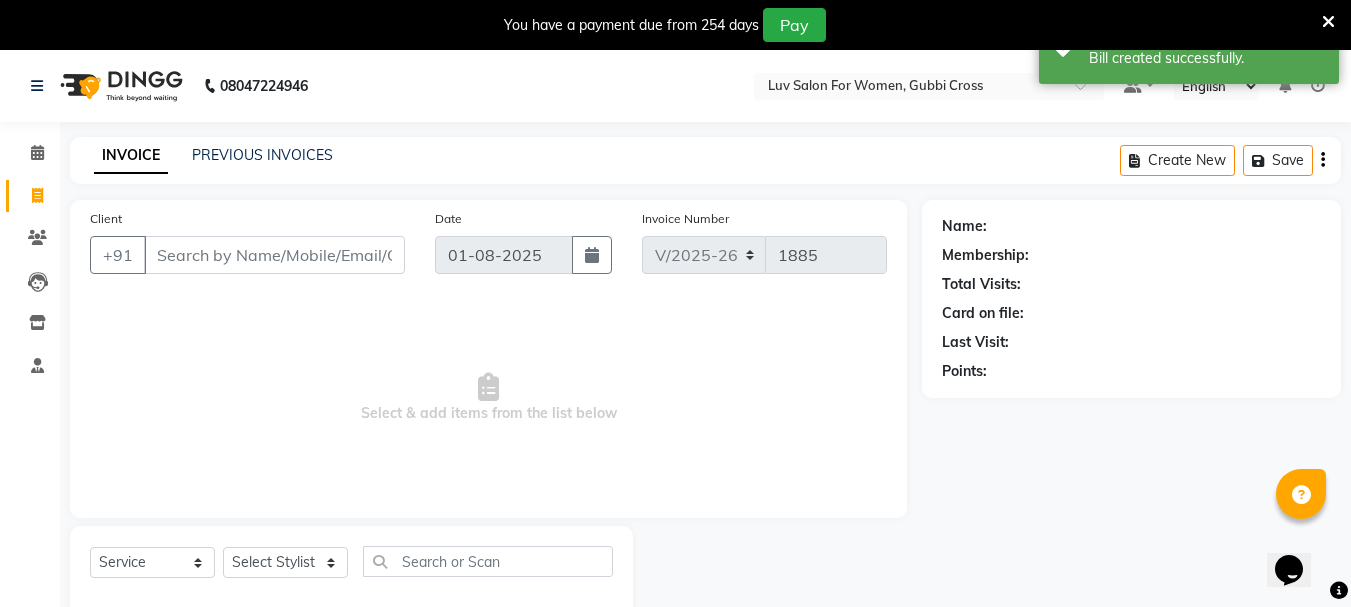 scroll, scrollTop: 50, scrollLeft: 0, axis: vertical 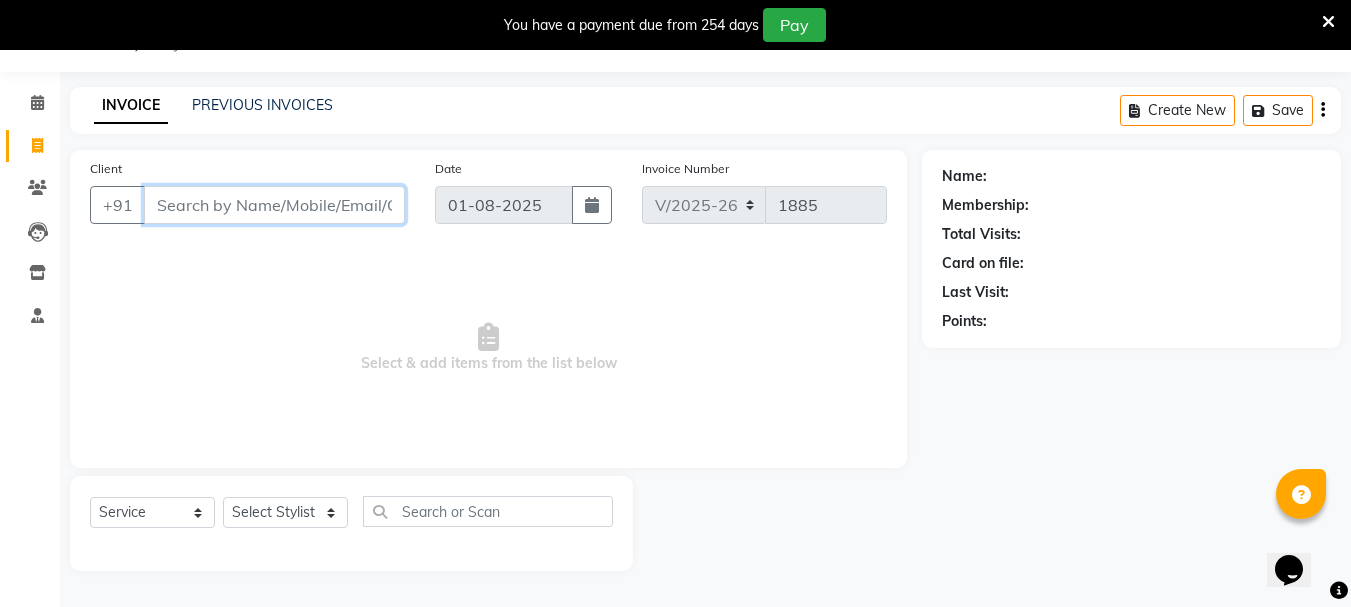 click on "Client" at bounding box center (274, 205) 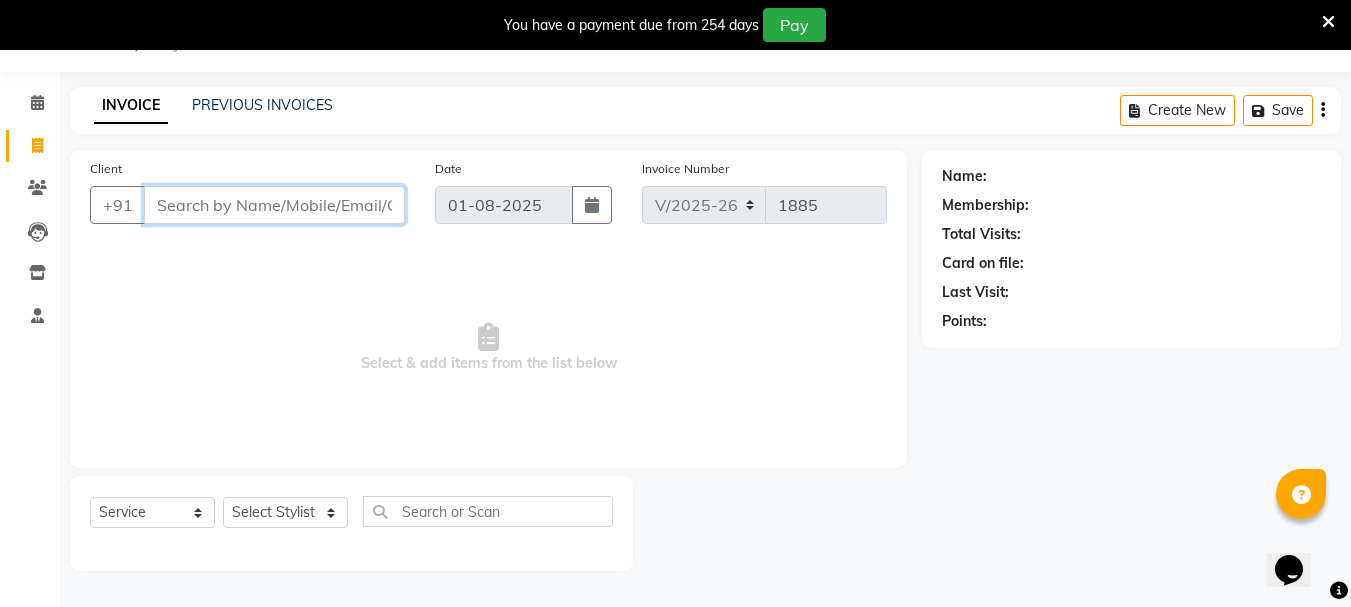 type on "a" 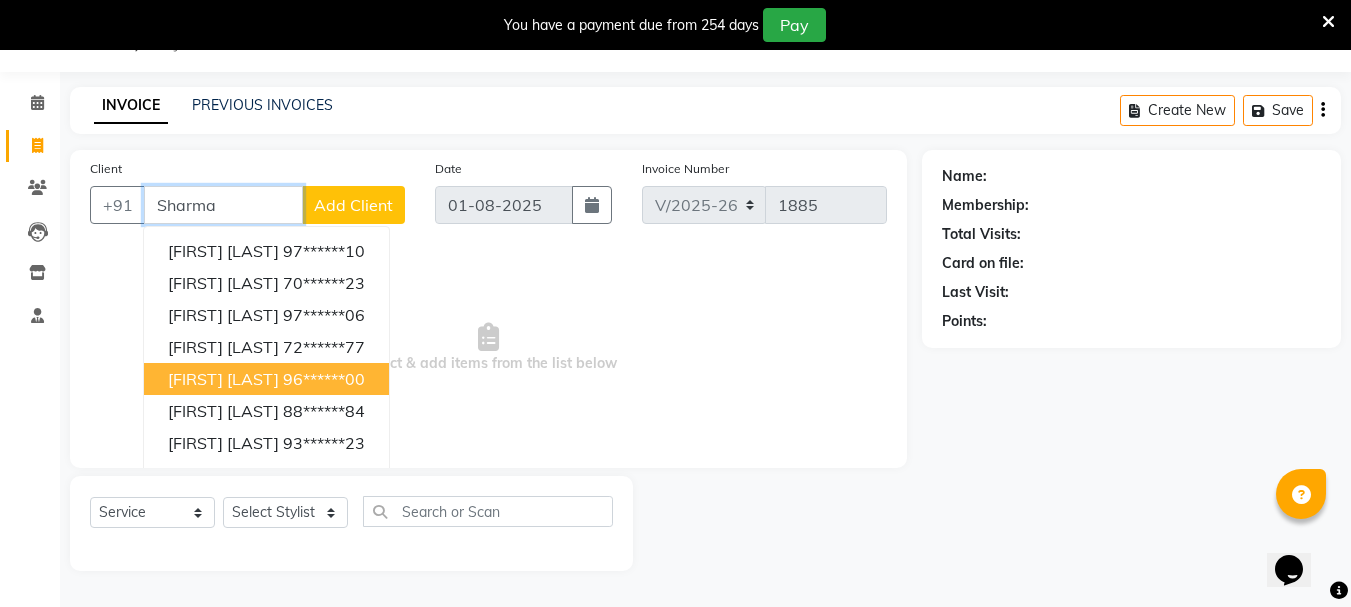click on "[FIRST] [LAST]" at bounding box center [223, 379] 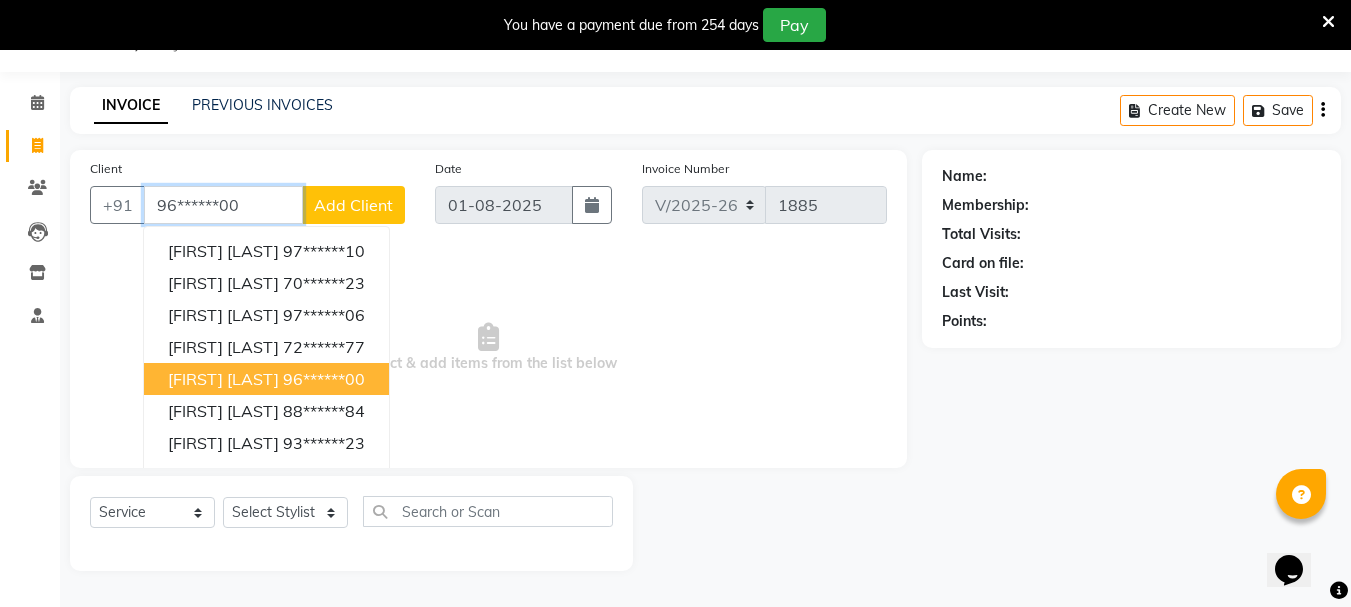 type on "96******00" 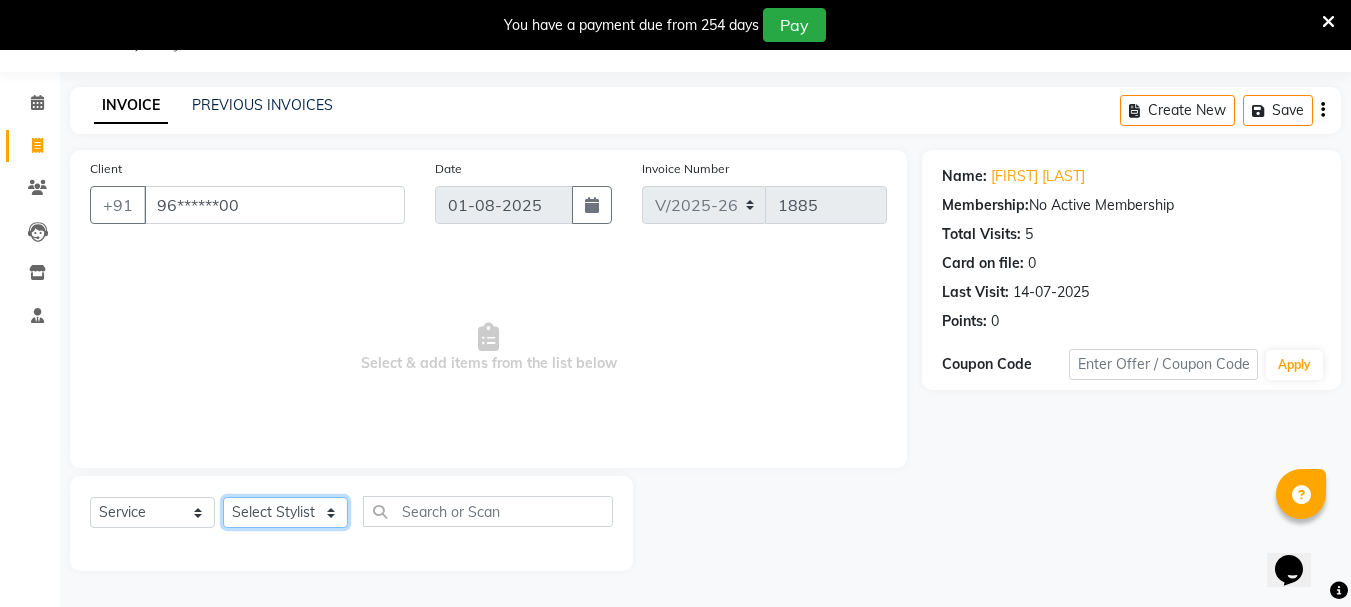 click on "Select Stylist [FIRST] [FIRST] [FIRST] [FIRST] [FIRST] [FIRST] [FIRST] [FIRST] [FIRST] [FIRST] Salon Manager [FIRST] [FIRST] [FIRST] [FIRST] [FIRST] [FIRST] [FIRST] [FIRST] [FIRST] [FIRST]" 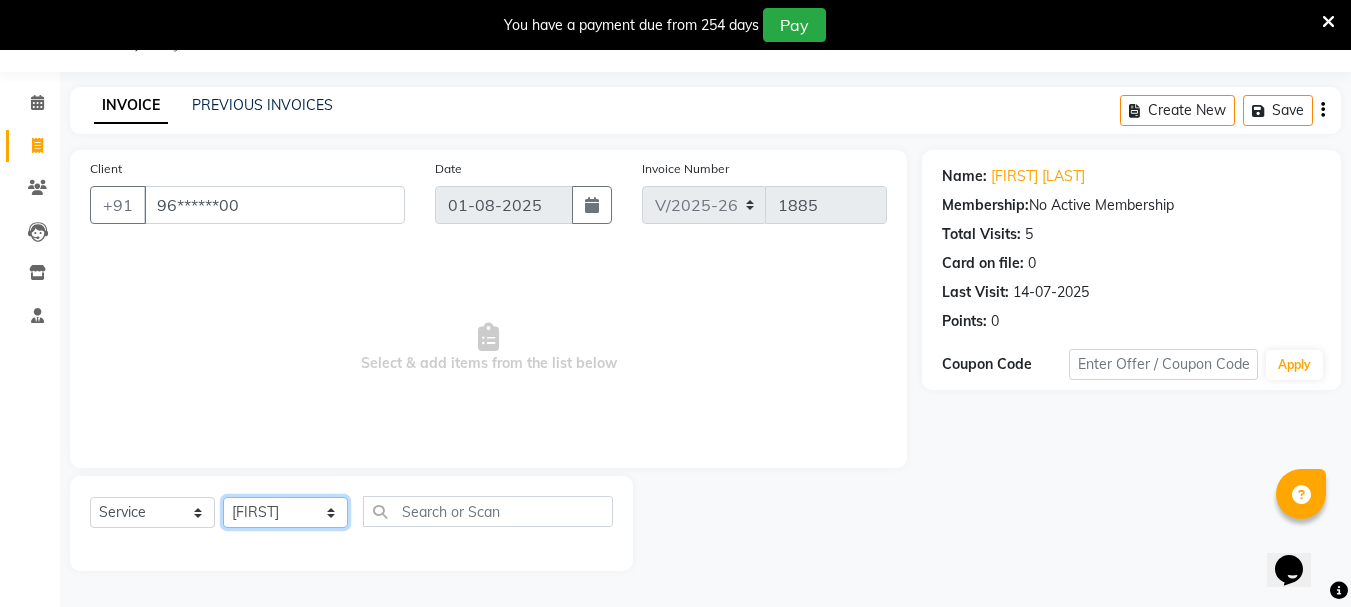 click on "Select Stylist [FIRST] [FIRST] [FIRST] [FIRST] [FIRST] [FIRST] [FIRST] [FIRST] [FIRST] [FIRST] Salon Manager [FIRST] [FIRST] [FIRST] [FIRST] [FIRST] [FIRST] [FIRST] [FIRST] [FIRST] [FIRST]" 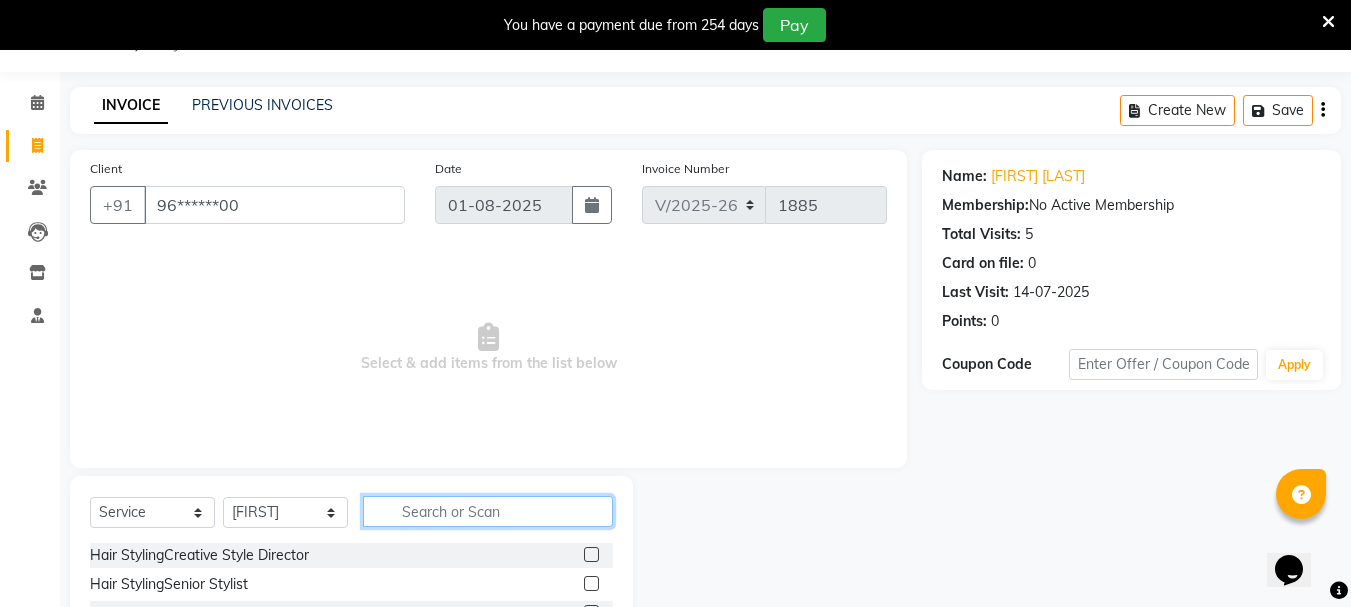click 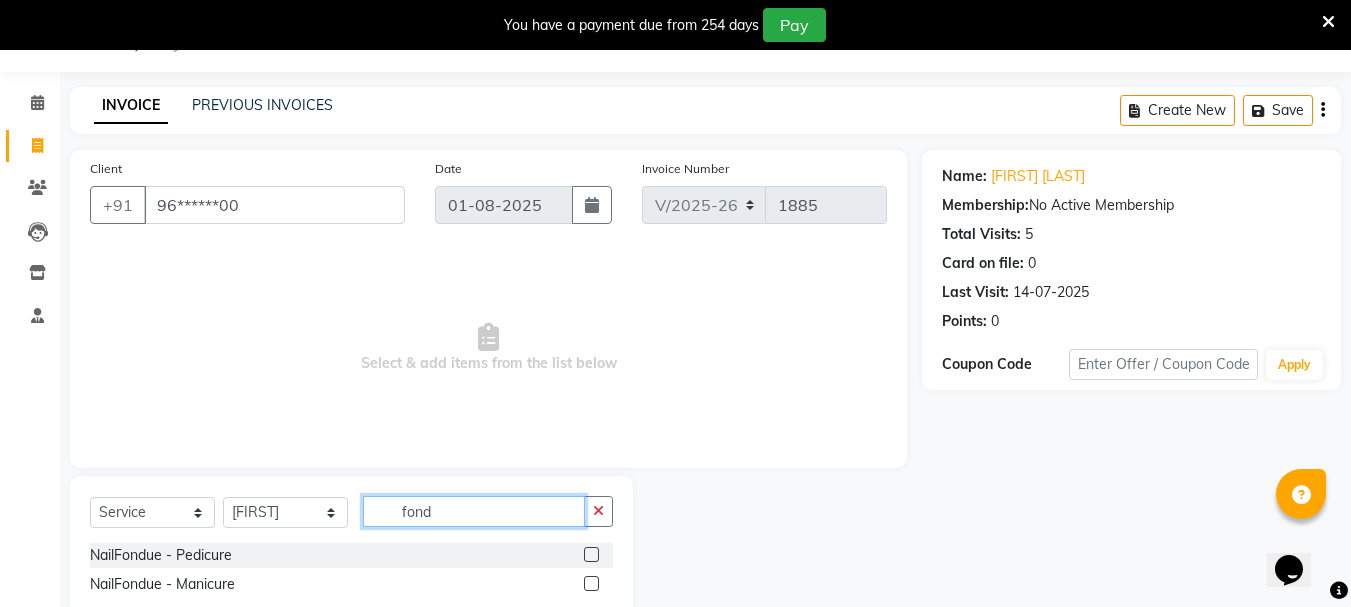 type on "fond" 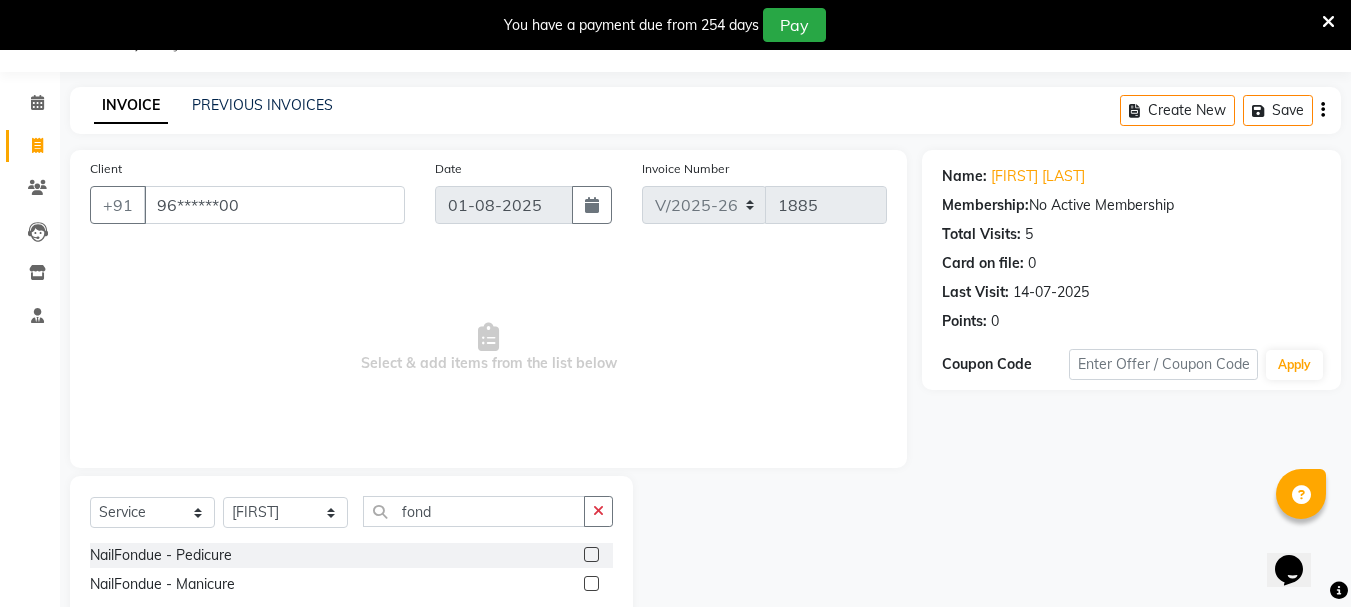 click 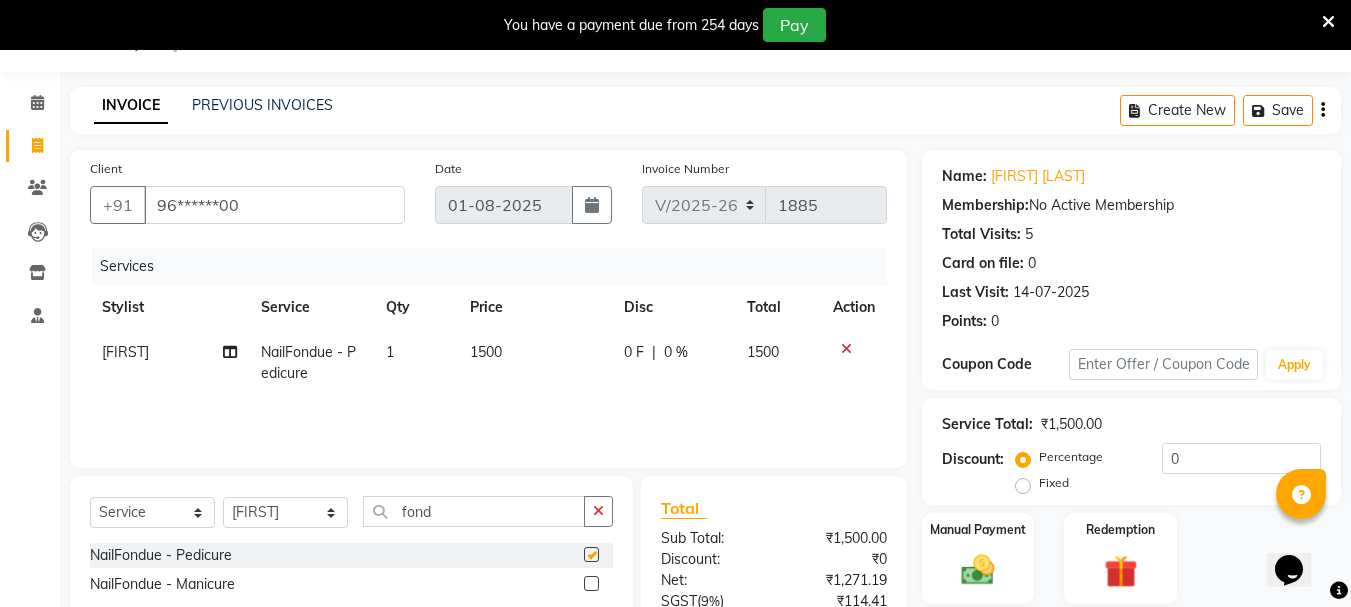 checkbox on "false" 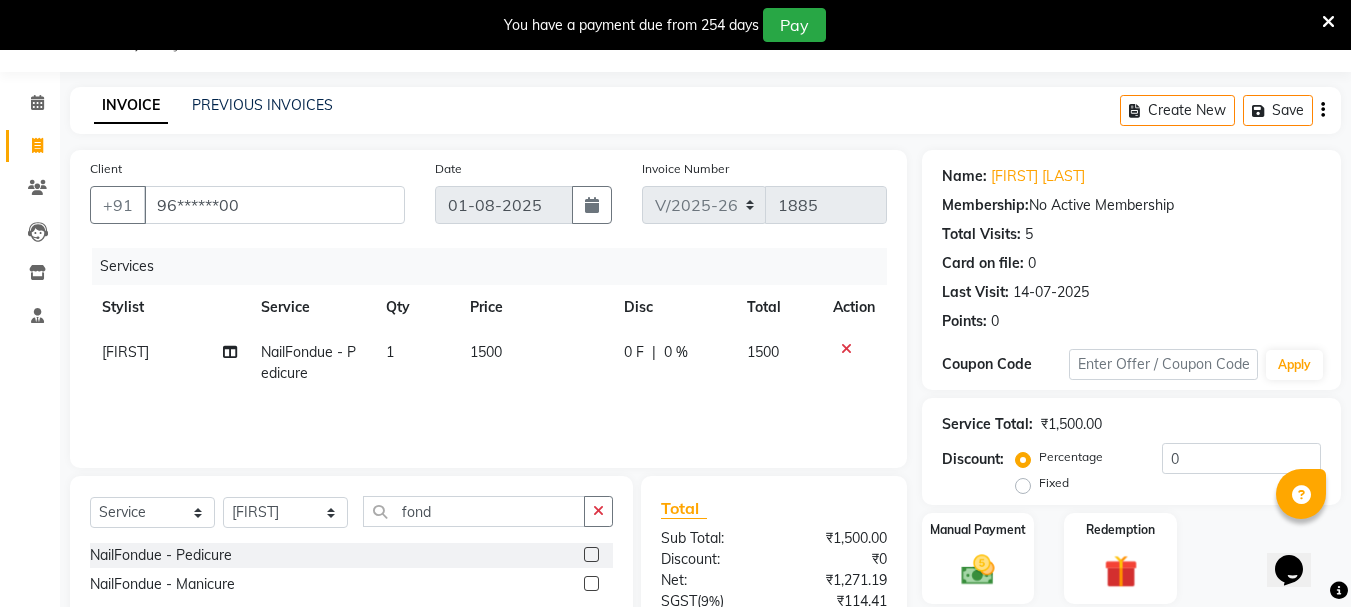 click on "0 F | 0 %" 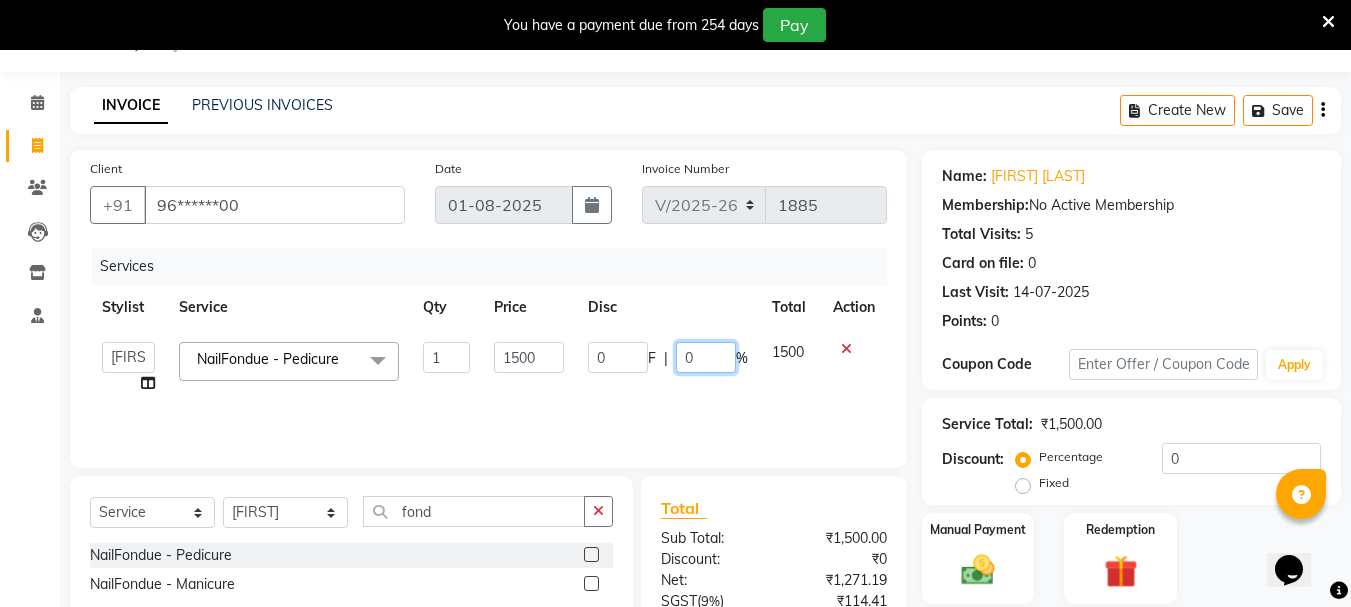 click on "0" 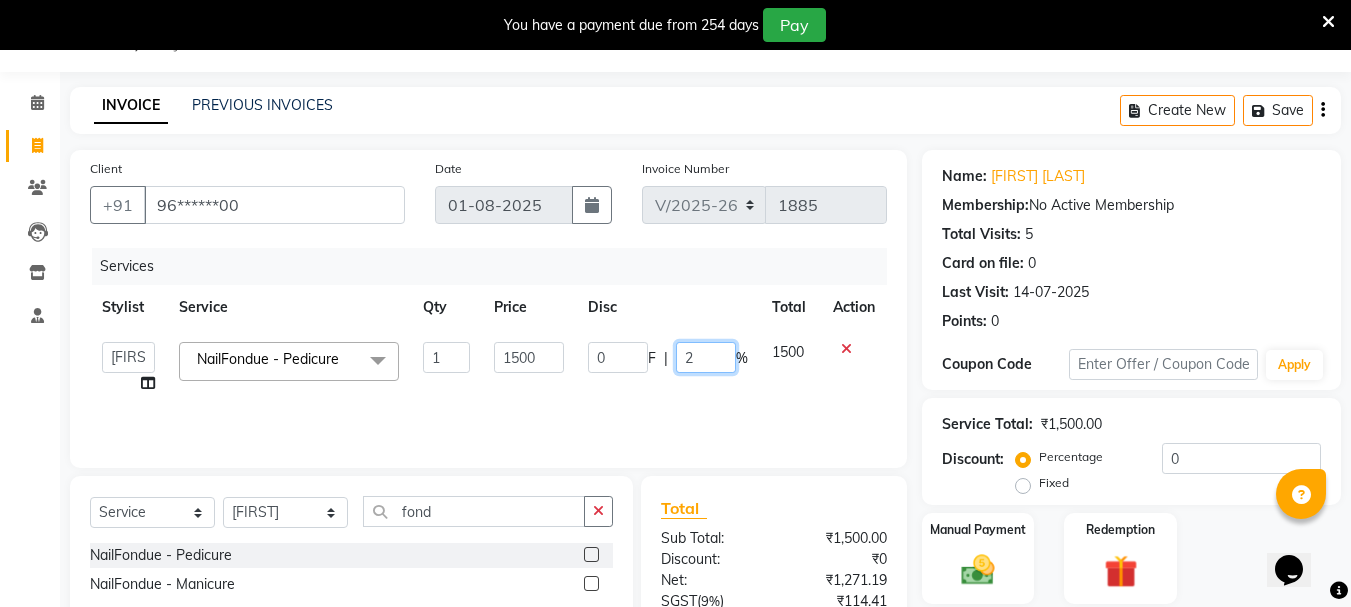 type on "20" 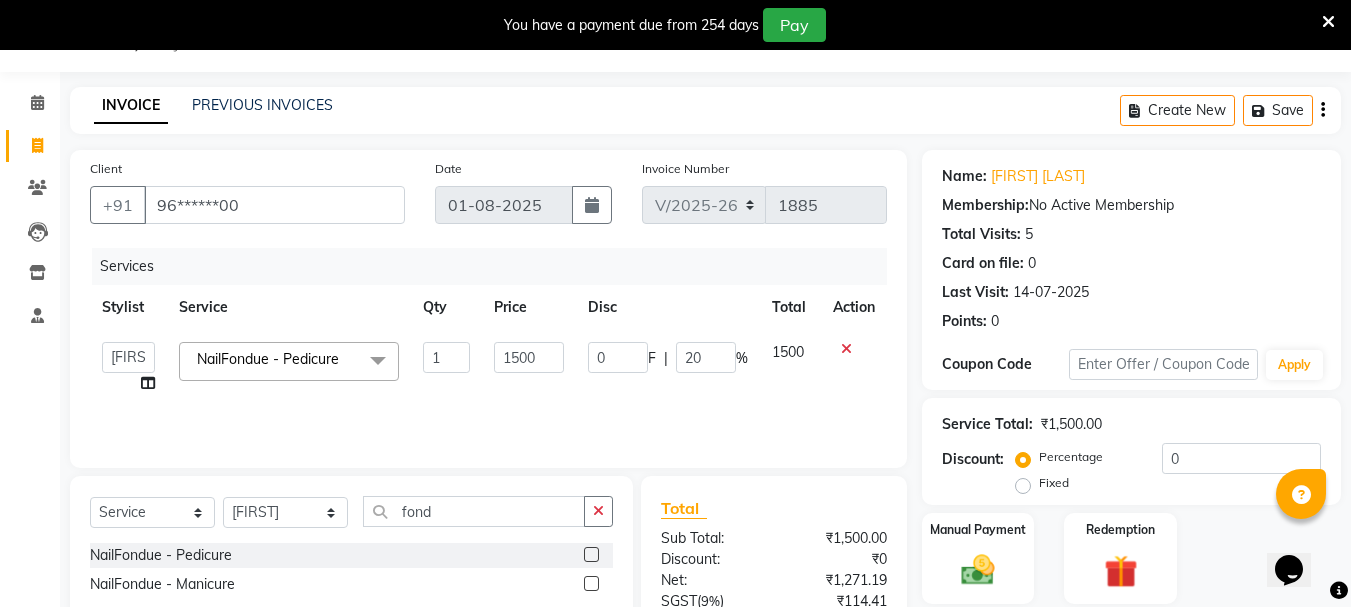 click on "0 F | 20 %" 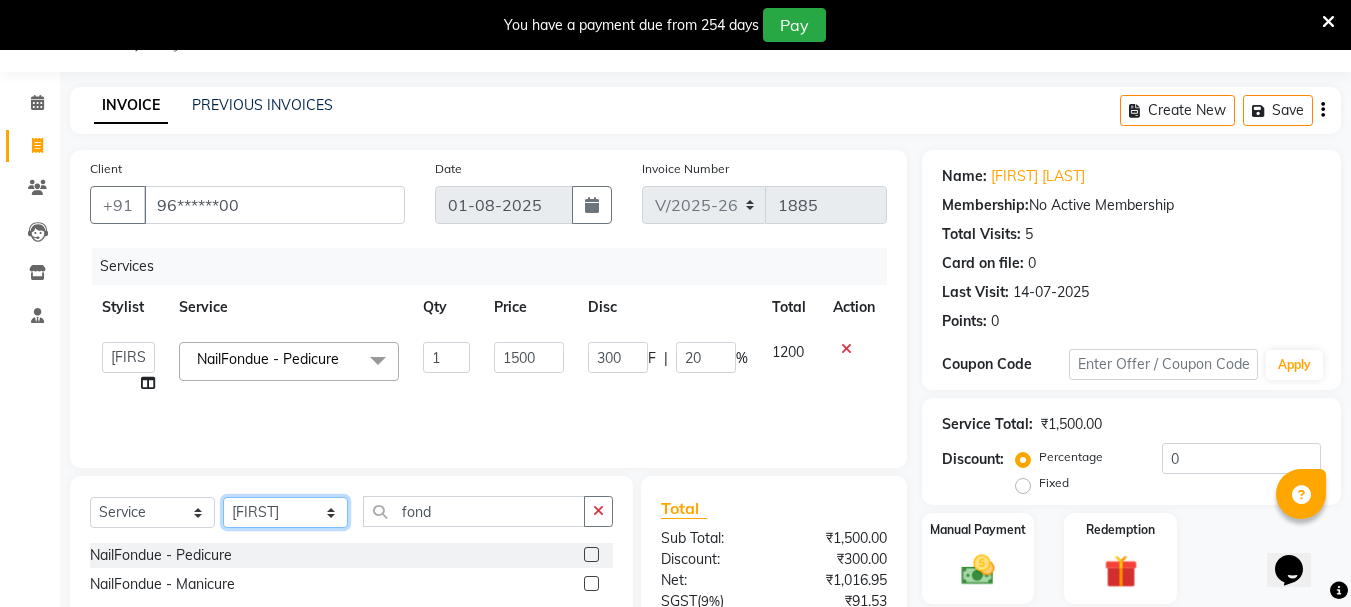 click on "Select Stylist [FIRST] [FIRST] [FIRST] [FIRST] [FIRST] [FIRST] [FIRST] [FIRST] [FIRST] [FIRST] Salon Manager [FIRST] [FIRST] [FIRST] [FIRST] [FIRST] [FIRST] [FIRST] [FIRST] [FIRST] [FIRST]" 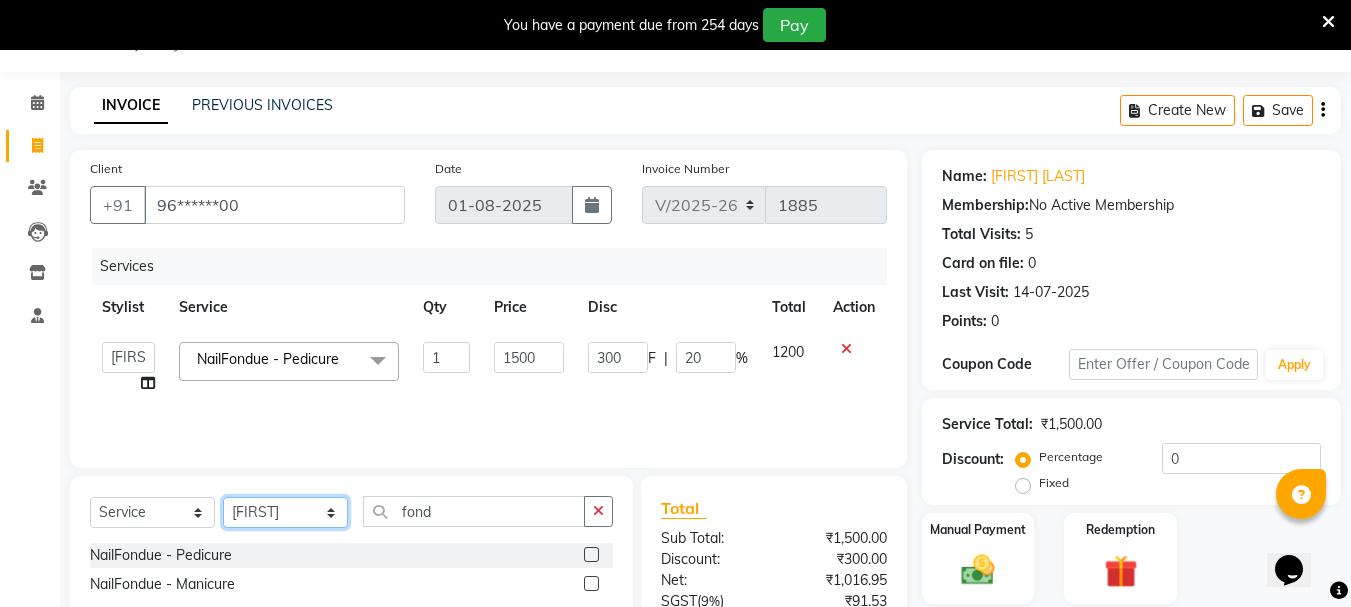 select on "64242" 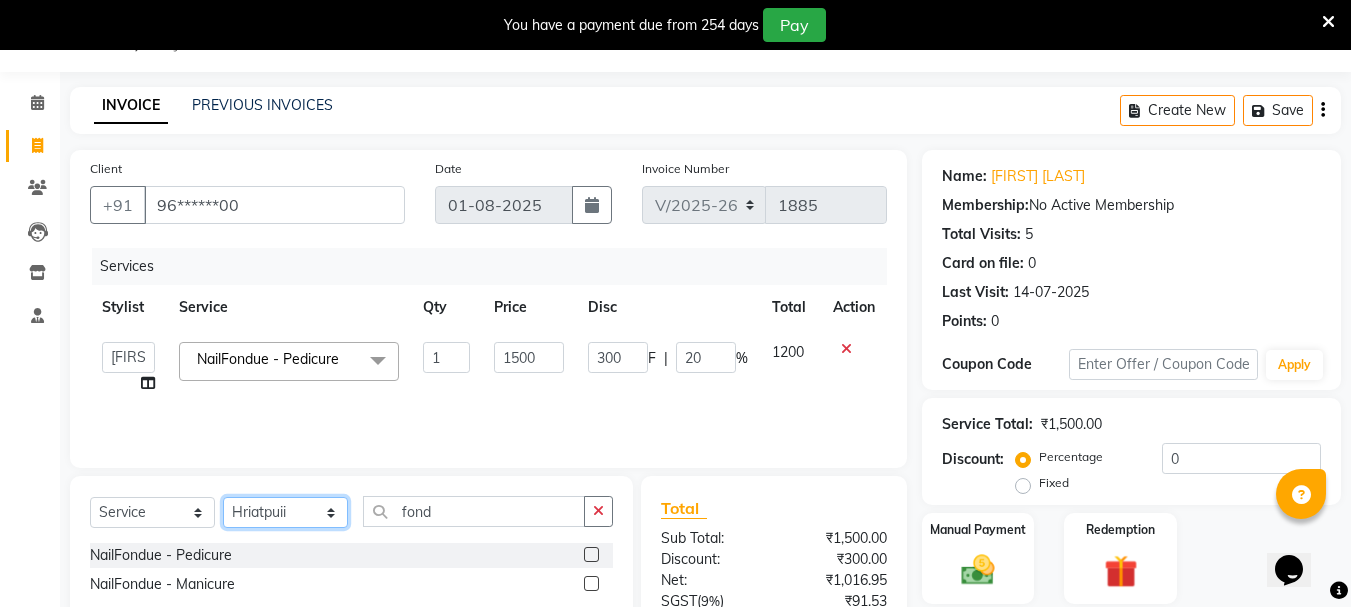 click on "Select Stylist [FIRST] [FIRST] [FIRST] [FIRST] [FIRST] [FIRST] [FIRST] [FIRST] [FIRST] [FIRST] Salon Manager [FIRST] [FIRST] [FIRST] [FIRST] [FIRST] [FIRST] [FIRST] [FIRST] [FIRST] [FIRST]" 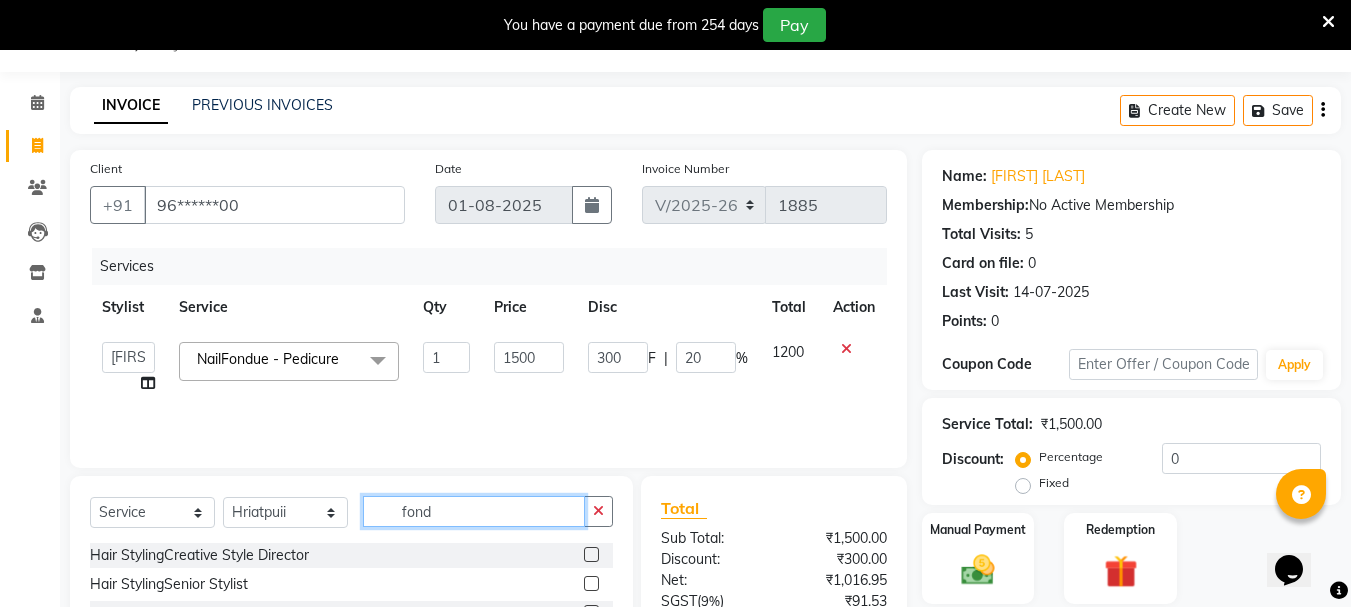 click on "fond" 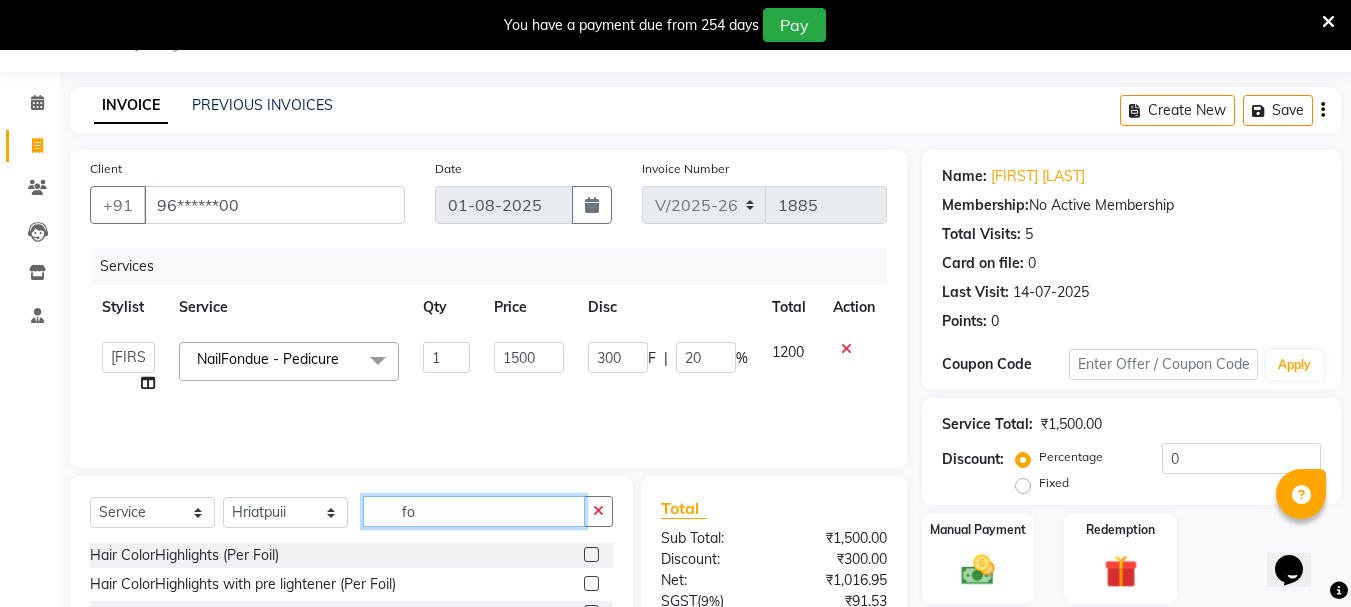 type on "f" 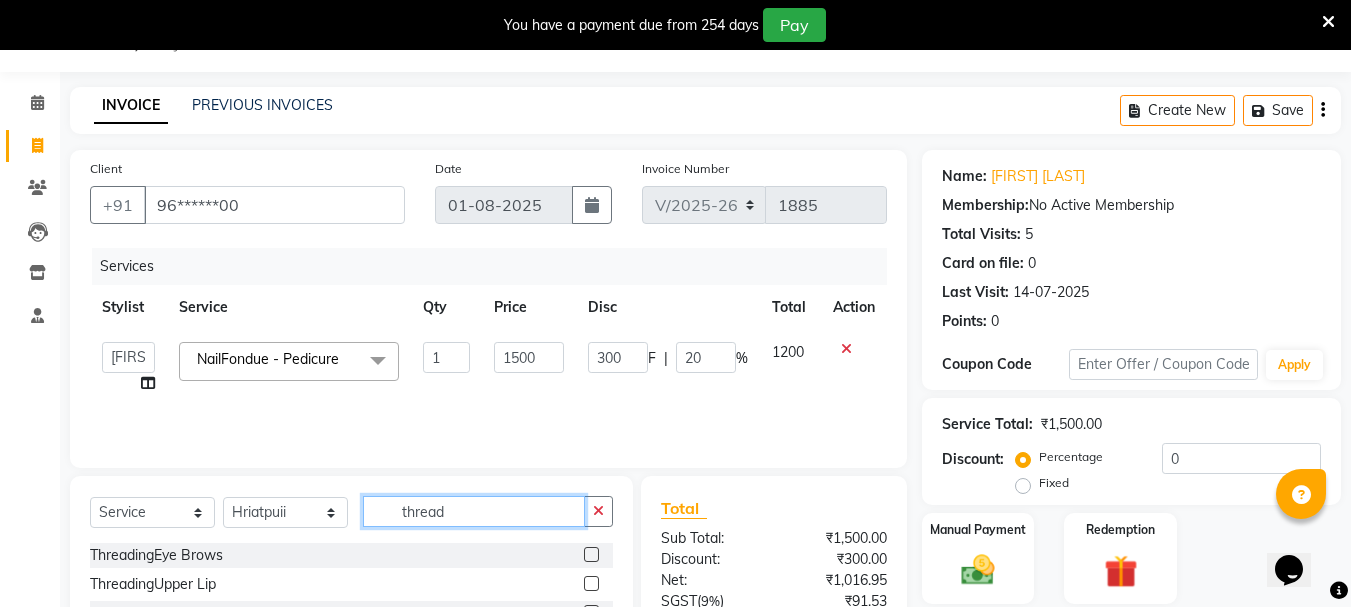 type on "thread" 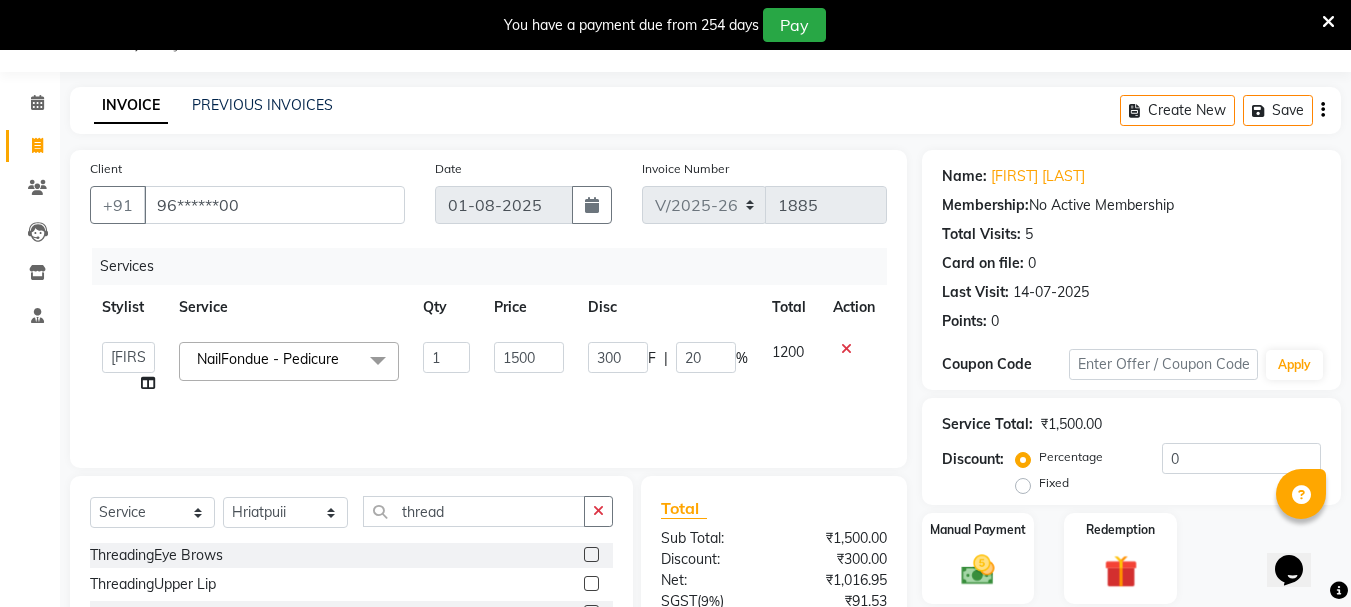 click 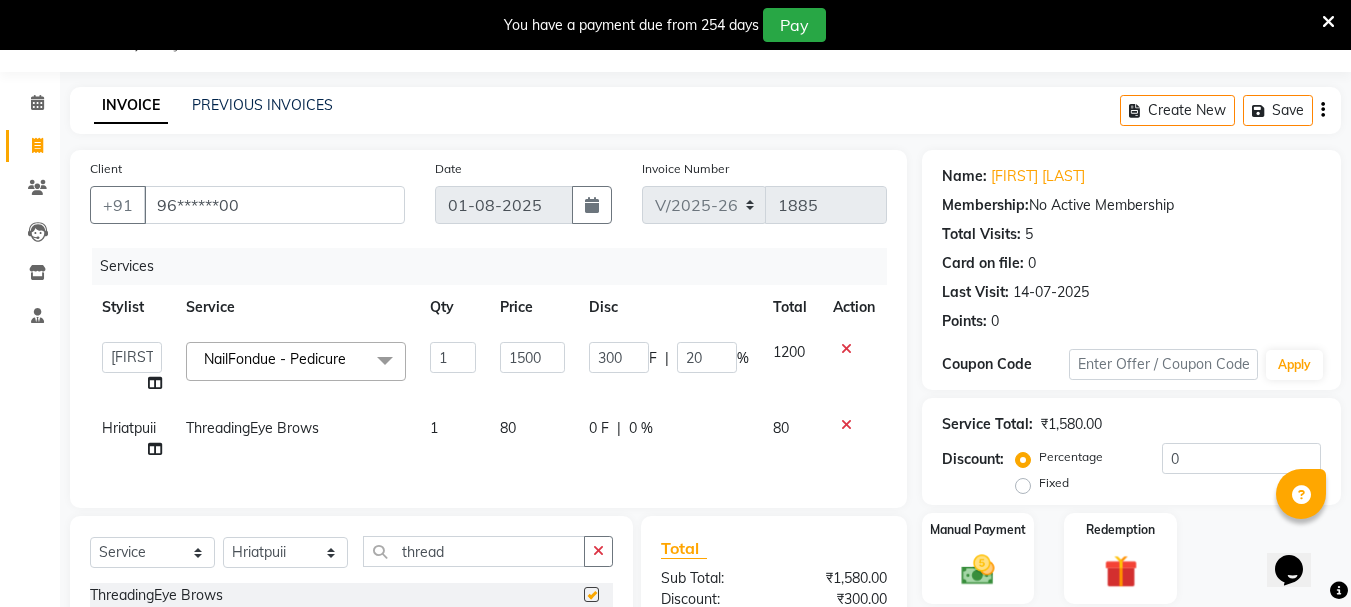 checkbox on "false" 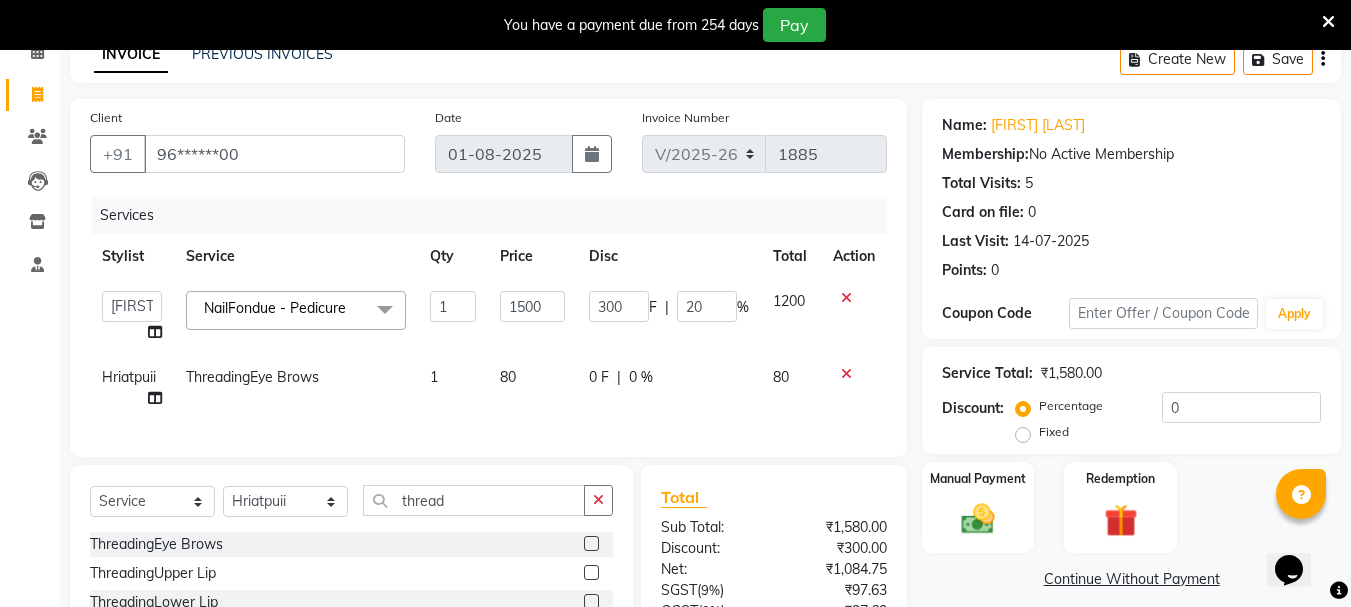 scroll, scrollTop: 150, scrollLeft: 0, axis: vertical 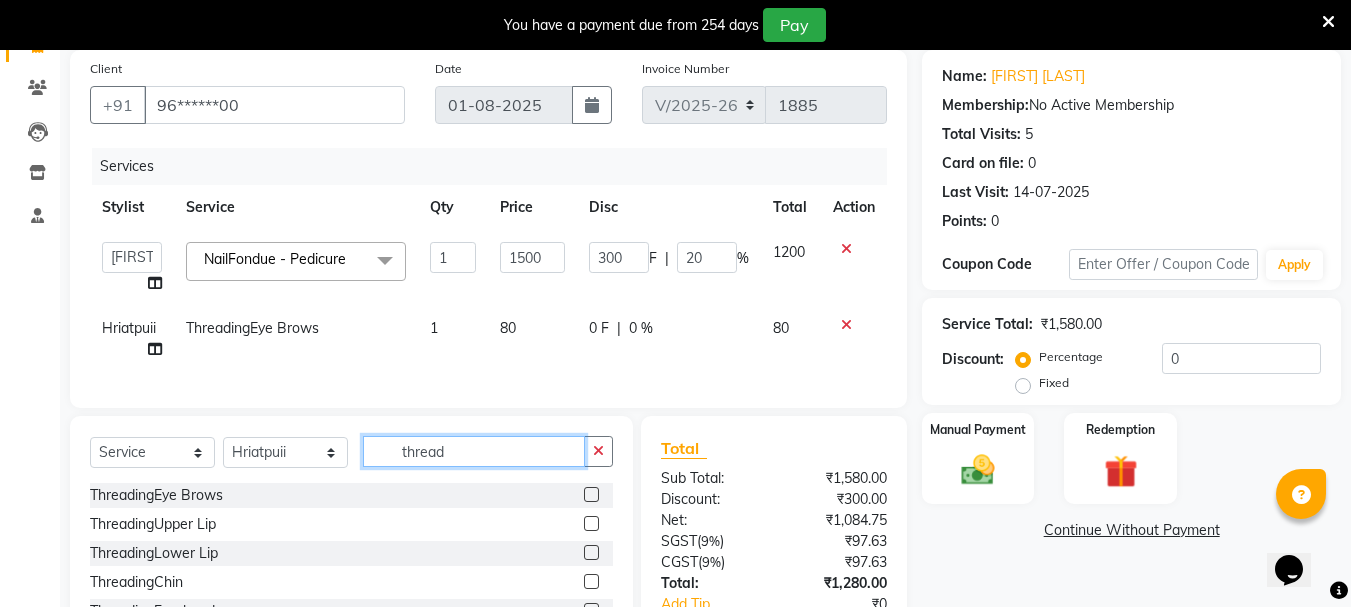 click on "thread" 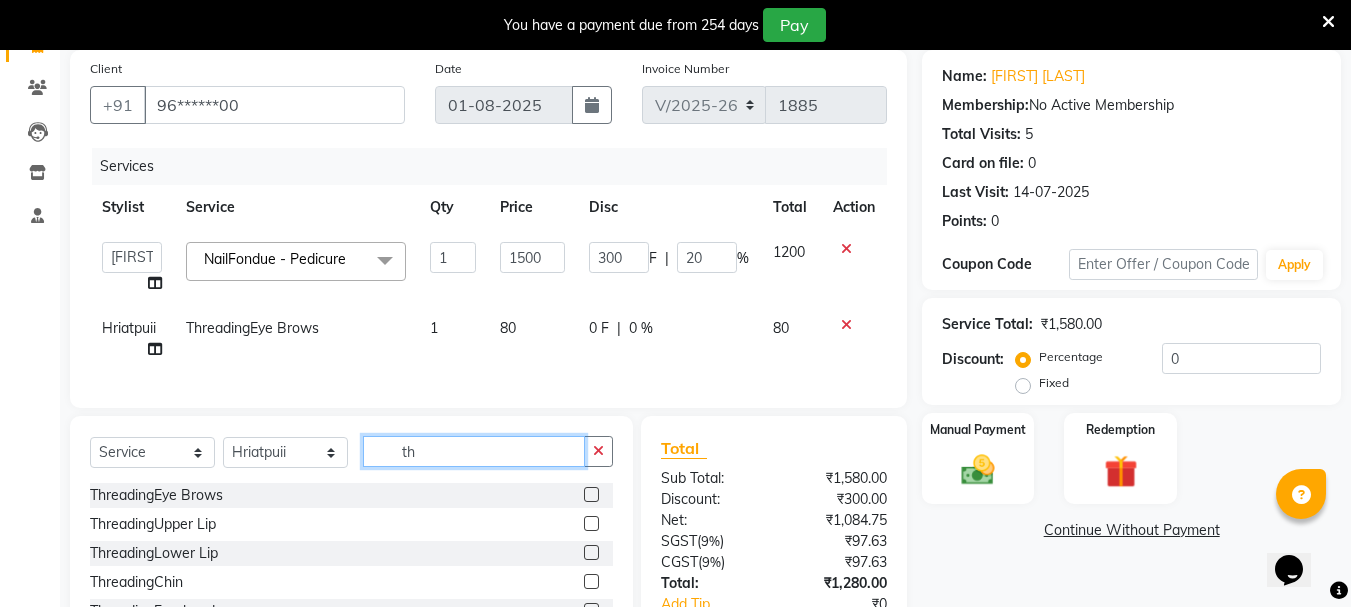 type on "t" 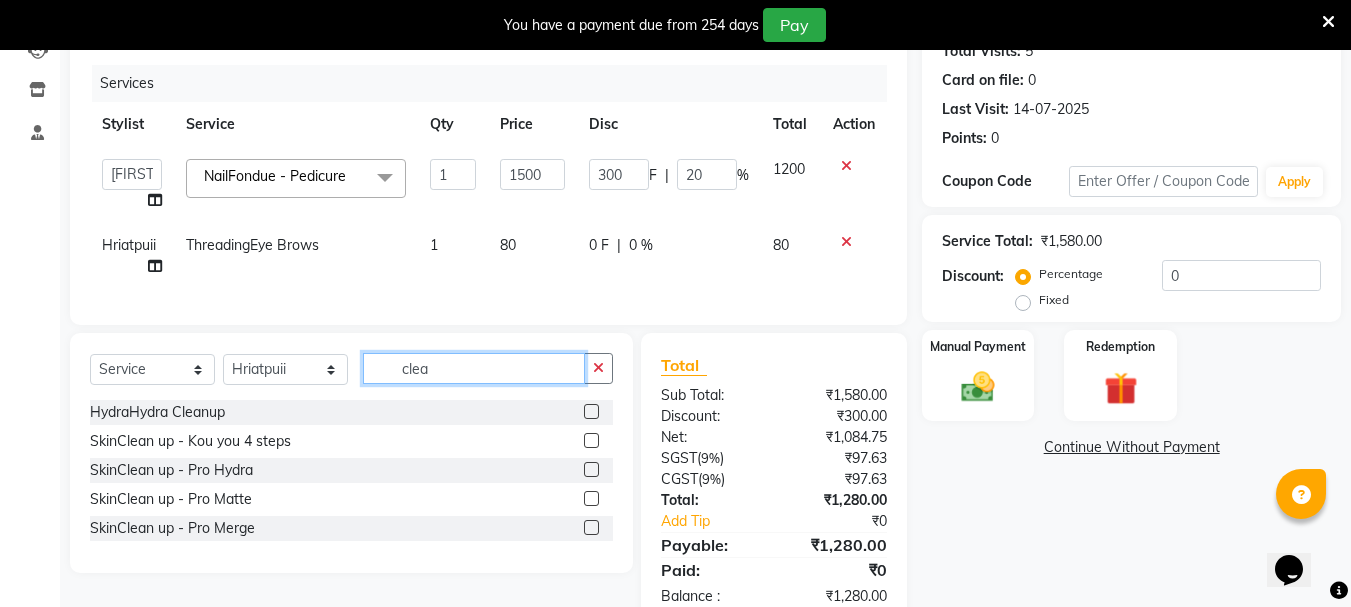 scroll, scrollTop: 250, scrollLeft: 0, axis: vertical 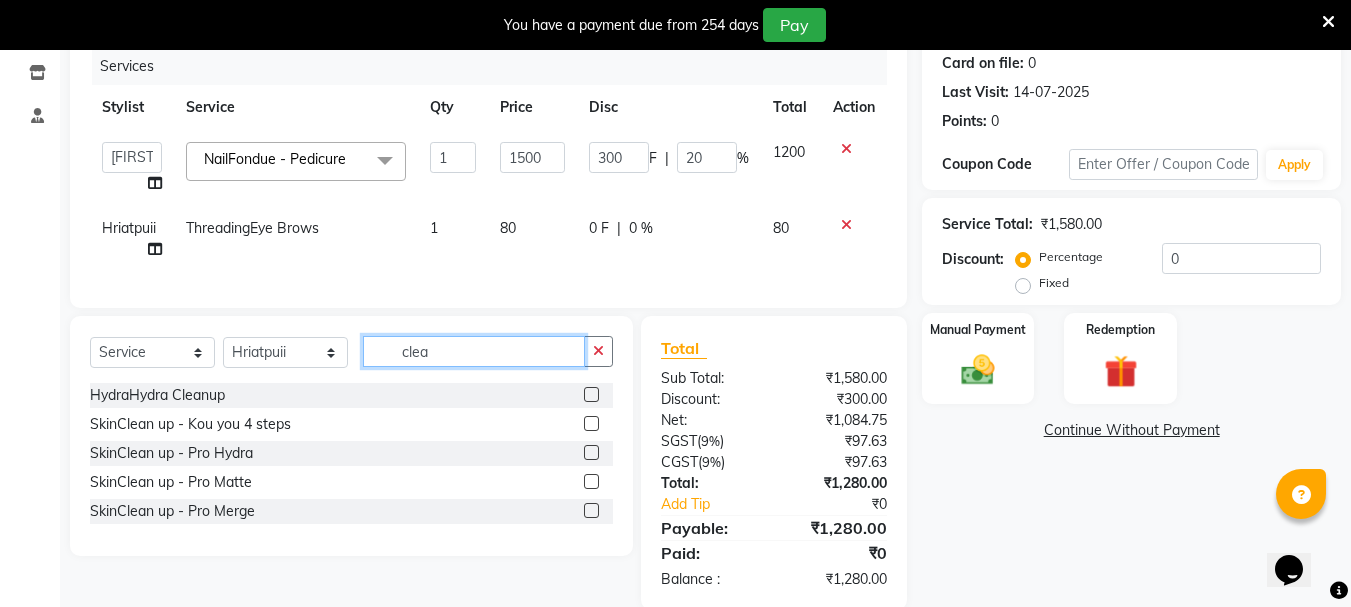 type on "clea" 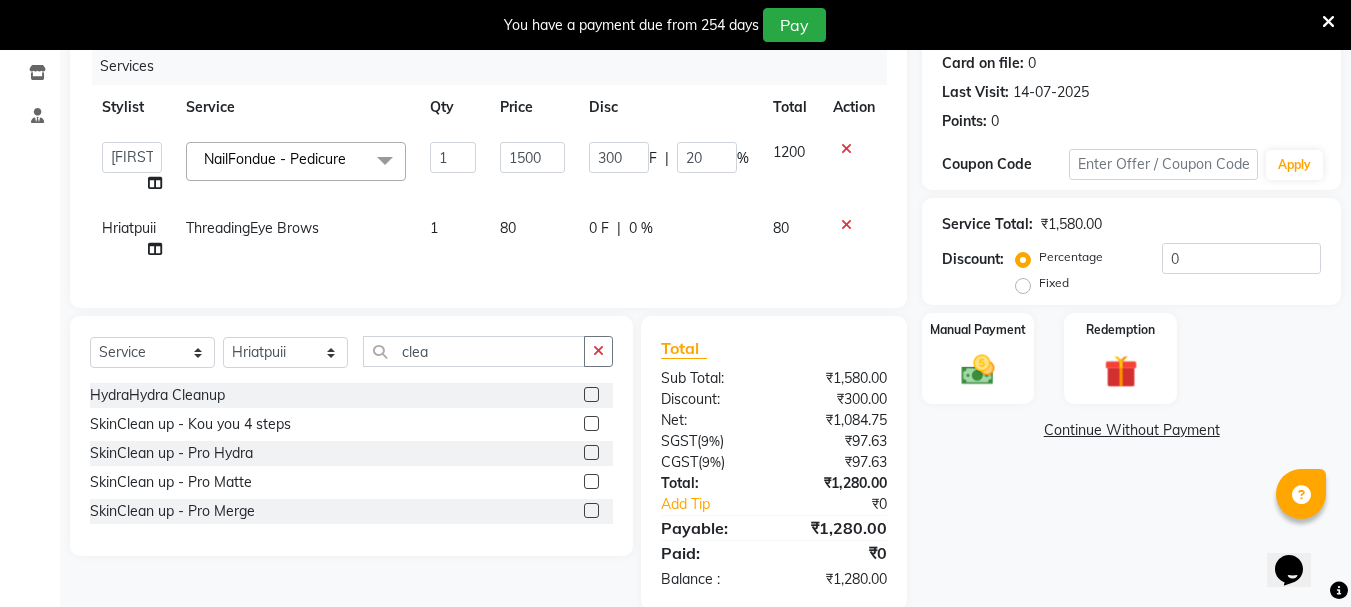 click 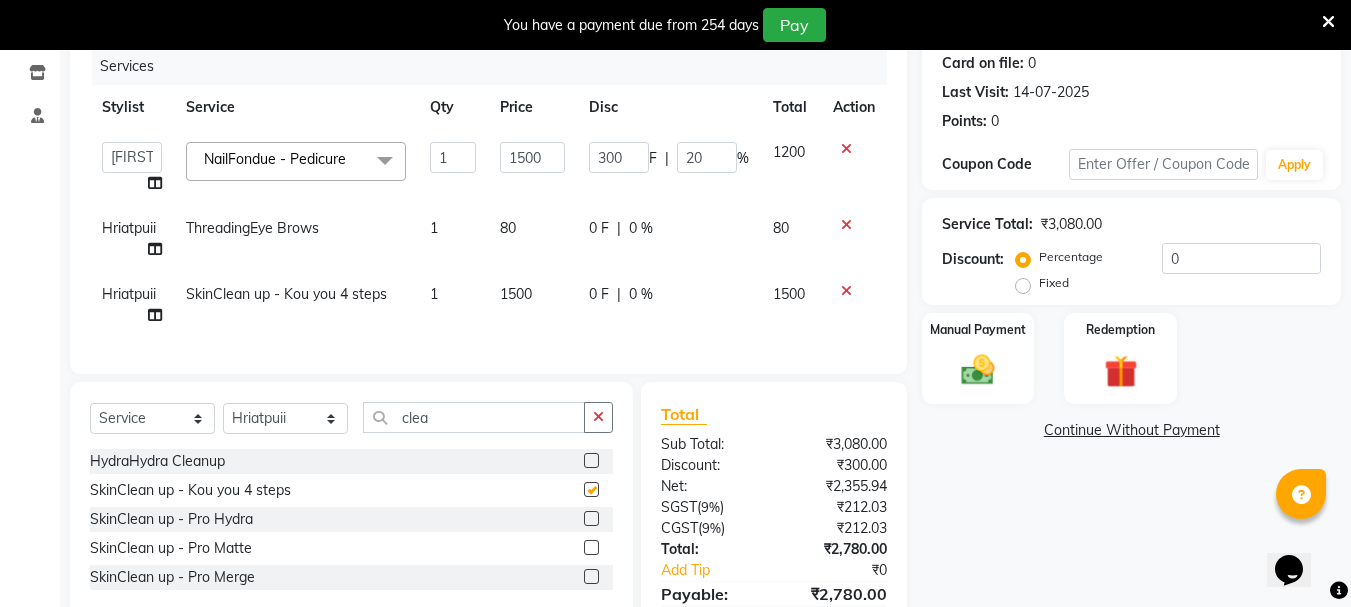 checkbox on "false" 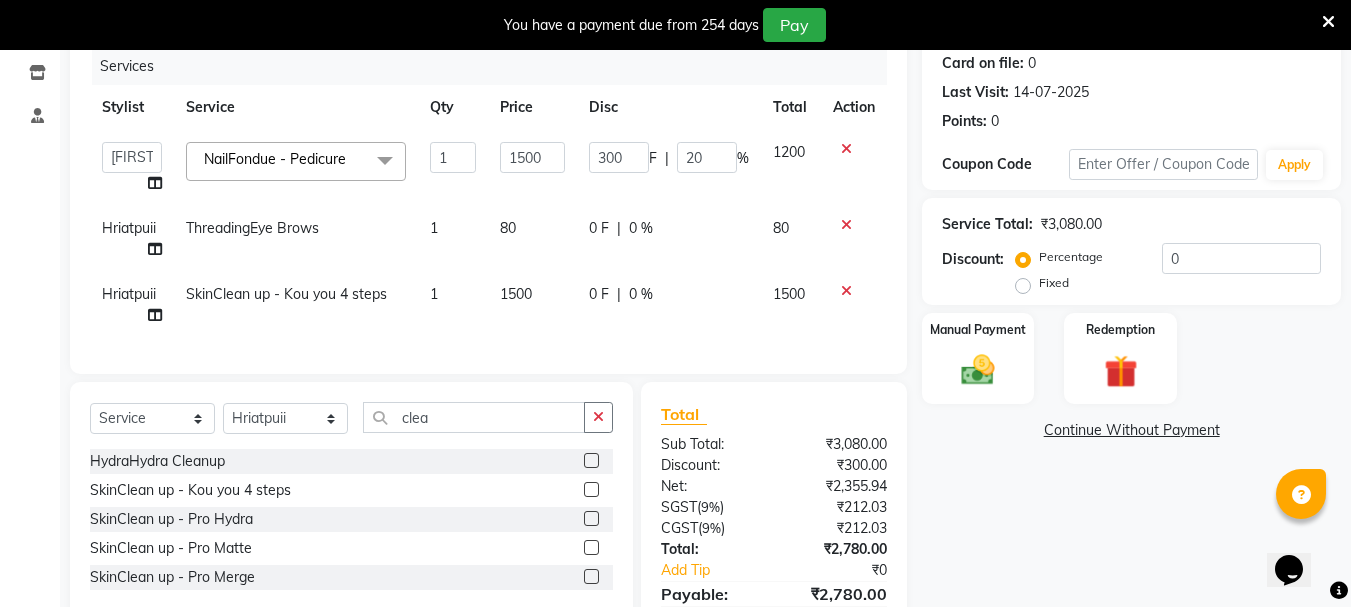 click on "1500" 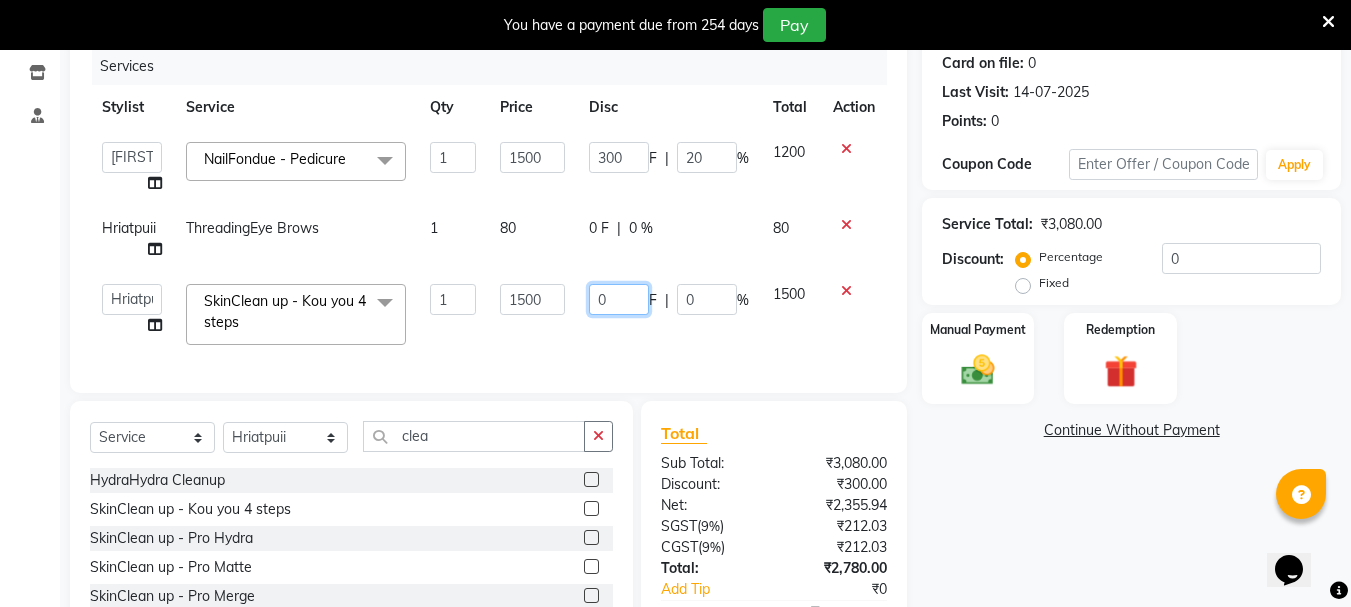 click on "0" 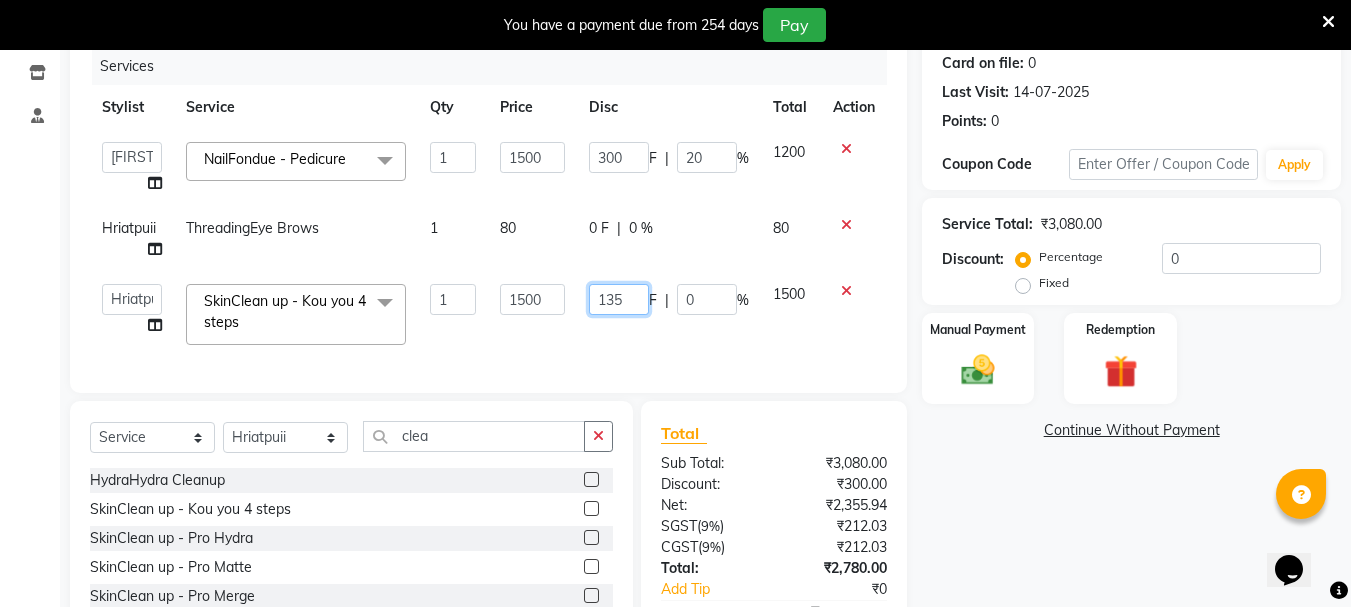 type on "1350" 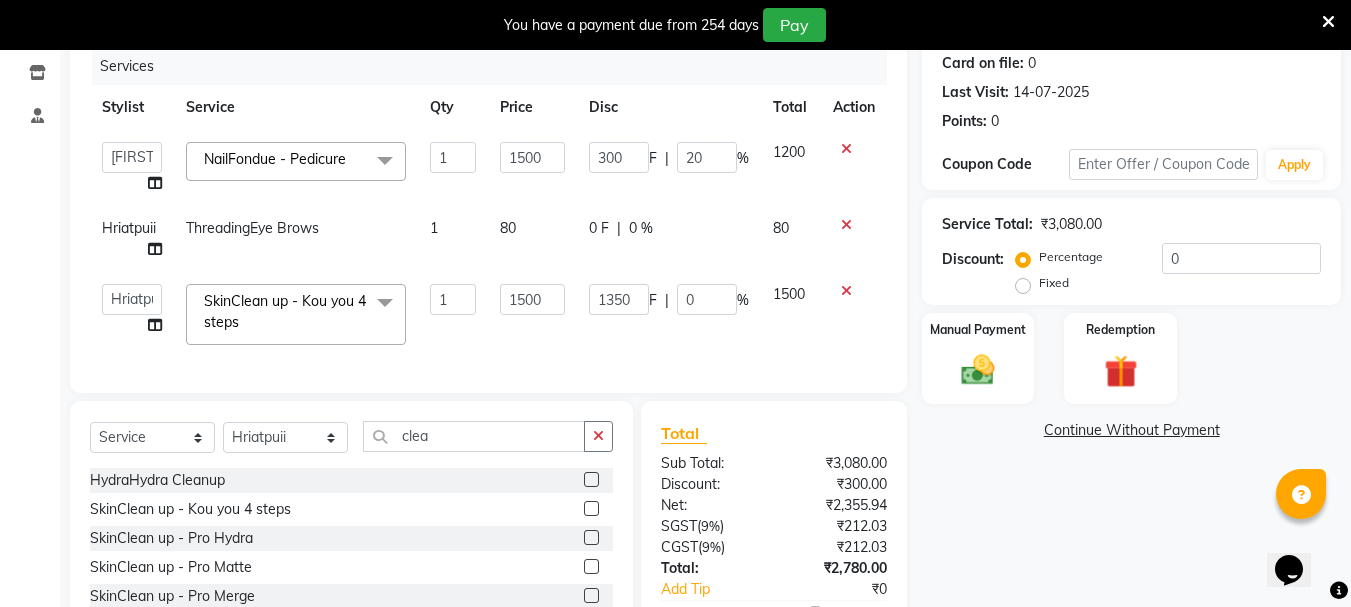 click on "Services Stylist Service Qty Price Disc Total Action  [FIRST]   [FIRST]   [FIRST]   [FIRST]   [FIRST]   [FIRST]   [FIRST]   [FIRST]   [FIRST]   [FIRST] Salon Manager   [FIRST]   [FIRST]   [FIRST]   [FIRST]   [FIRST]   [FIRST]   [FIRST]   [FIRST]   [FIRST]   [FIRST]  NailFondue - Pedicure  x Hair StylingCreative Style Director Hair StylingSenior Stylist Hair StylingStylist Hair StylingBlunt Hair Cut Hair StylingFringe Hair StylingKids Hair Cut (below 6 years) Hair StylingShampoo & Conditioning Hair StylingBlow-dry Hair StylingIroning Hair StylingTong Curls Hair Accessories Hair ColorRoot Touch-Up Vegan Hair ColorRoot Touch-Up PPD Free Hair ColorRoot Touch-Up Ammonia Free Hair ColorHighlights (Per Foil) Hair ColorHighlights with pre lightener (Per Foil) Hair ColorCrazy Hair Color (Per Foil) Hair ColorGlobal Hair Color Hair ColorBalayage/Ombre Henna Hair Toning Hair & Scalp TreatmentHair Spa - Shea Butter Hair & Scalp TreatmentHair Spa - Nashi Hair & Scalp Treatment[FIRST] Hair & Scalp TreatmentQOD F4st Hair & Scalp TreatmentAnti Hair Loss" 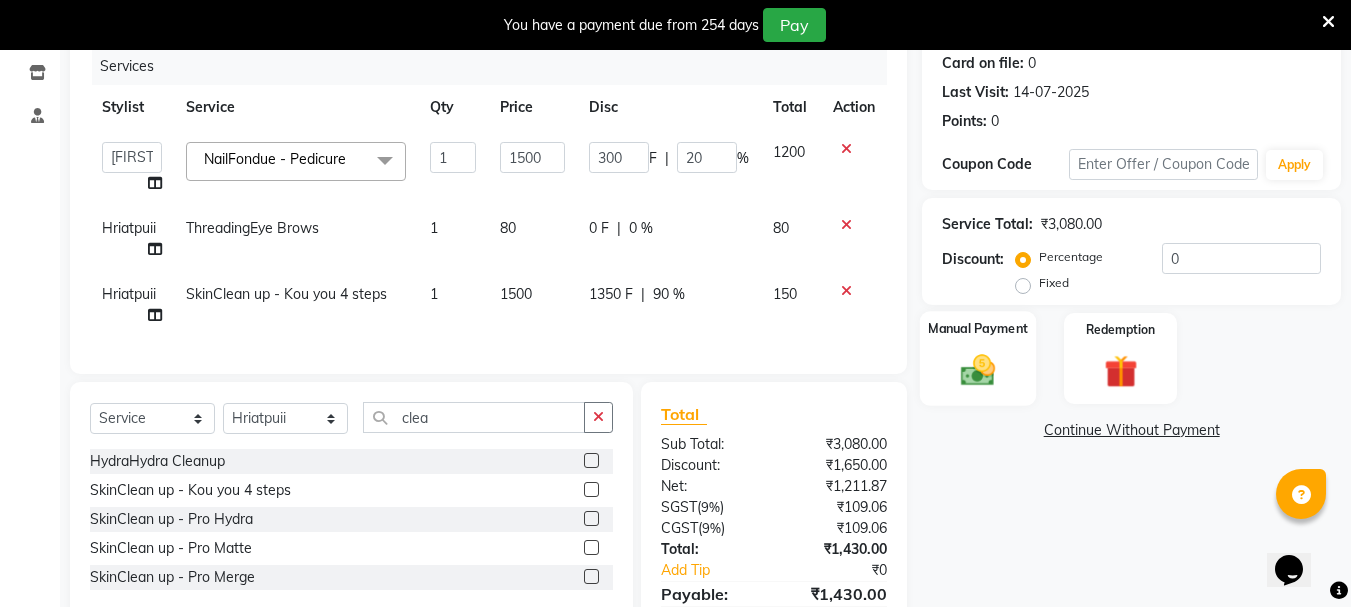 click 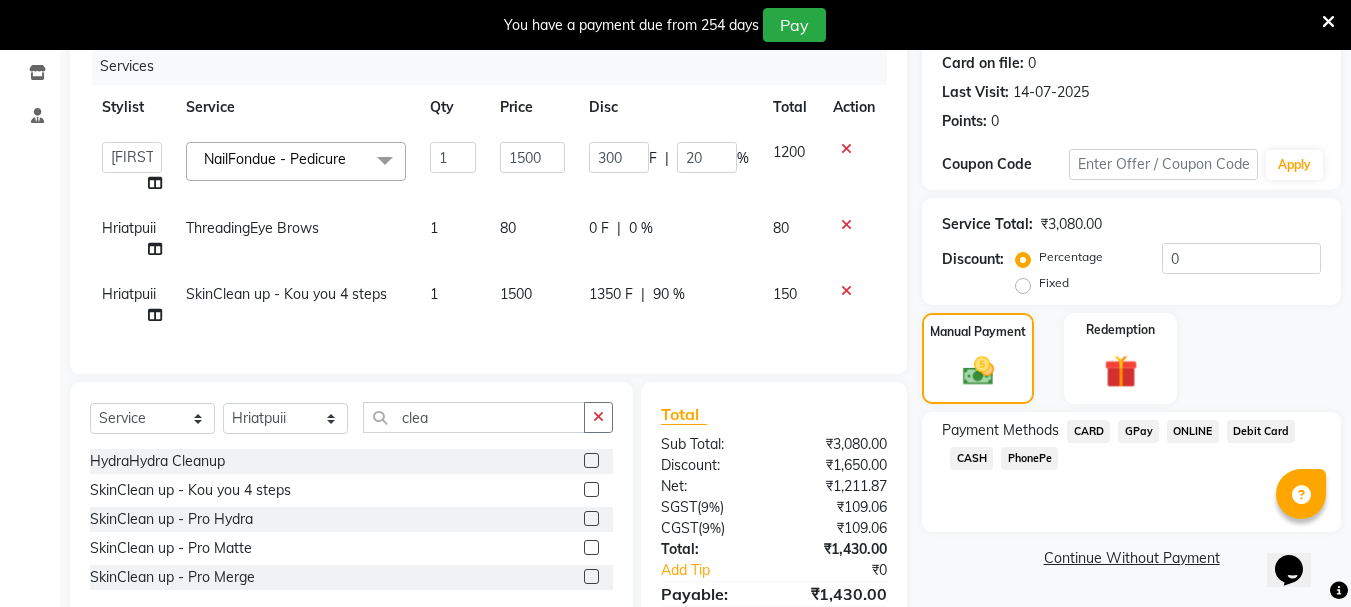 click on "CARD" 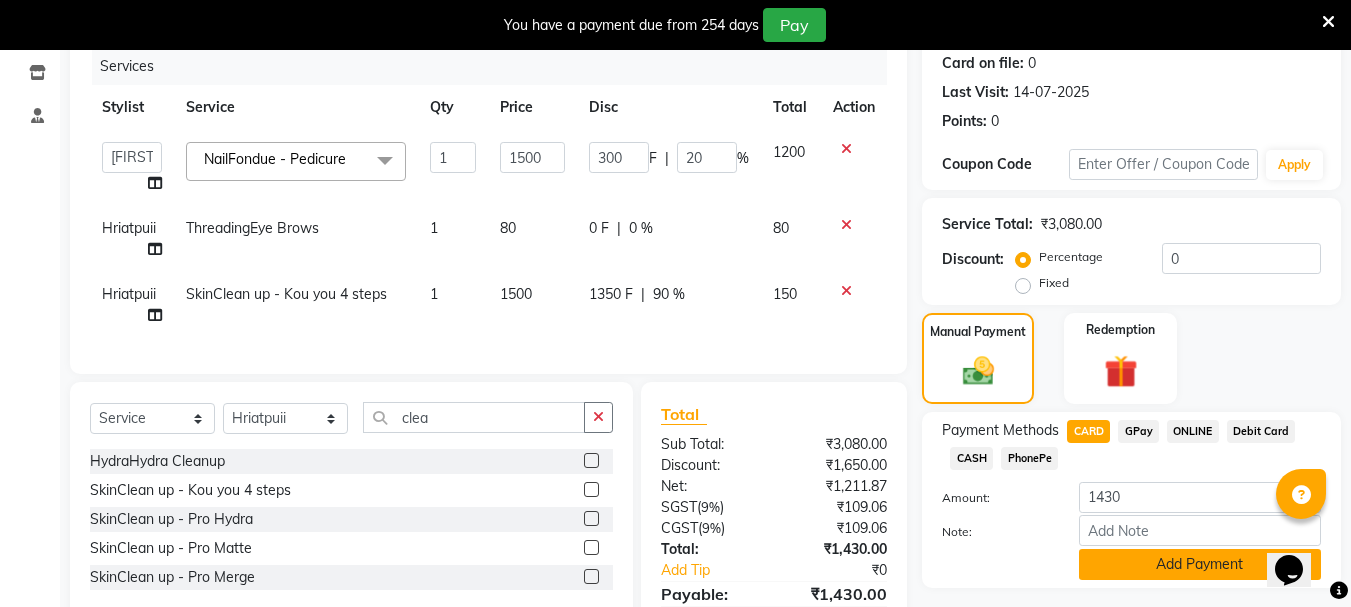 click on "Add Payment" 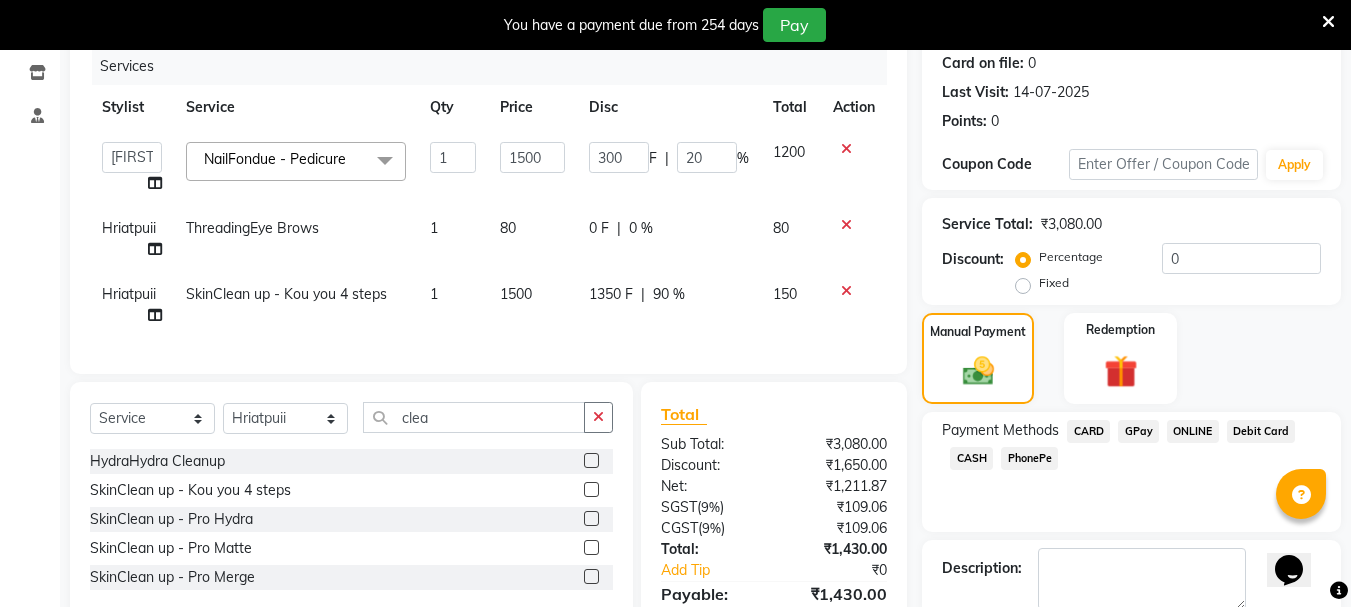 scroll, scrollTop: 406, scrollLeft: 0, axis: vertical 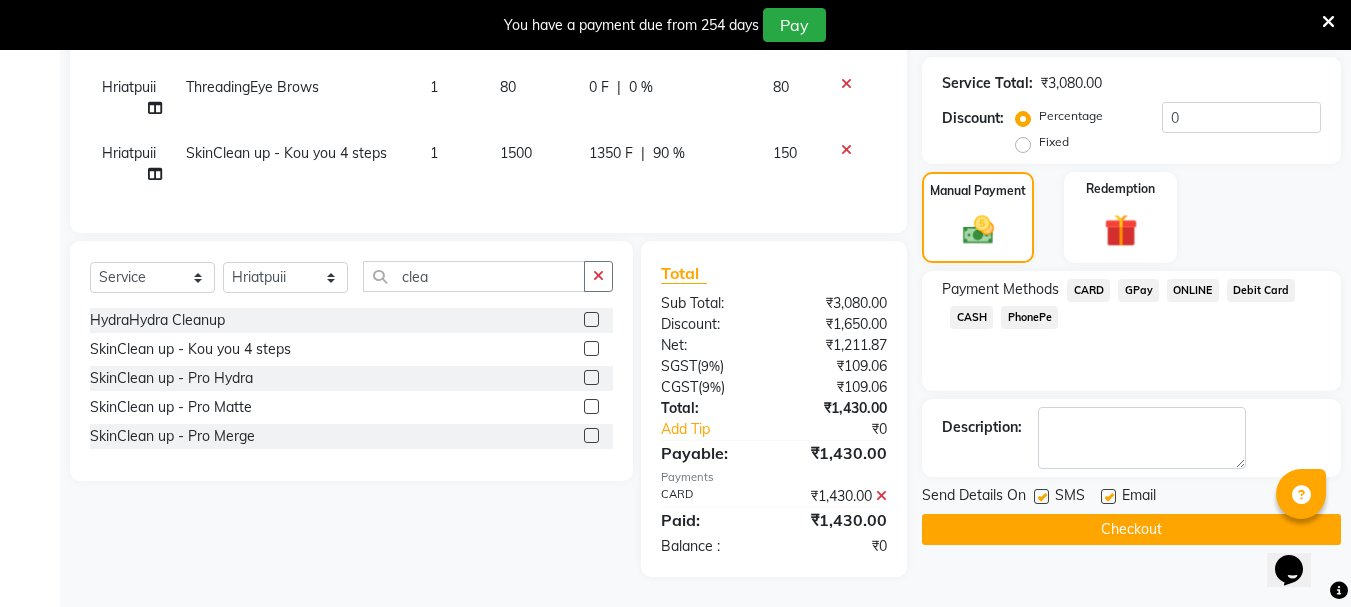 click on "Checkout" 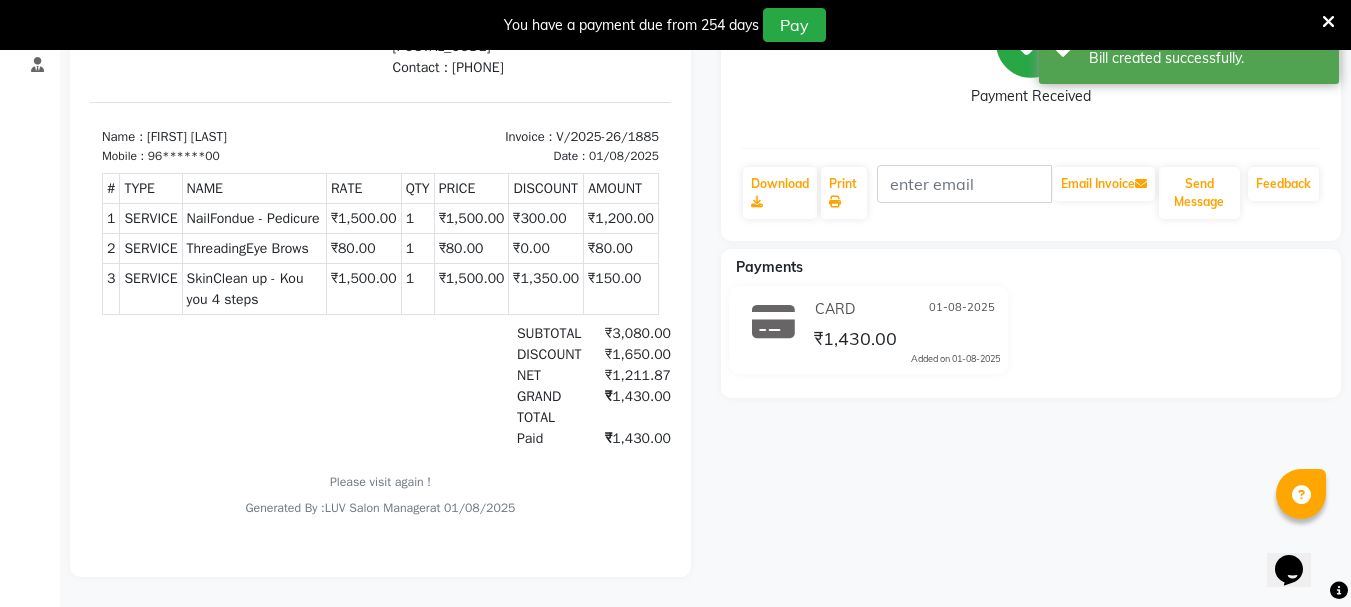 scroll, scrollTop: 0, scrollLeft: 0, axis: both 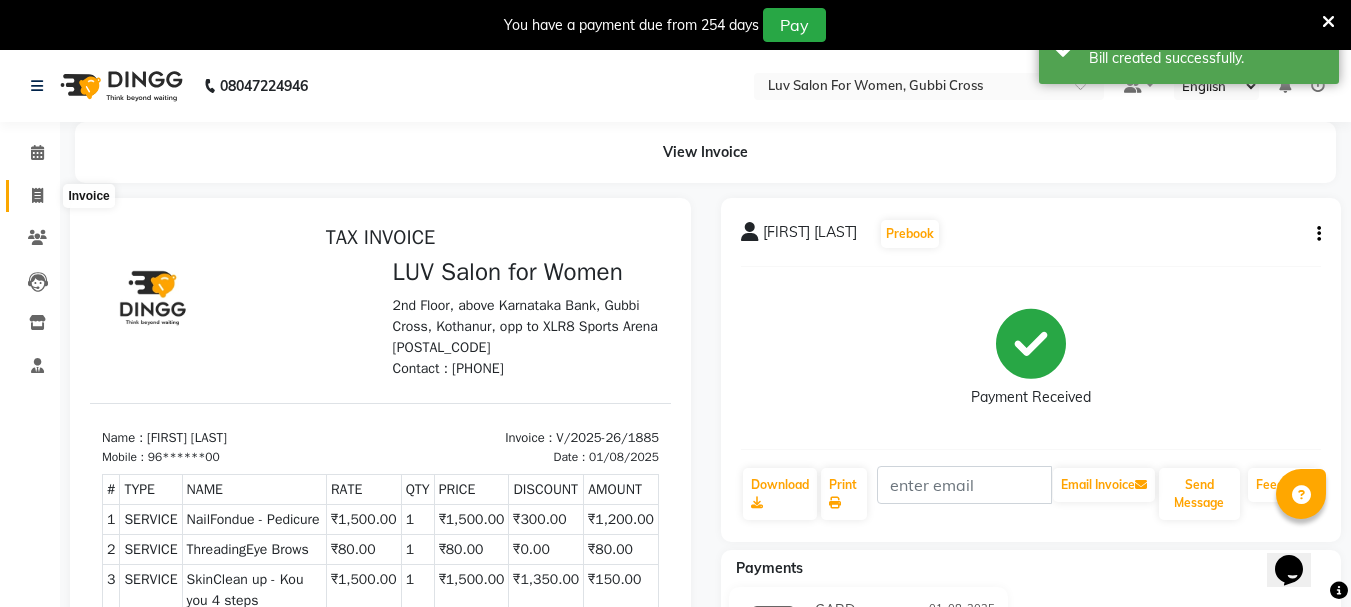click 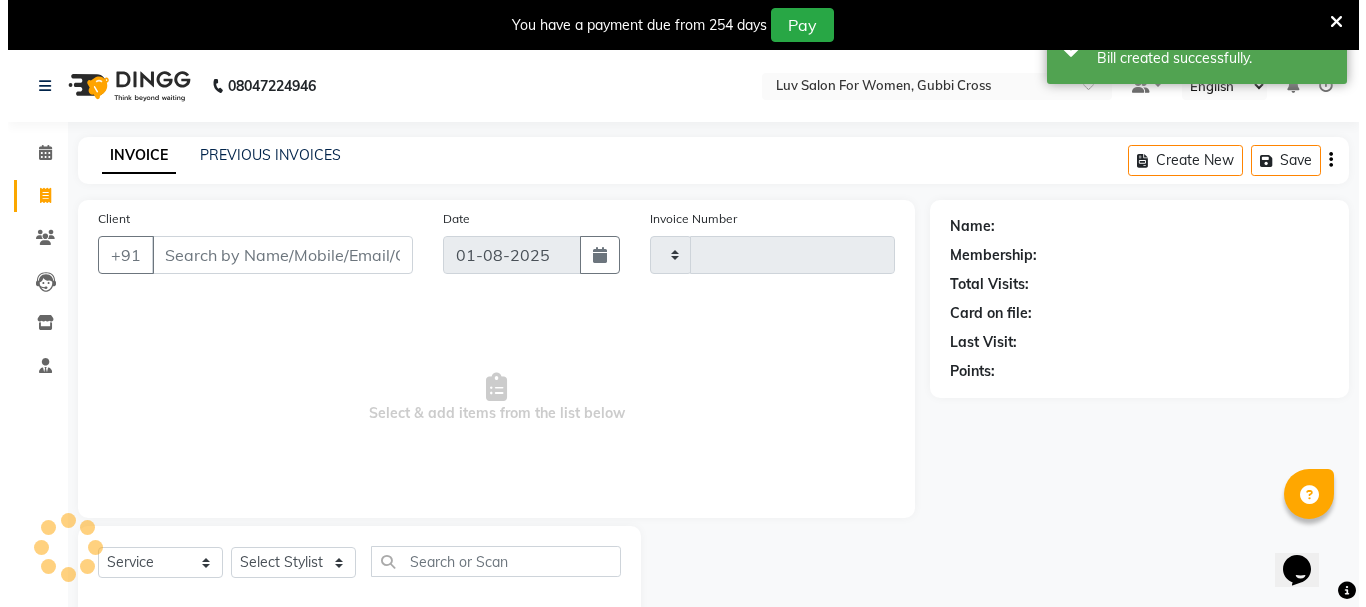 scroll, scrollTop: 50, scrollLeft: 0, axis: vertical 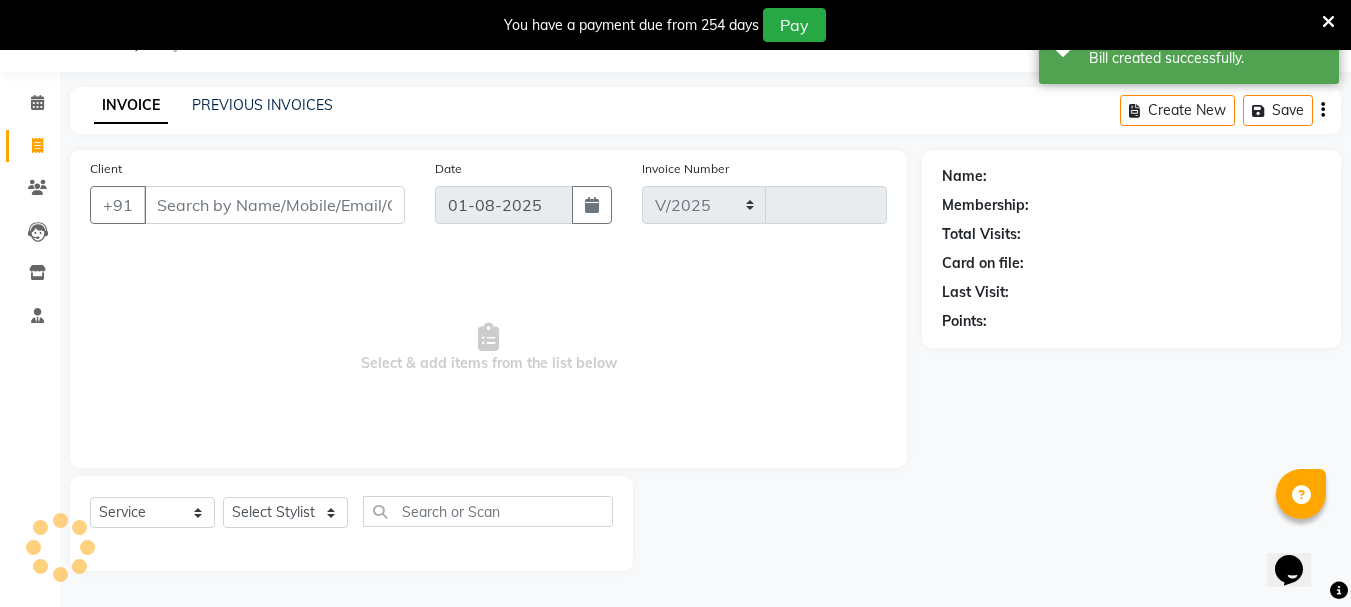 select on "7221" 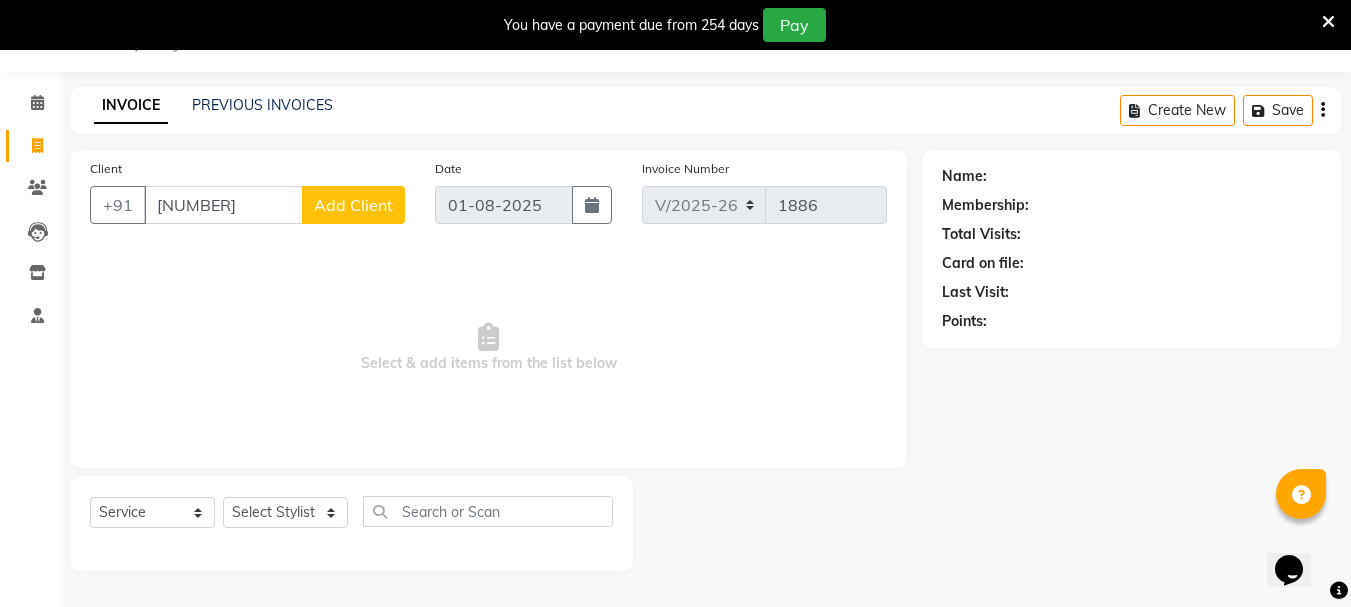 type on "[NUMBER]" 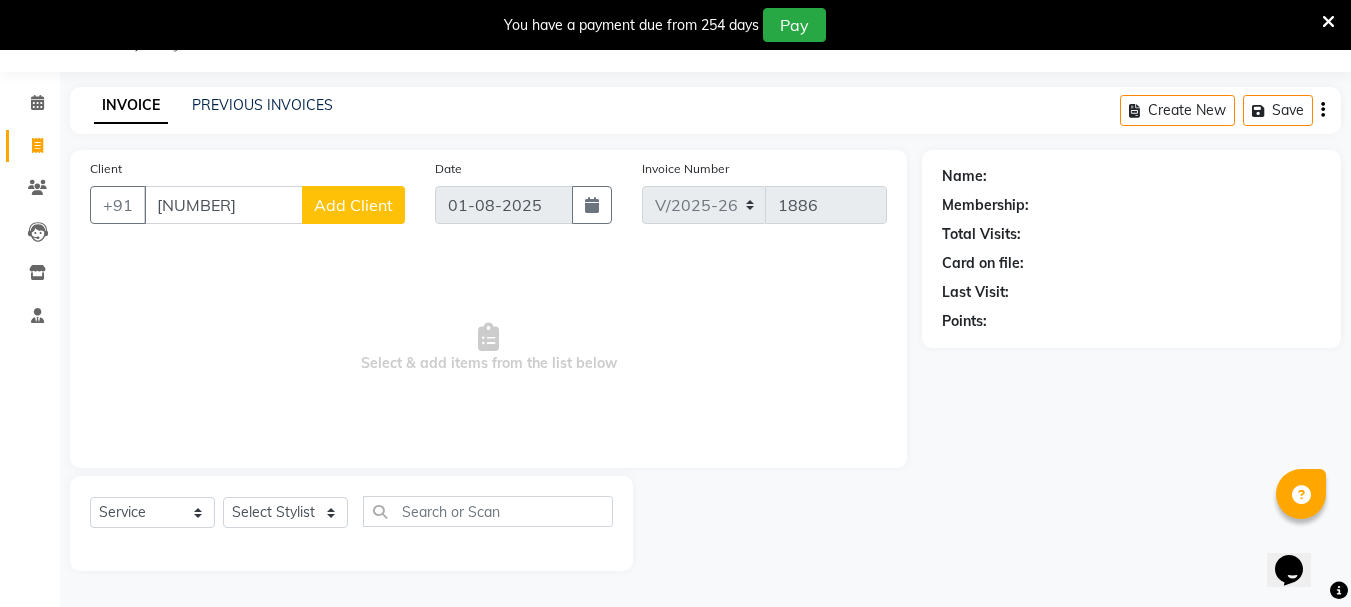 click on "Add Client" 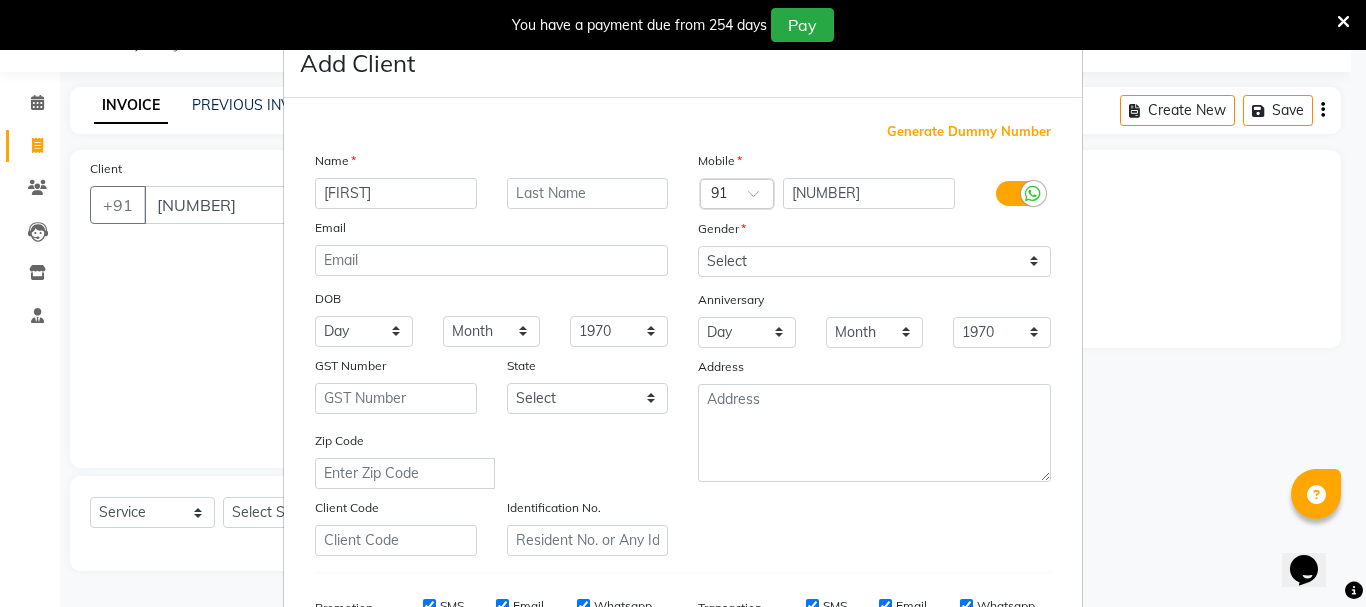 type on "[FIRST]" 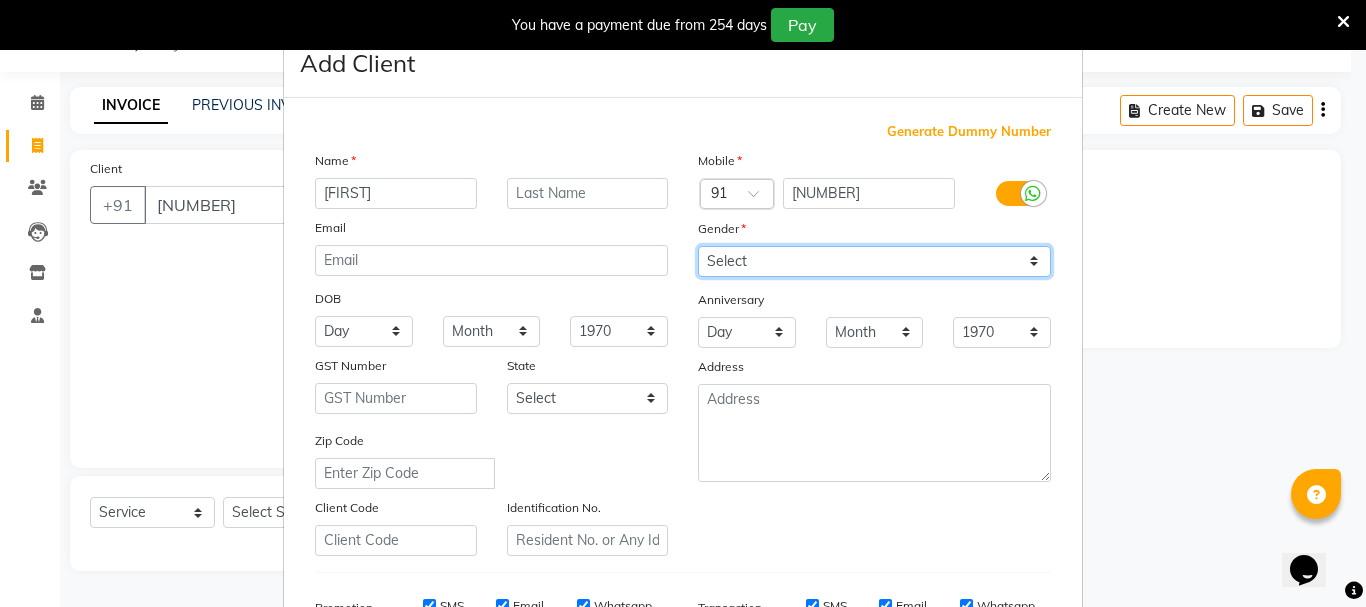 click on "Select Male Female Other Prefer Not To Say" at bounding box center (874, 261) 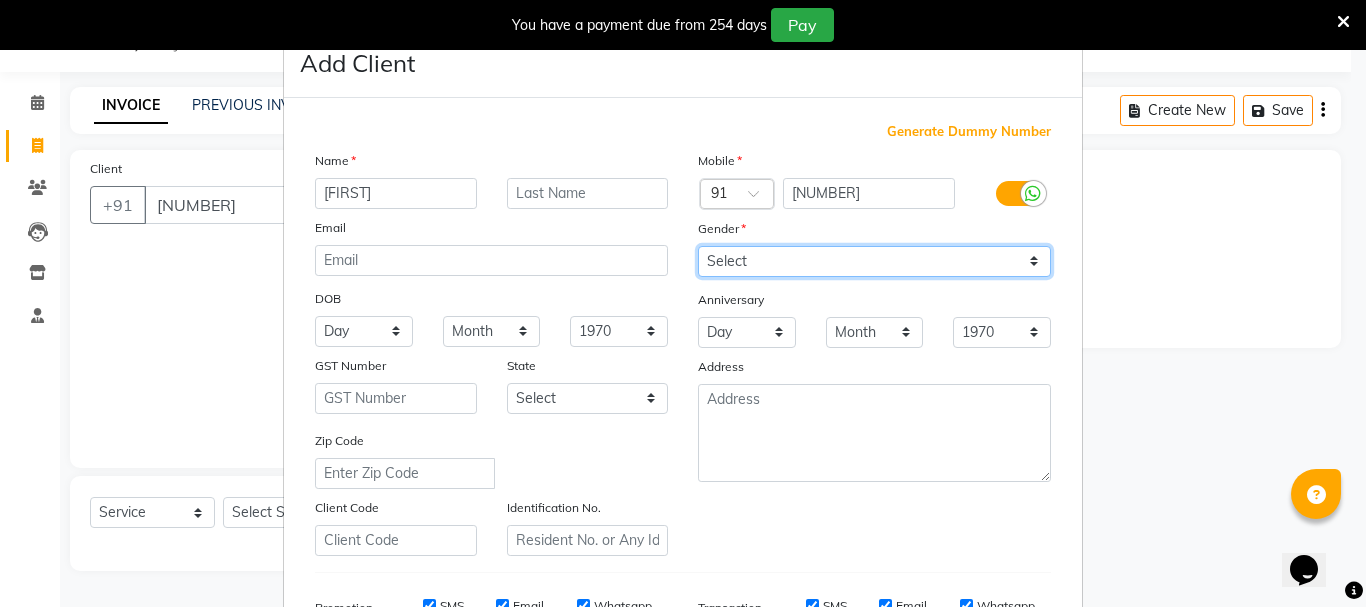 select on "female" 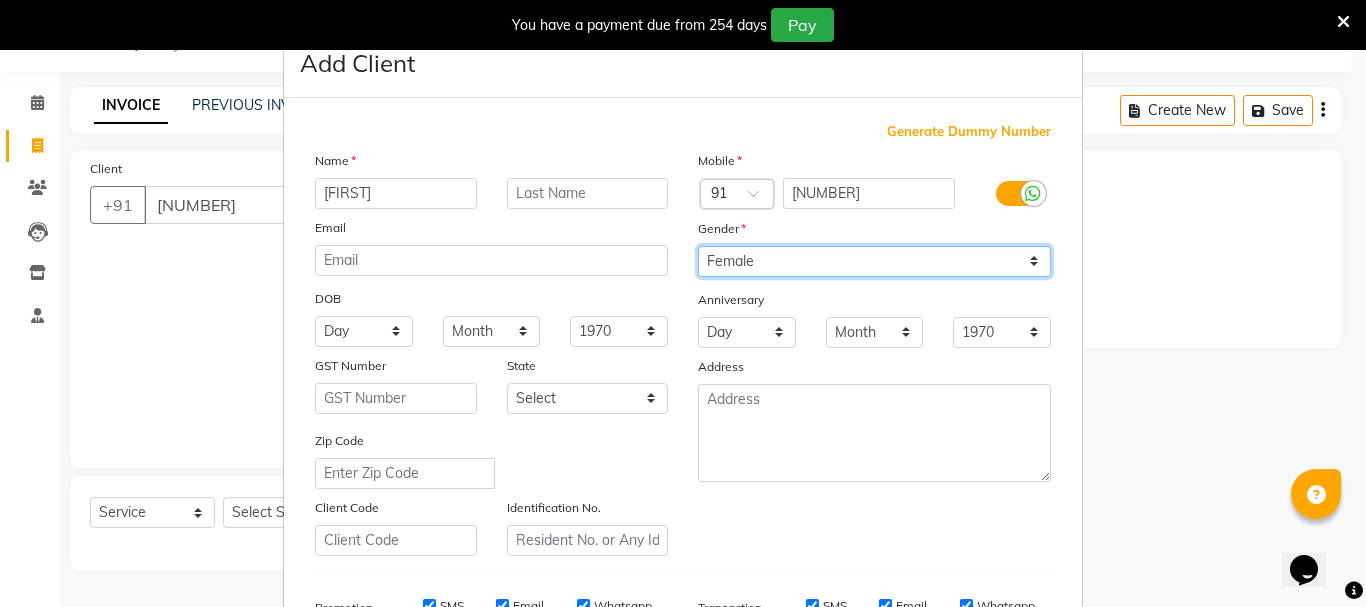 click on "Select Male Female Other Prefer Not To Say" at bounding box center [874, 261] 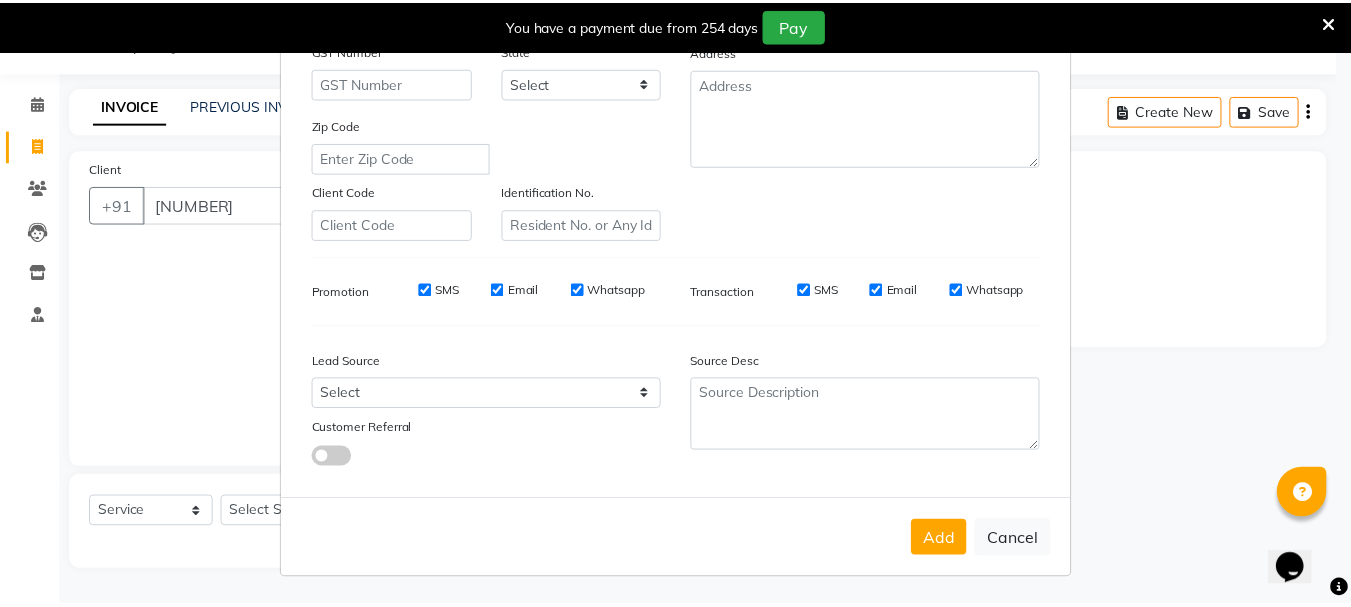 scroll, scrollTop: 316, scrollLeft: 0, axis: vertical 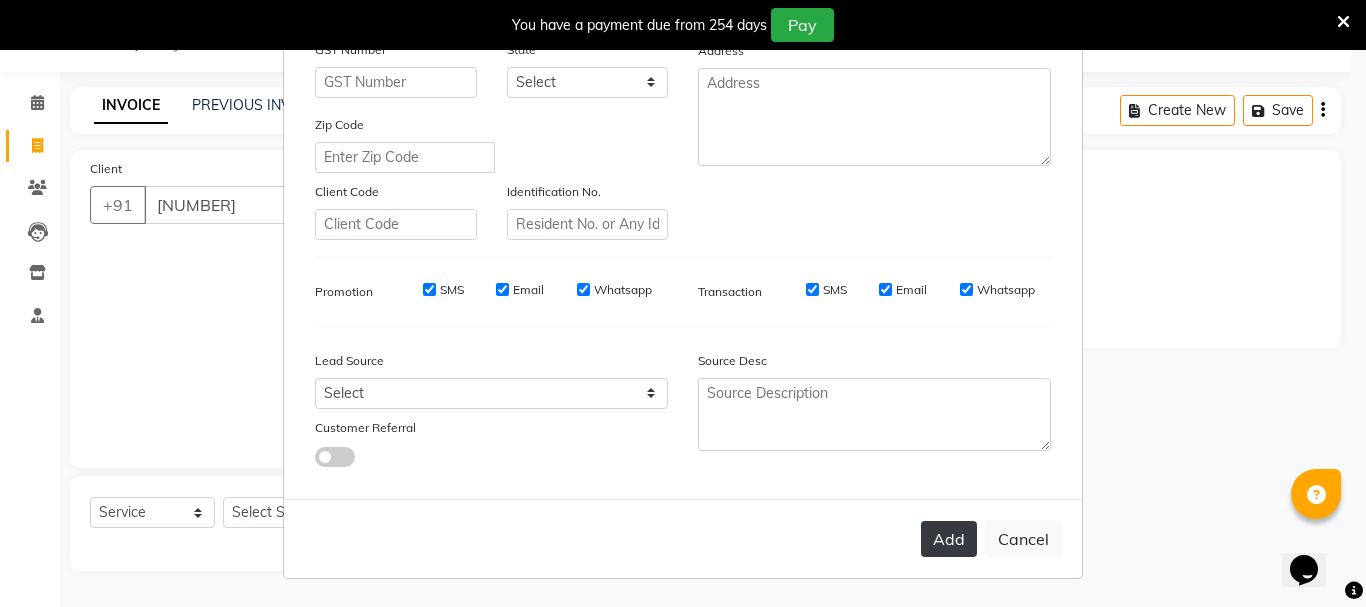 click on "Add" at bounding box center (949, 539) 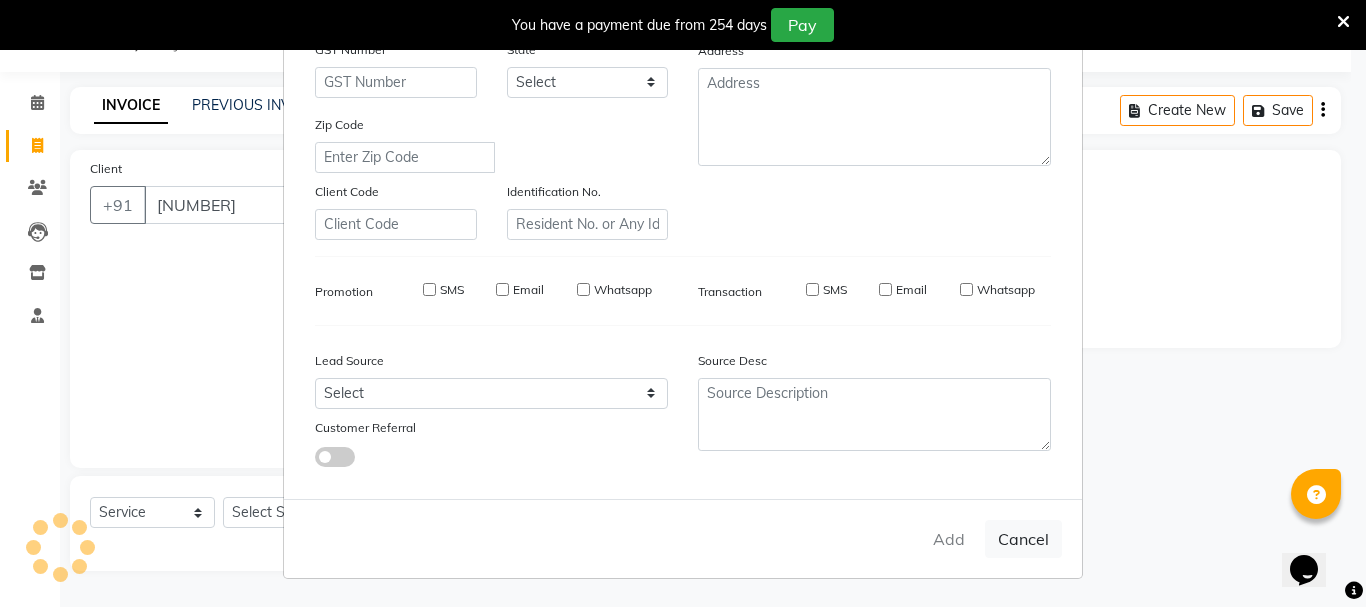 type on "81******76" 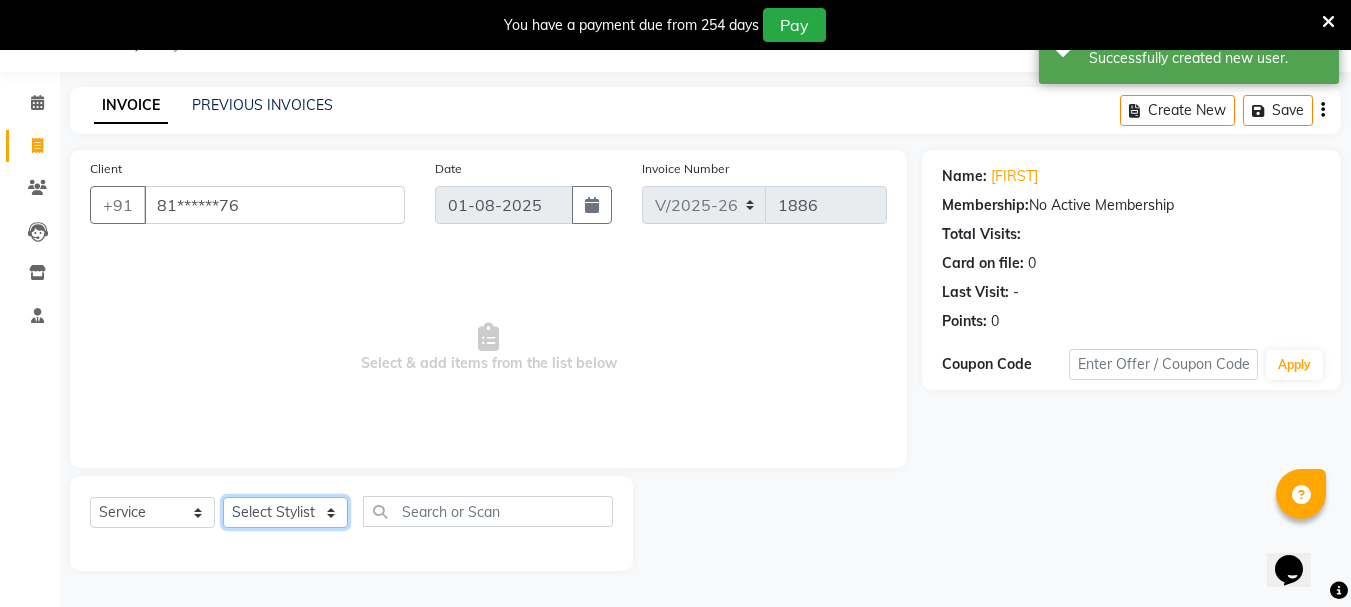 click on "Select Stylist [FIRST] [FIRST] [FIRST] [FIRST] [FIRST] [FIRST] [FIRST] [FIRST] [FIRST] [FIRST] Salon Manager [FIRST] [FIRST] [FIRST] [FIRST] [FIRST] [FIRST] [FIRST] [FIRST] [FIRST] [FIRST]" 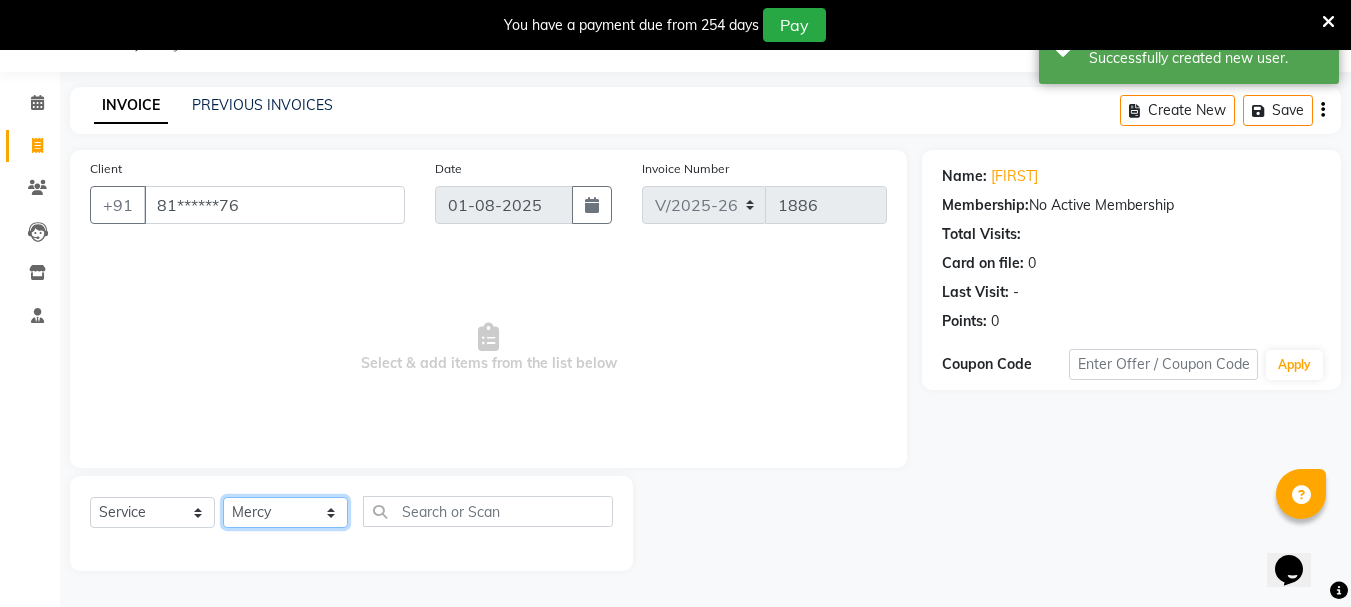 click on "Select Stylist [FIRST] [FIRST] [FIRST] [FIRST] [FIRST] [FIRST] [FIRST] [FIRST] [FIRST] [FIRST] Salon Manager [FIRST] [FIRST] [FIRST] [FIRST] [FIRST] [FIRST] [FIRST] [FIRST] [FIRST] [FIRST]" 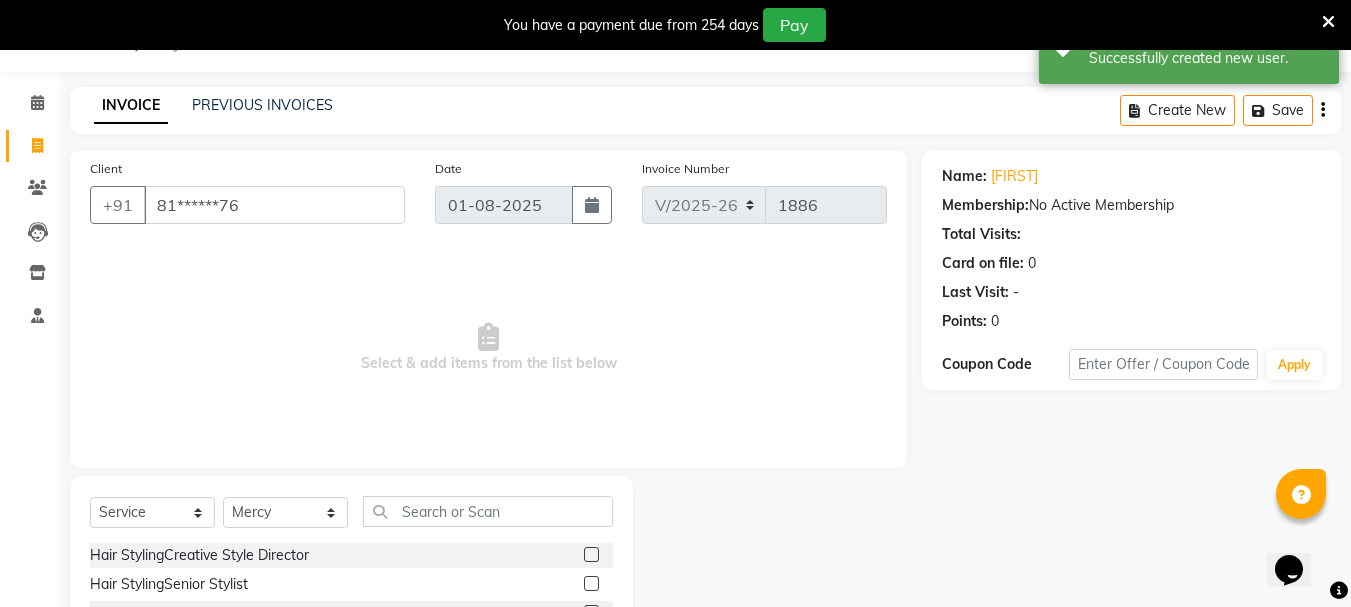 click 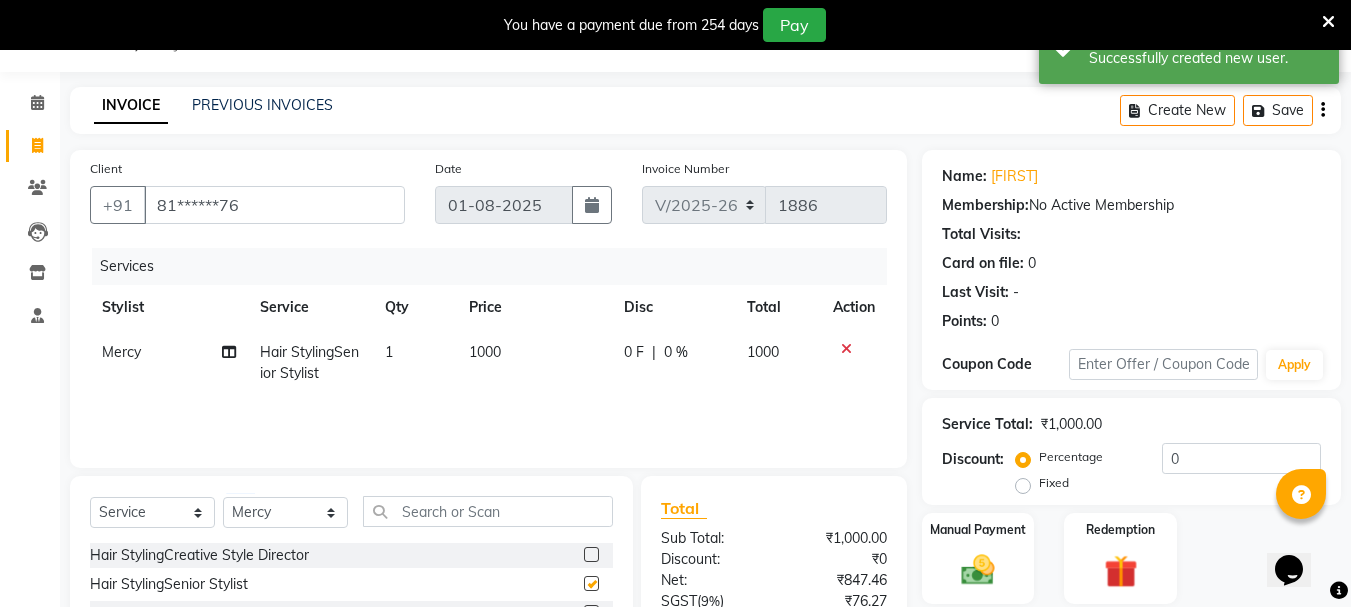 checkbox on "false" 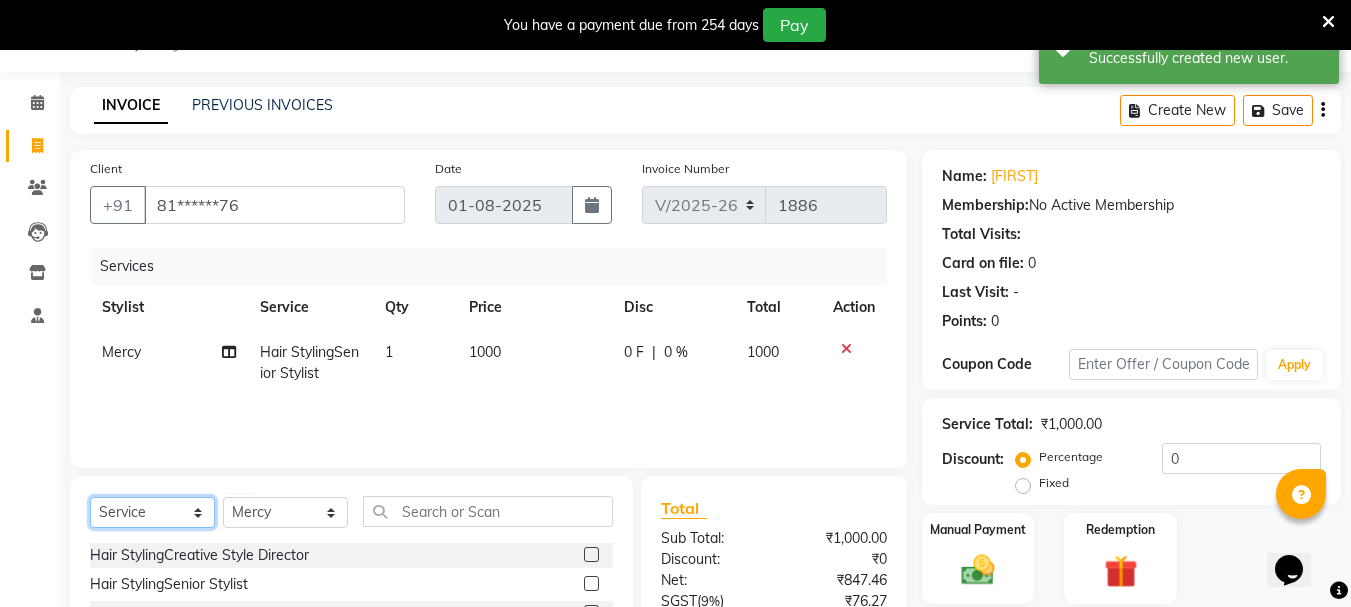click on "Select  Service  Product  Membership  Package Voucher Prepaid Gift Card" 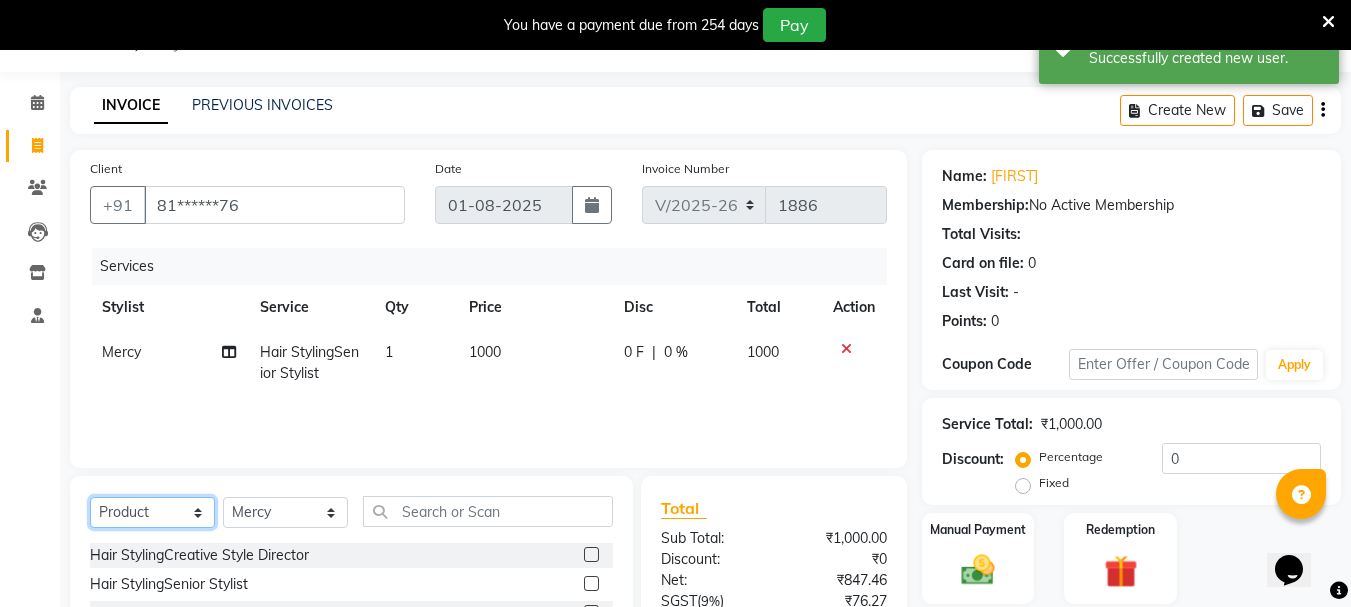 click on "Select  Service  Product  Membership  Package Voucher Prepaid Gift Card" 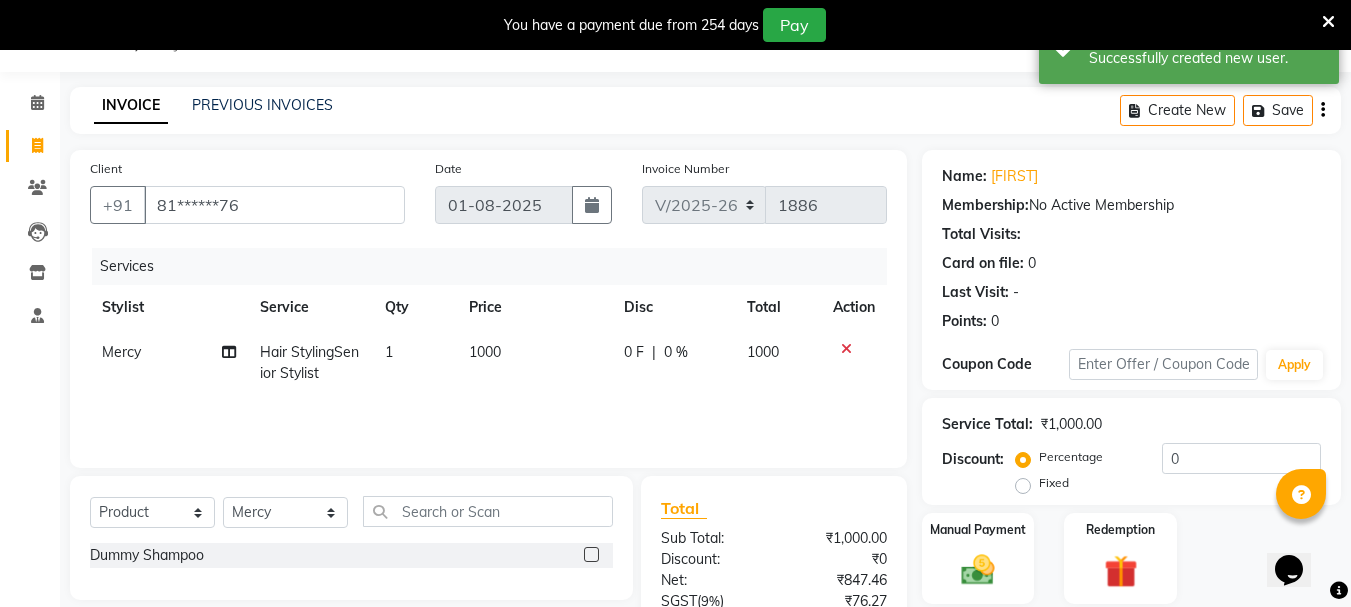 click 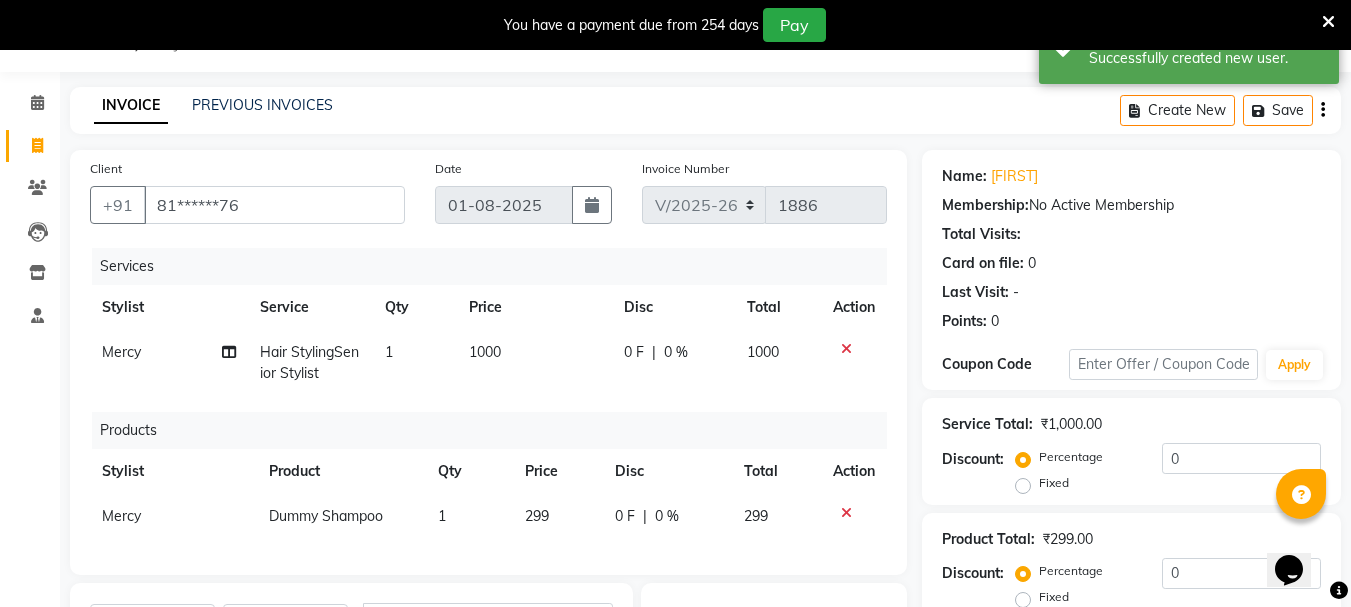 checkbox on "false" 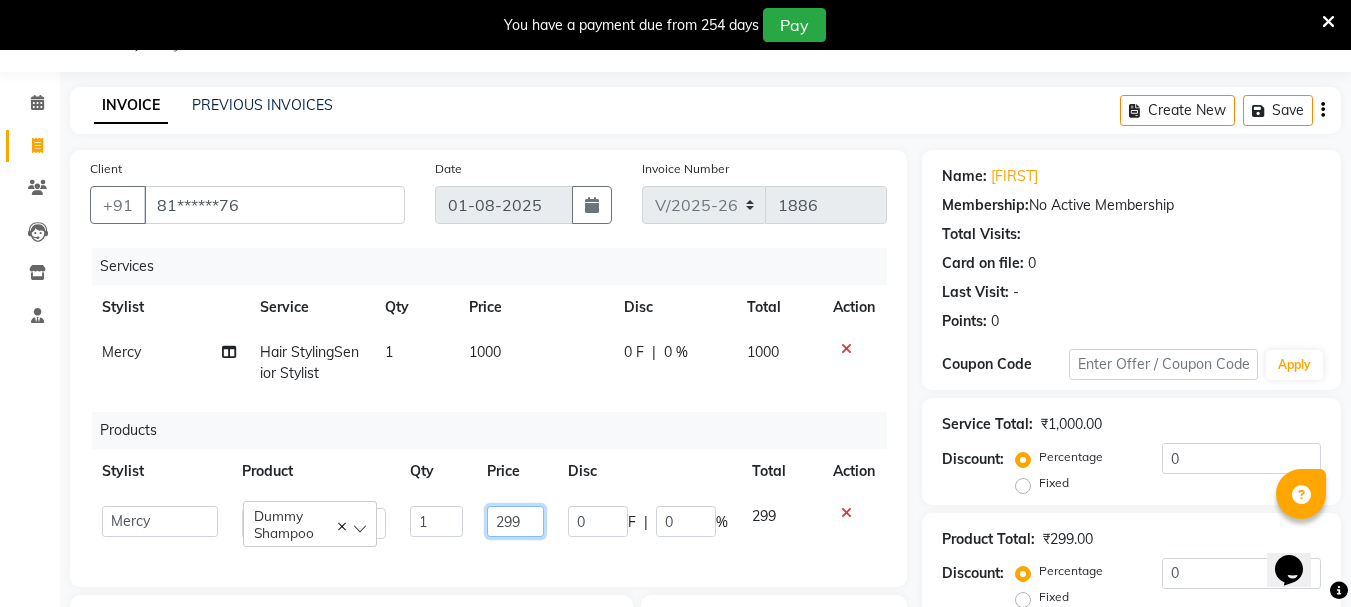 click on "299" 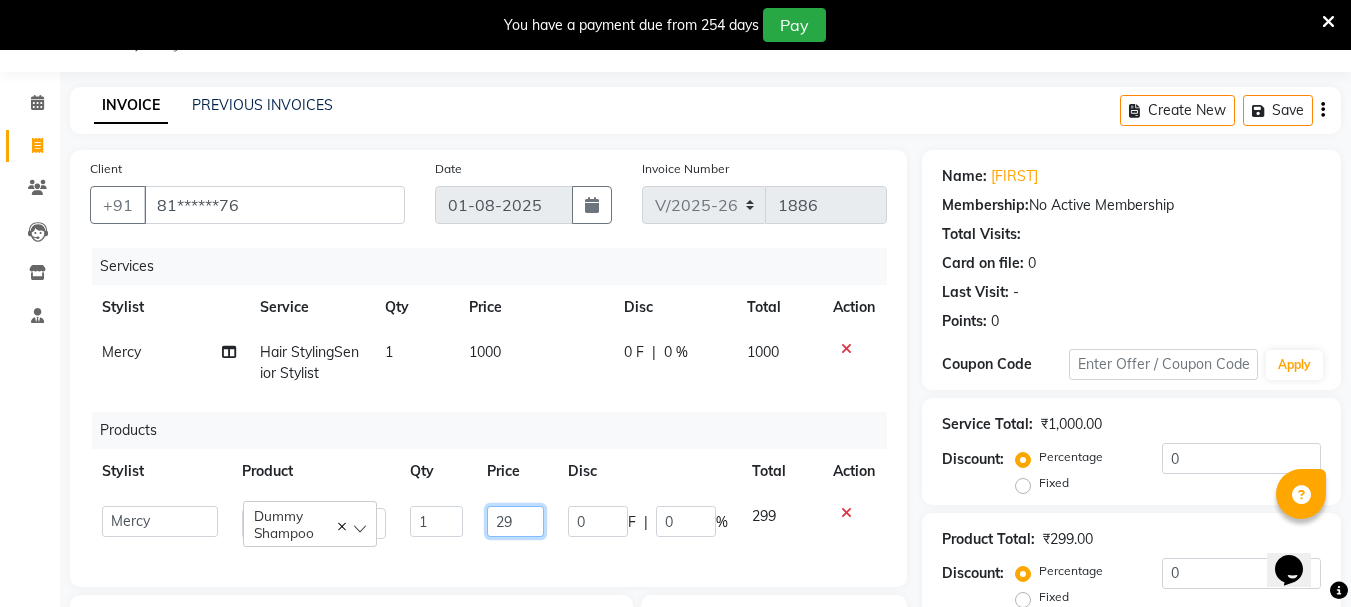 type on "2" 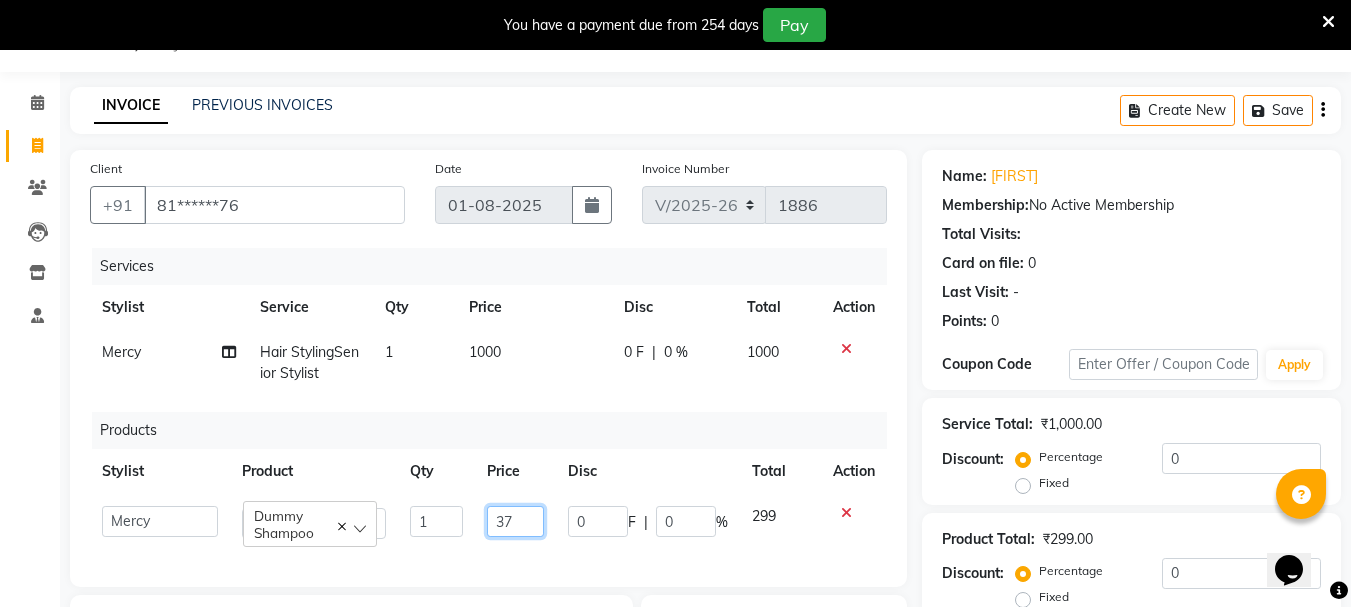 type on "375" 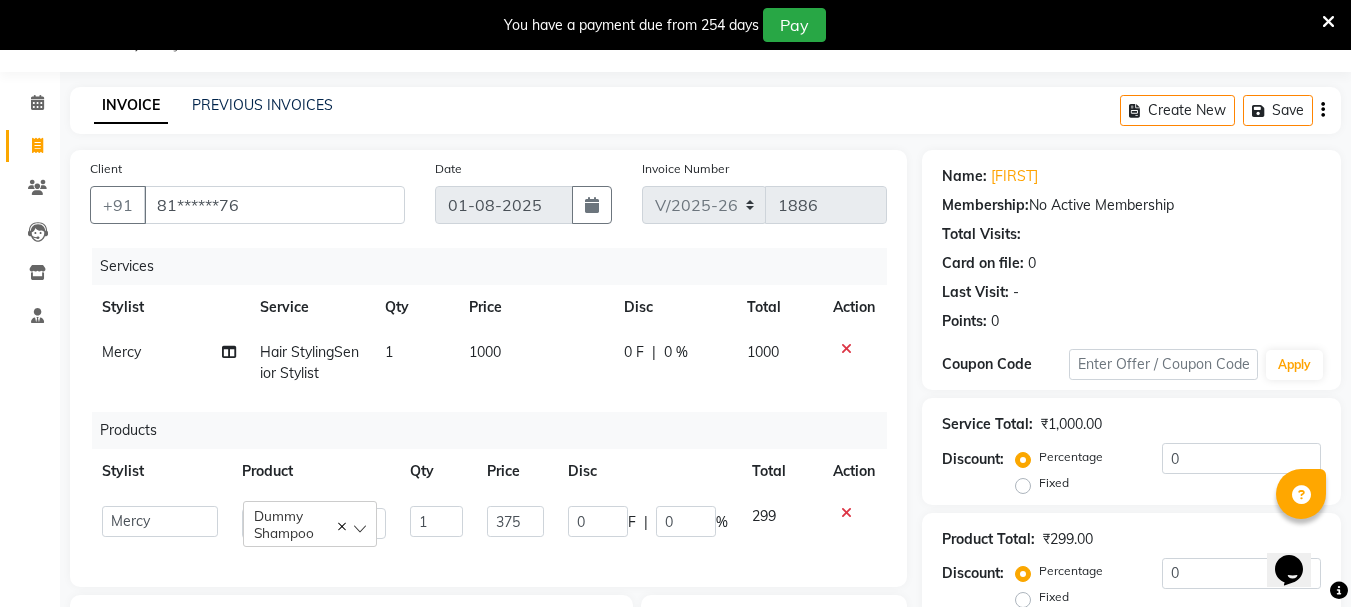 click on "0 F | 0 %" 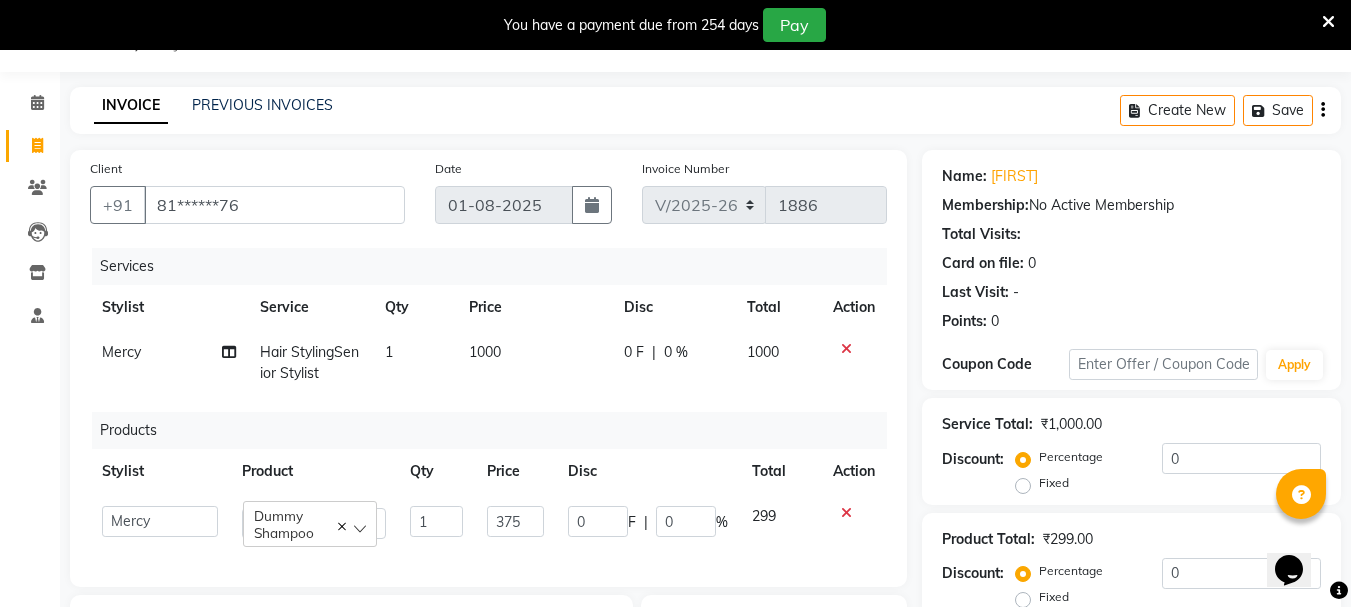 select on "64240" 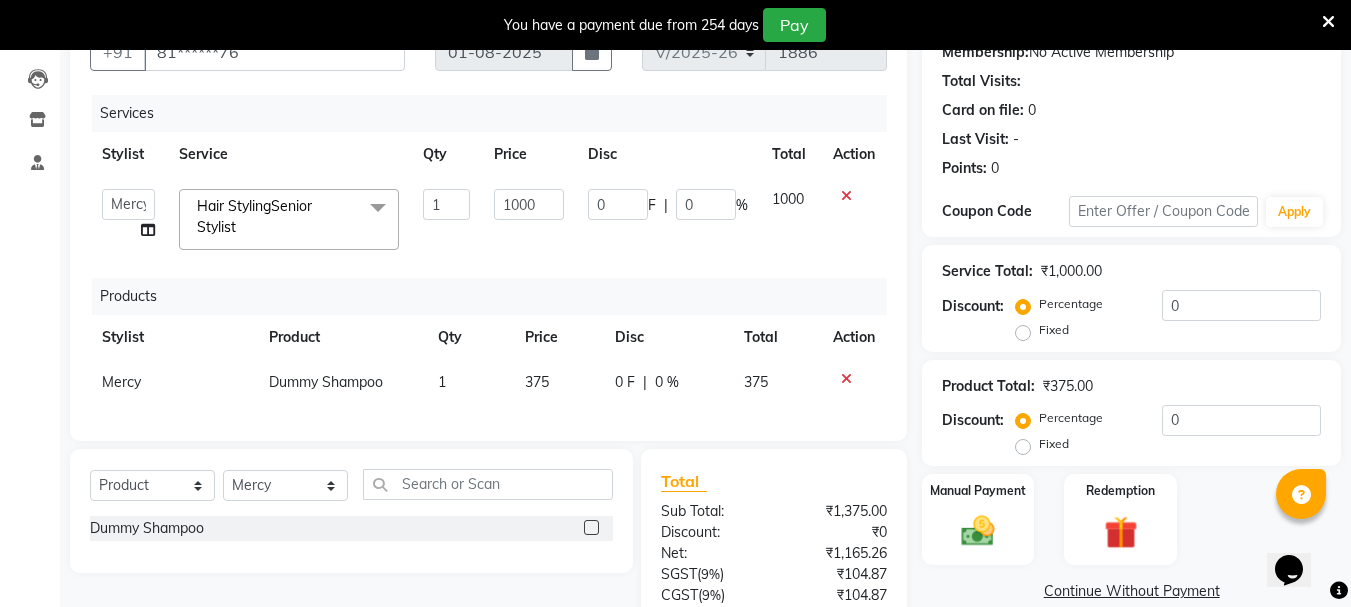 scroll, scrollTop: 150, scrollLeft: 0, axis: vertical 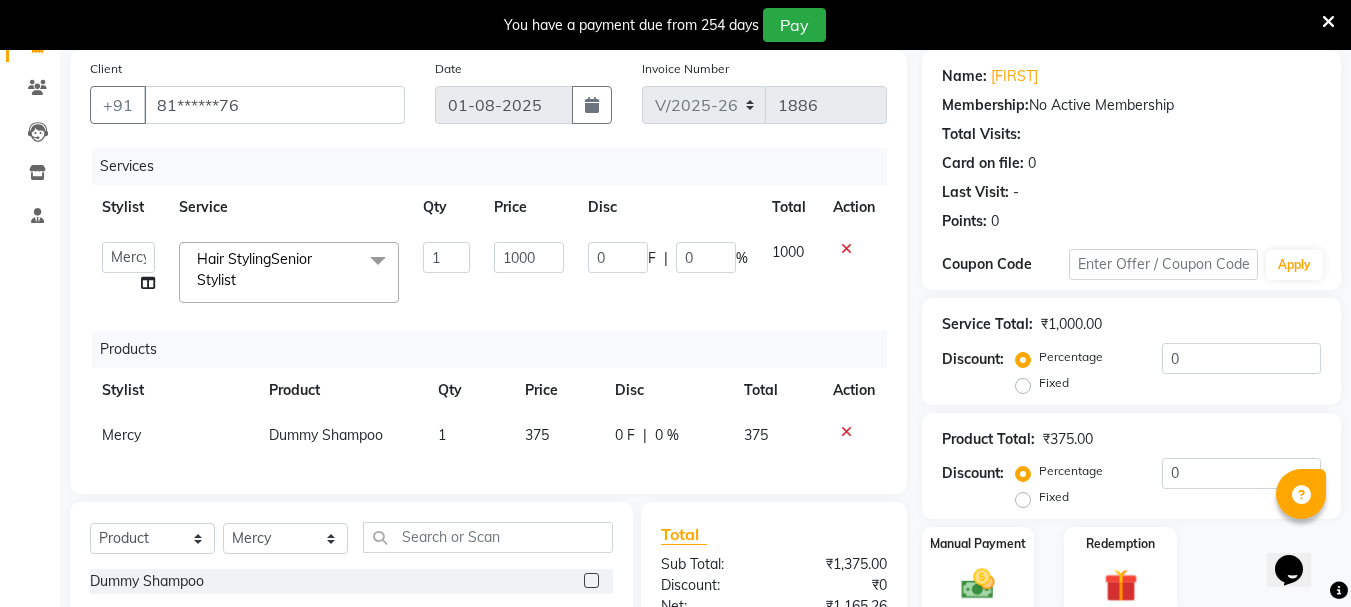 click 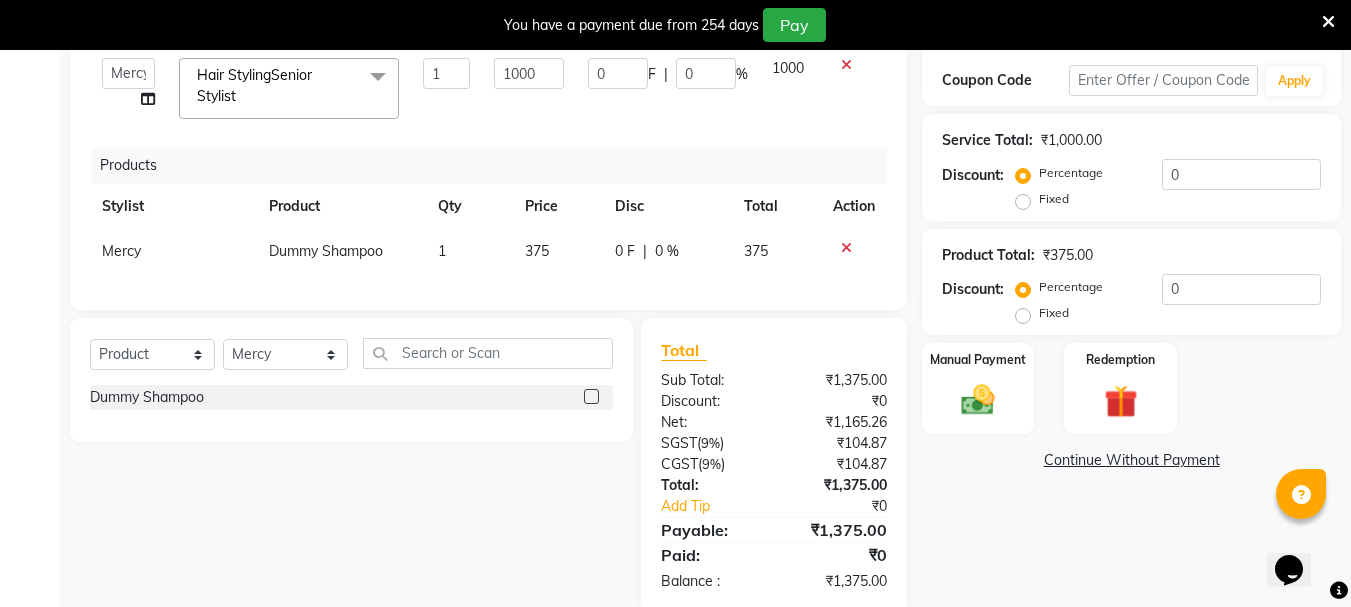 scroll, scrollTop: 384, scrollLeft: 0, axis: vertical 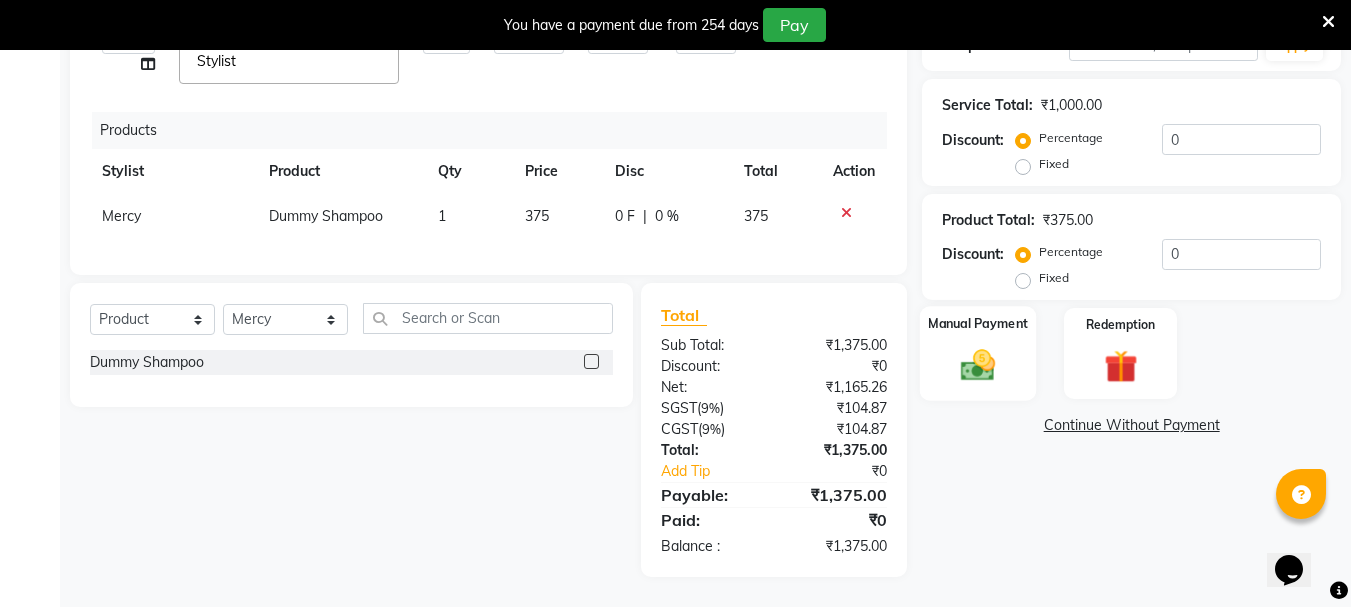 click 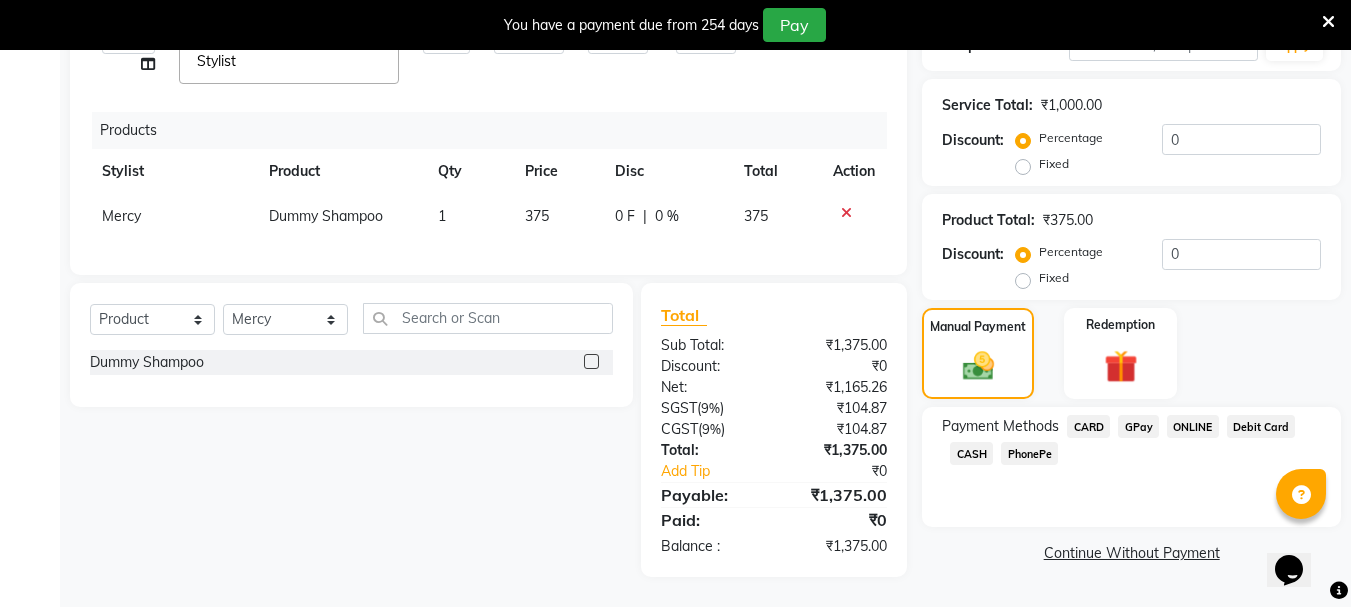 click on "GPay" 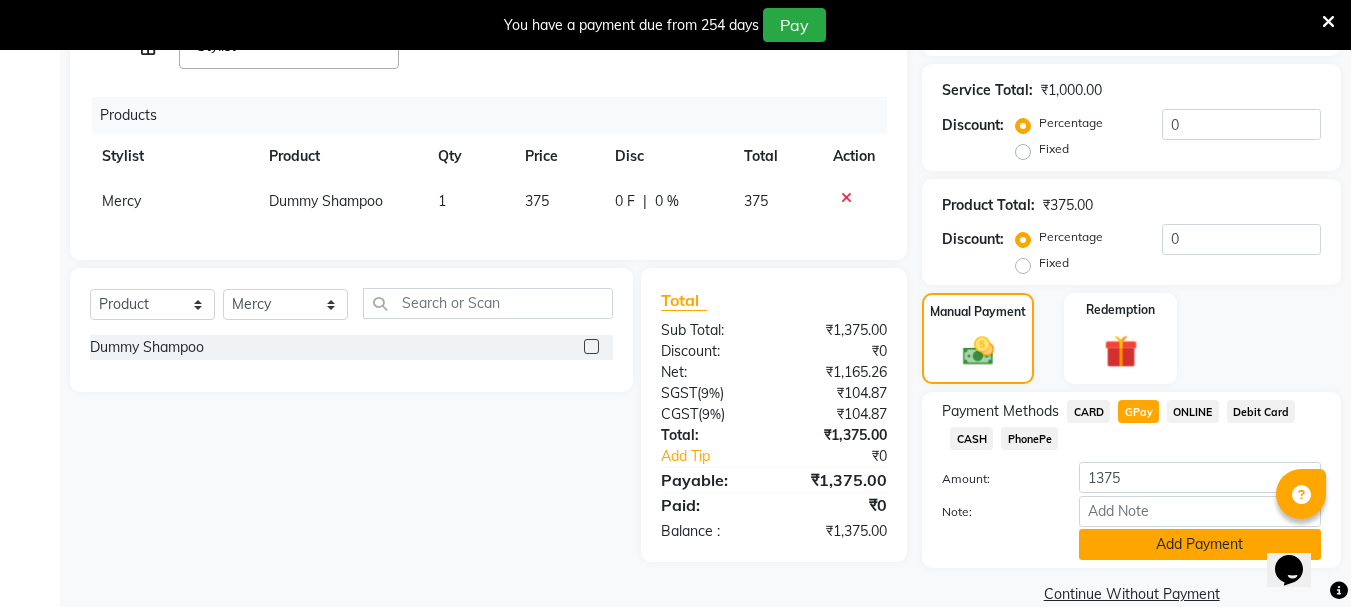 click on "Add Payment" 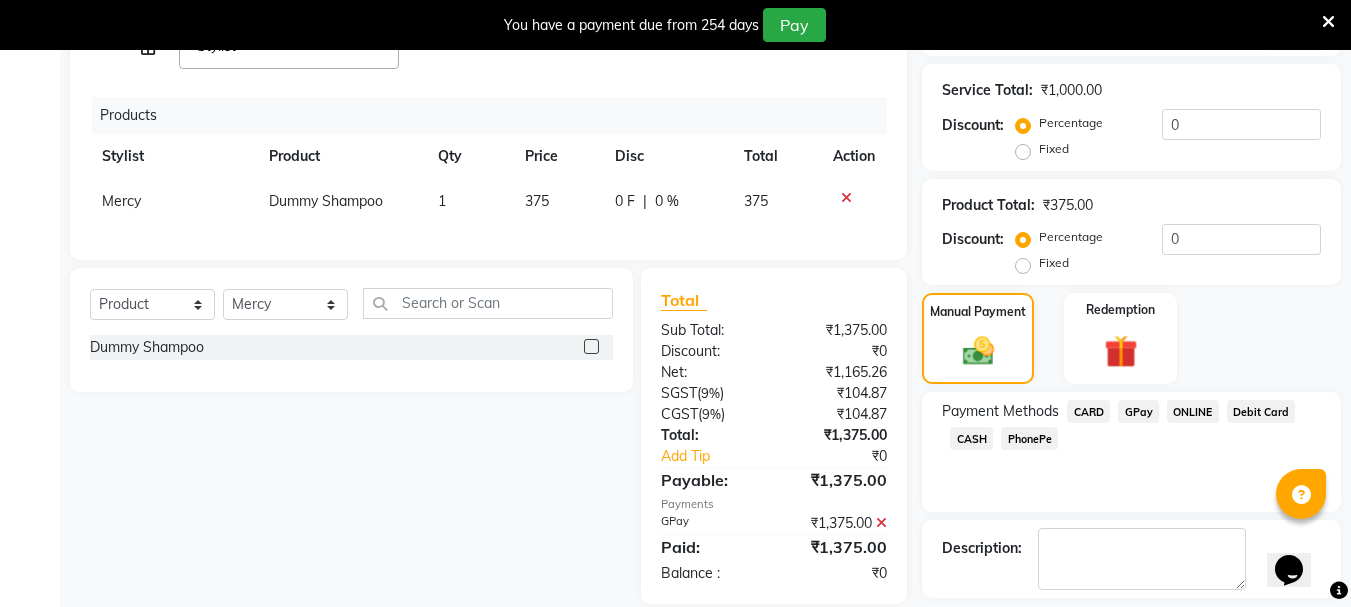 scroll, scrollTop: 473, scrollLeft: 0, axis: vertical 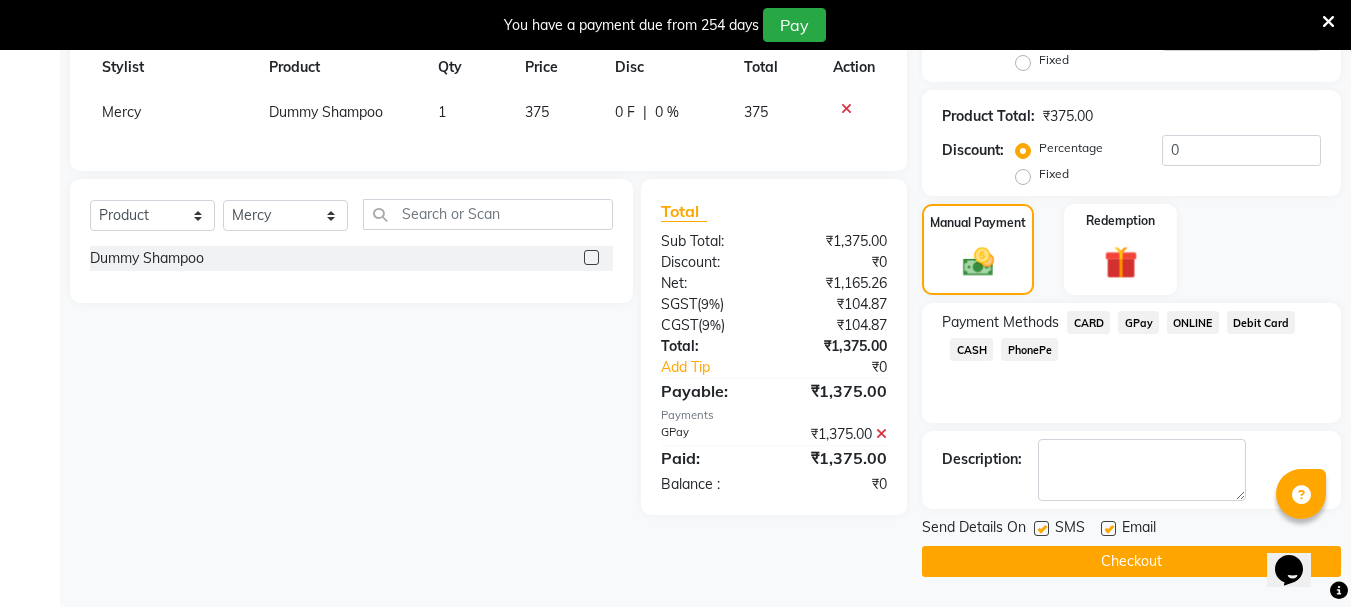 click on "Checkout" 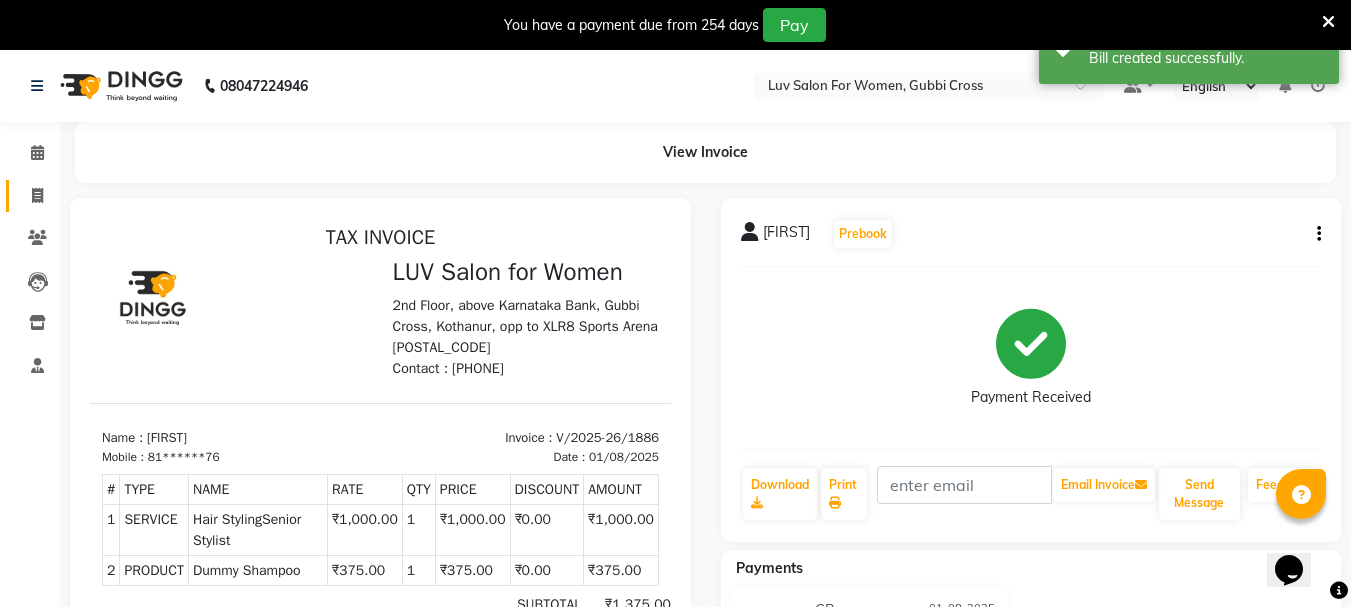 scroll, scrollTop: 0, scrollLeft: 0, axis: both 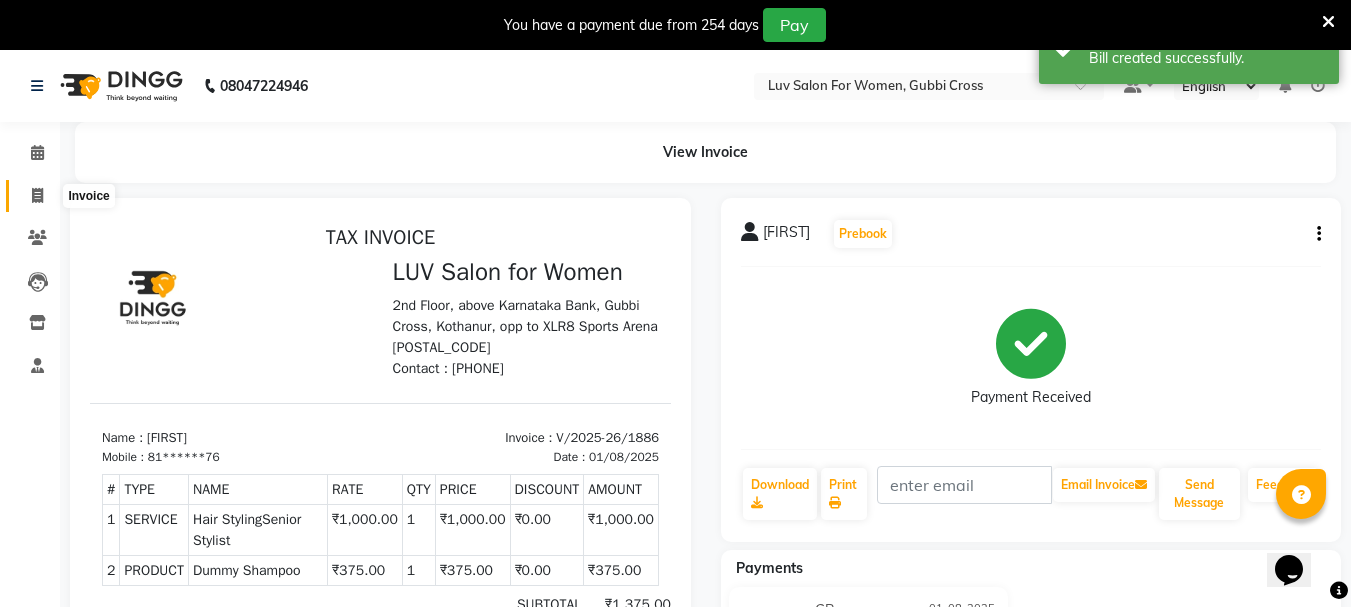 click 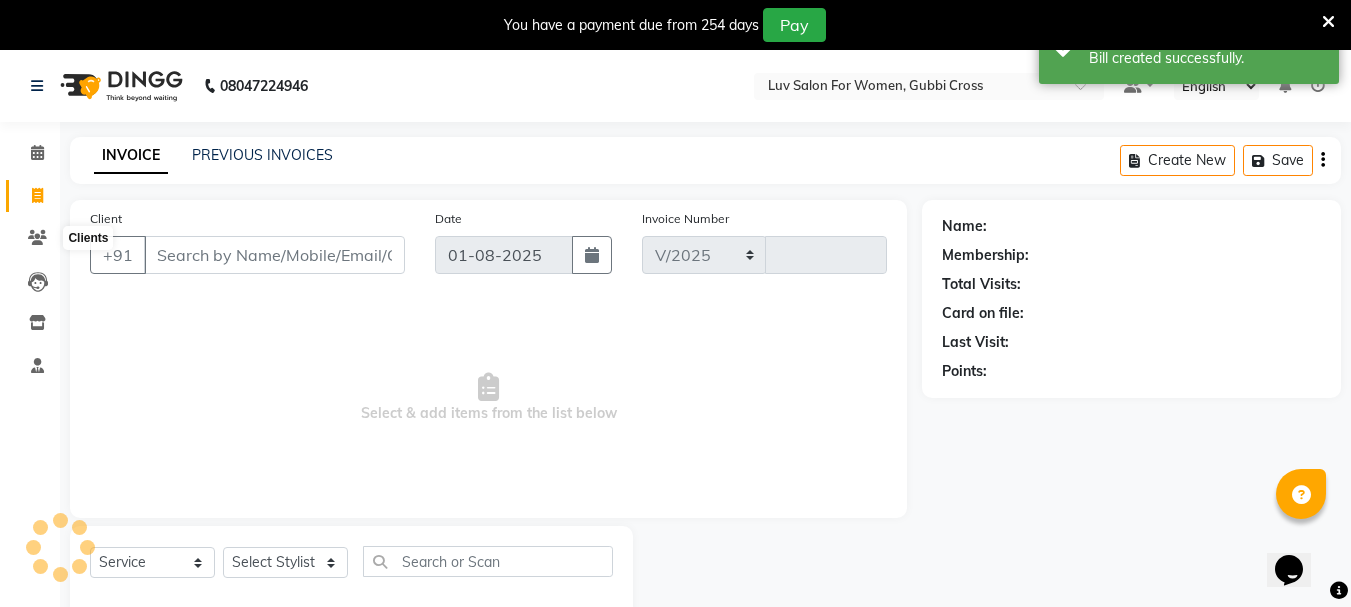 select on "7221" 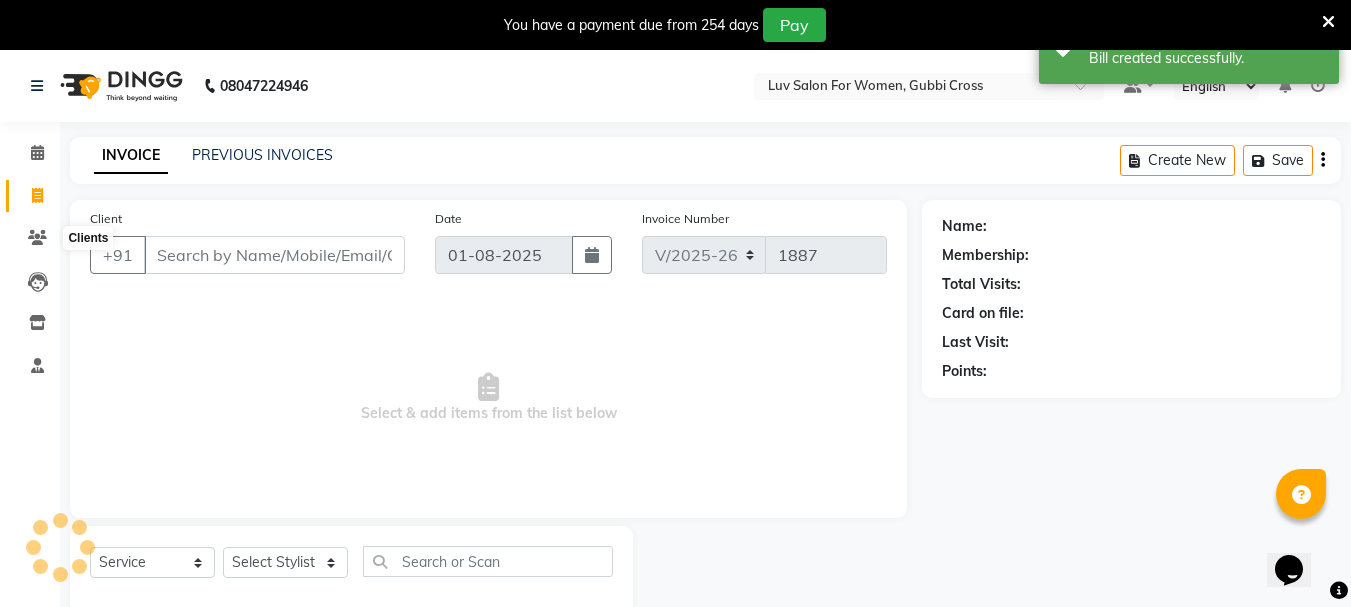 scroll, scrollTop: 50, scrollLeft: 0, axis: vertical 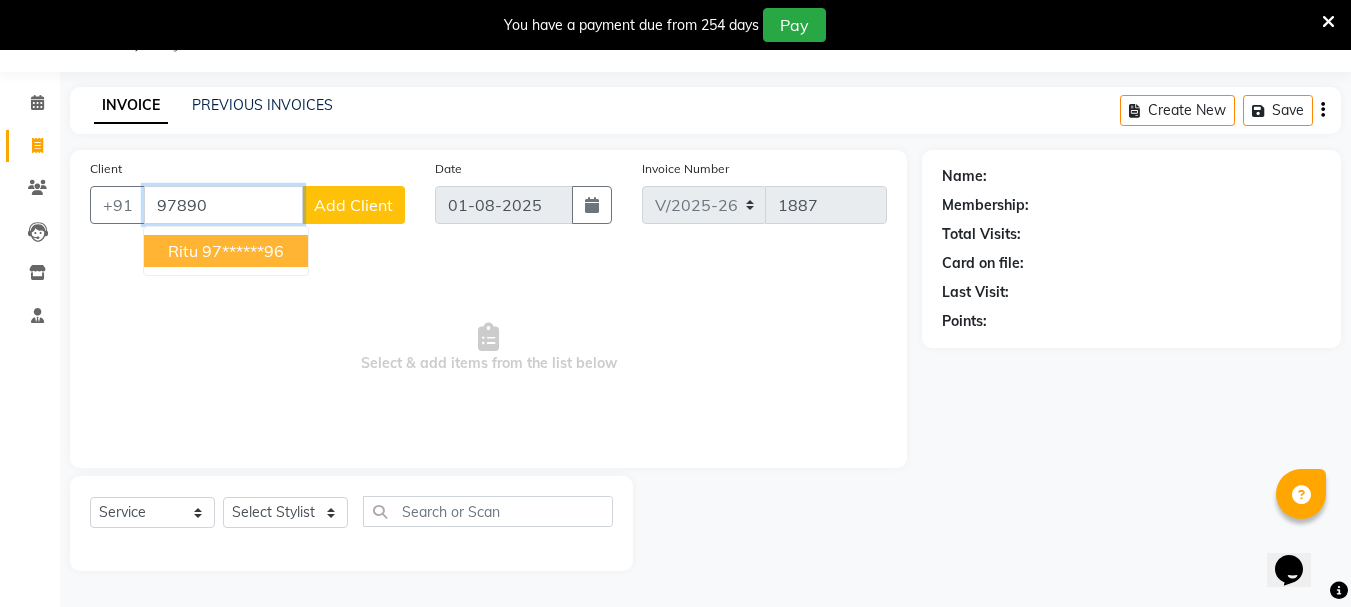 click on "97******96" at bounding box center (243, 251) 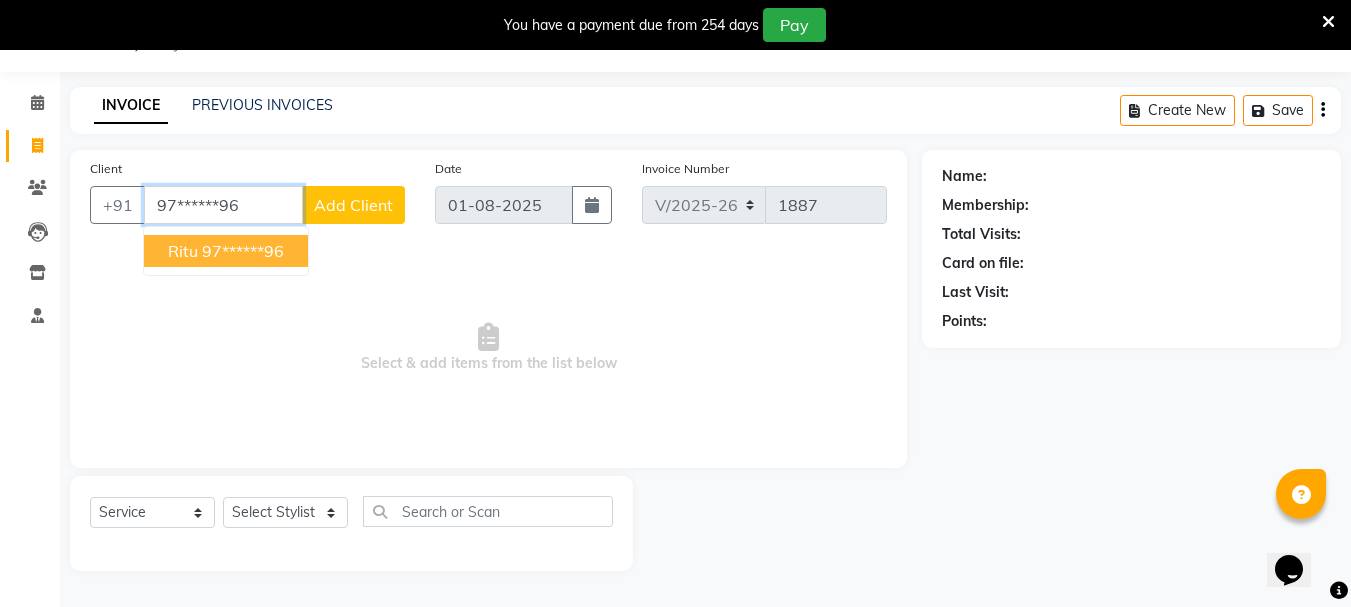 type on "97******96" 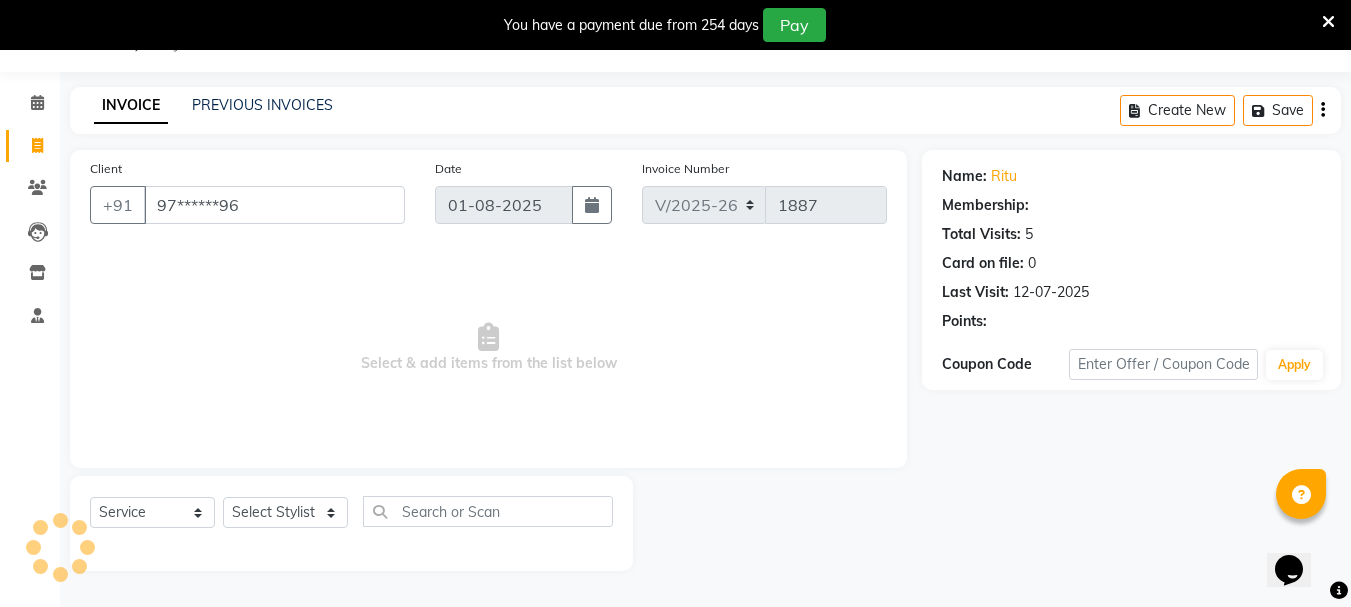 select on "1: Object" 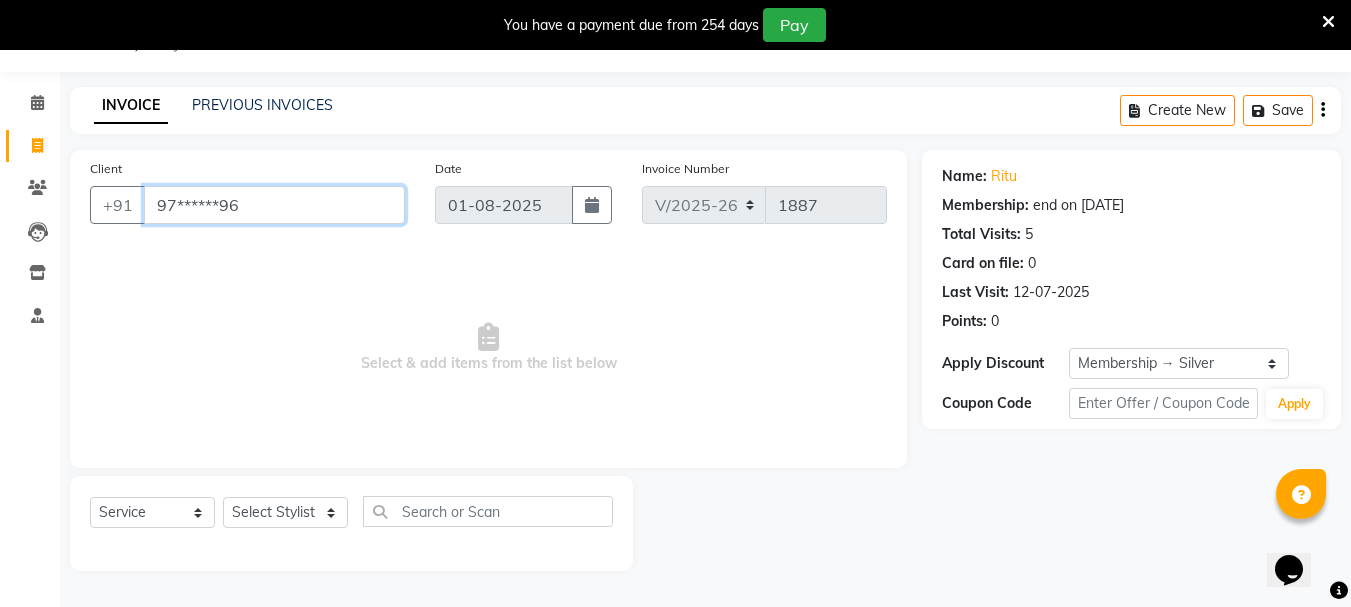 drag, startPoint x: 159, startPoint y: 203, endPoint x: 253, endPoint y: 205, distance: 94.02127 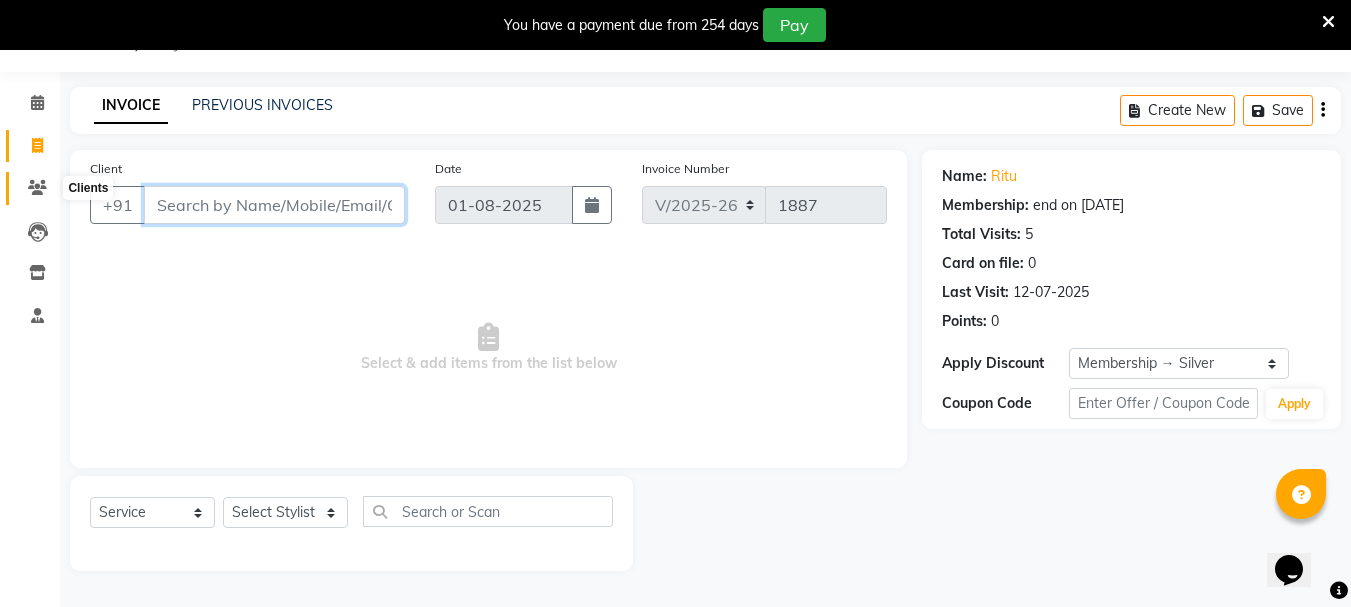 type 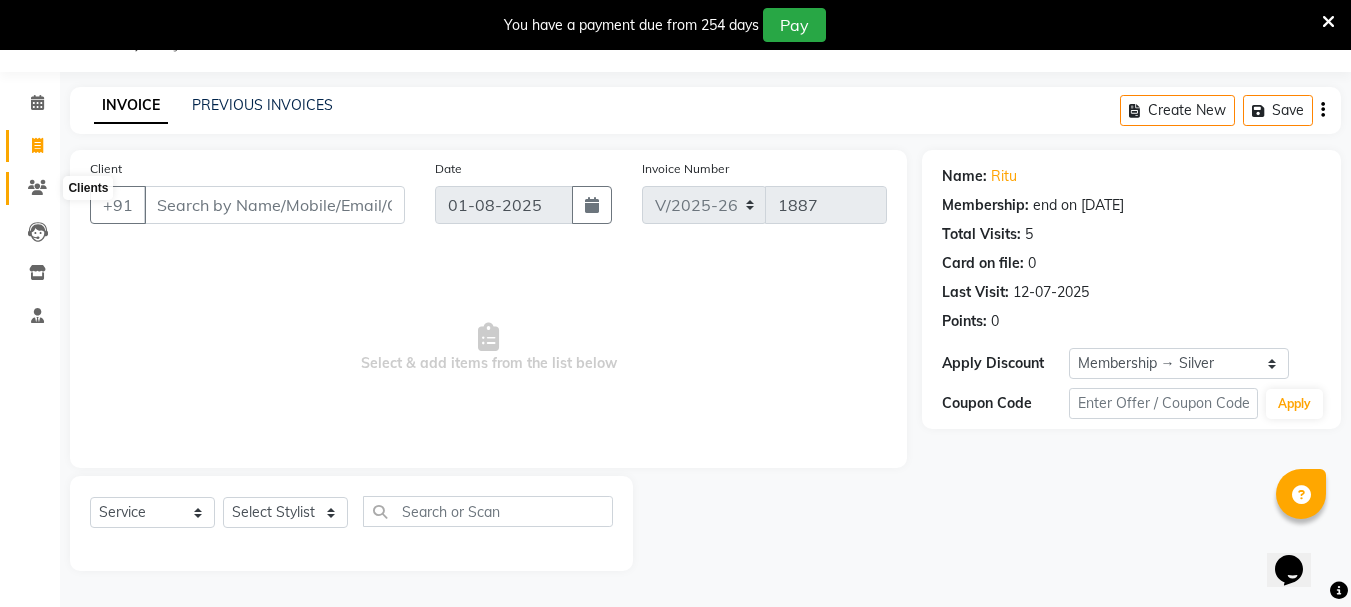 click 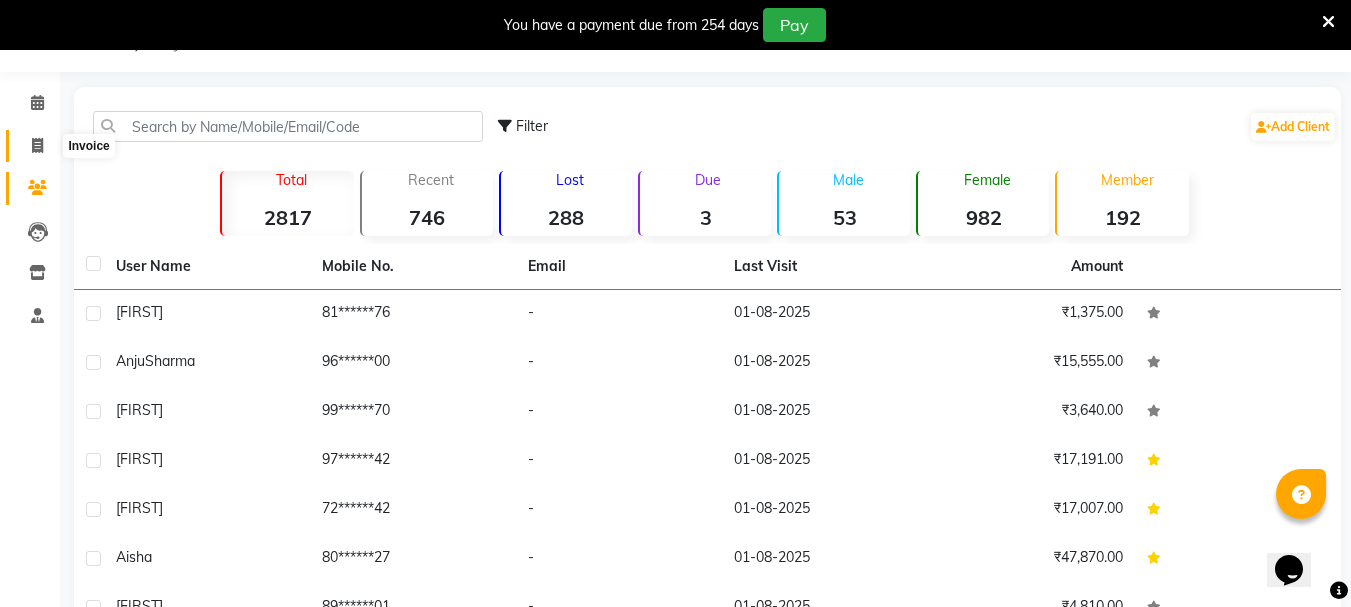 click 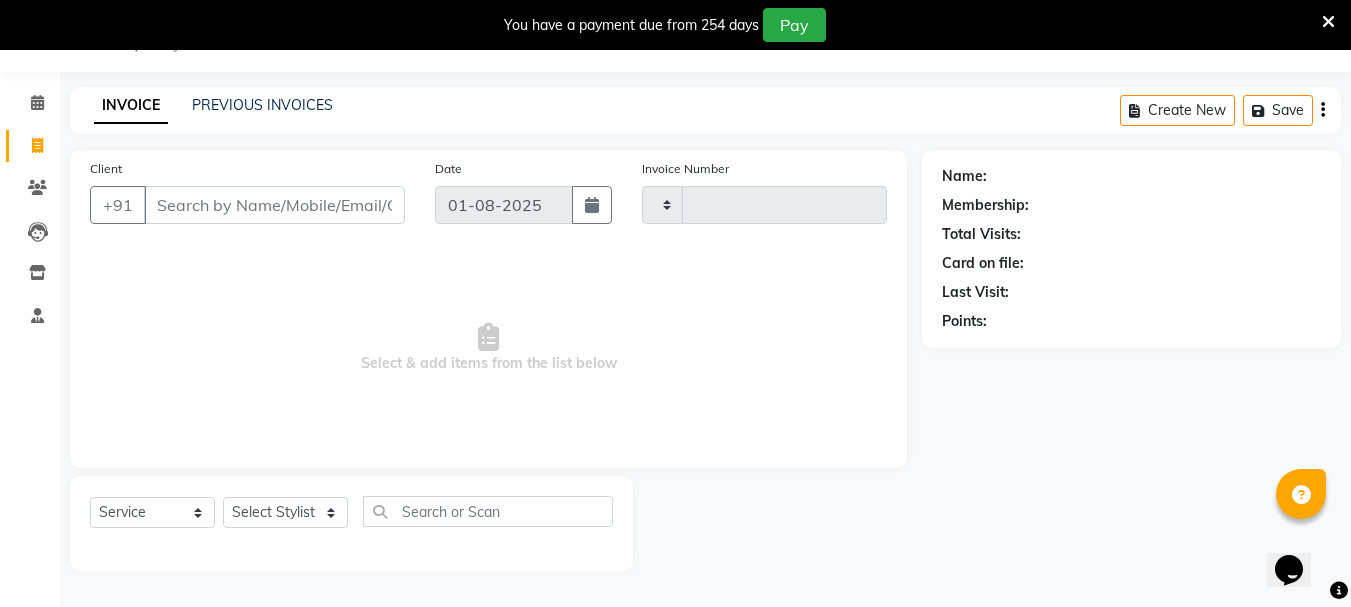 type on "1887" 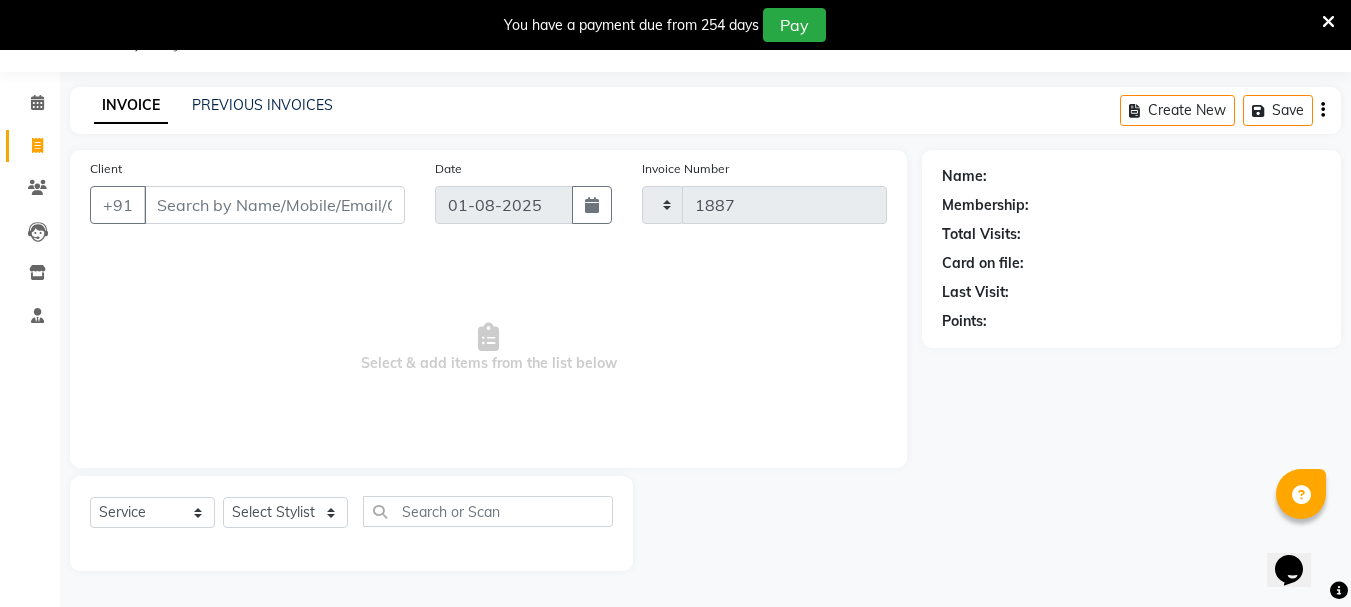 select on "7221" 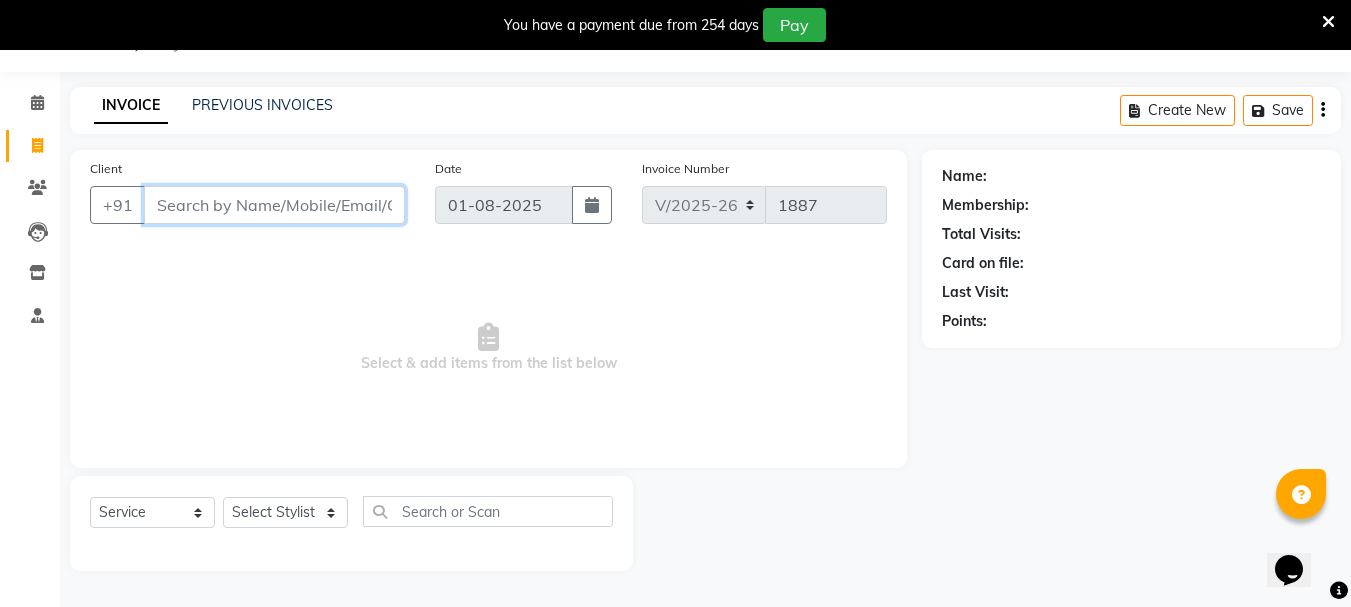 click on "Client" at bounding box center (274, 205) 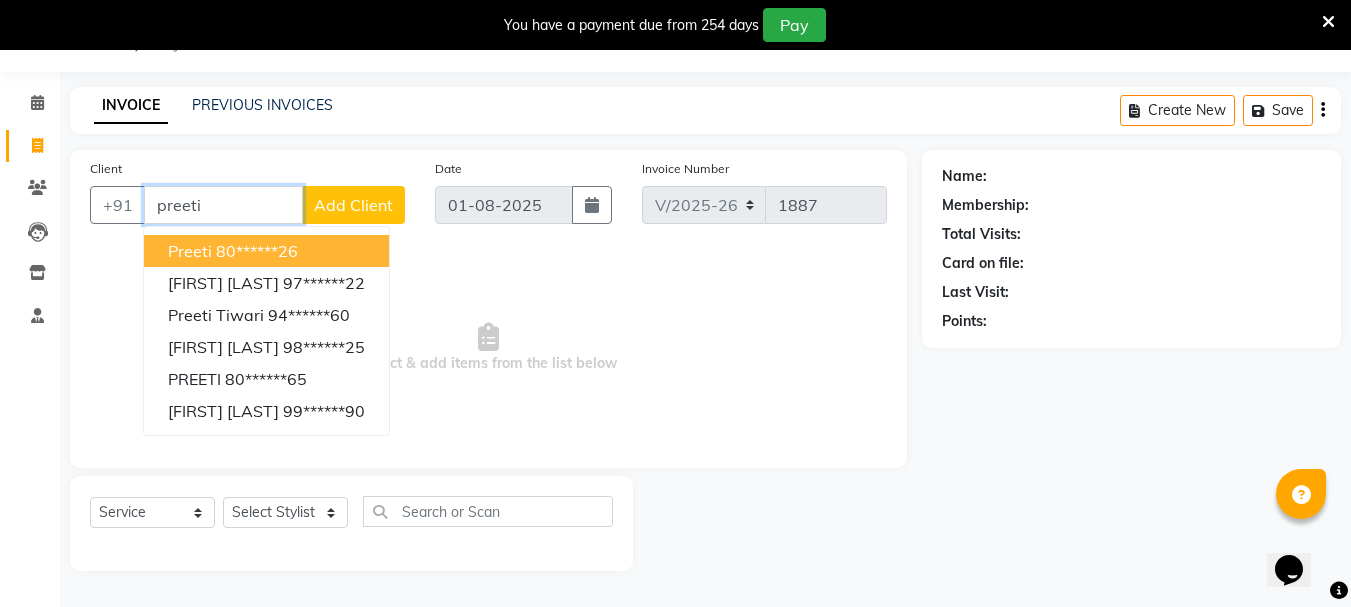 click on "80******26" at bounding box center (257, 251) 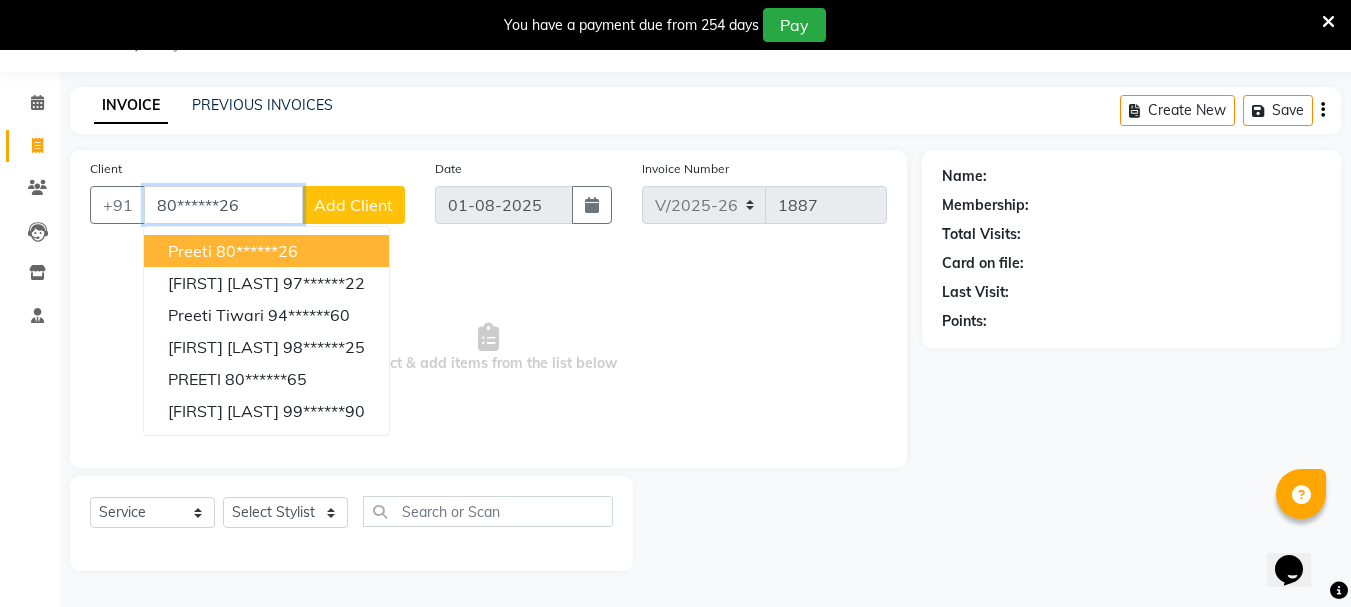 type on "80******26" 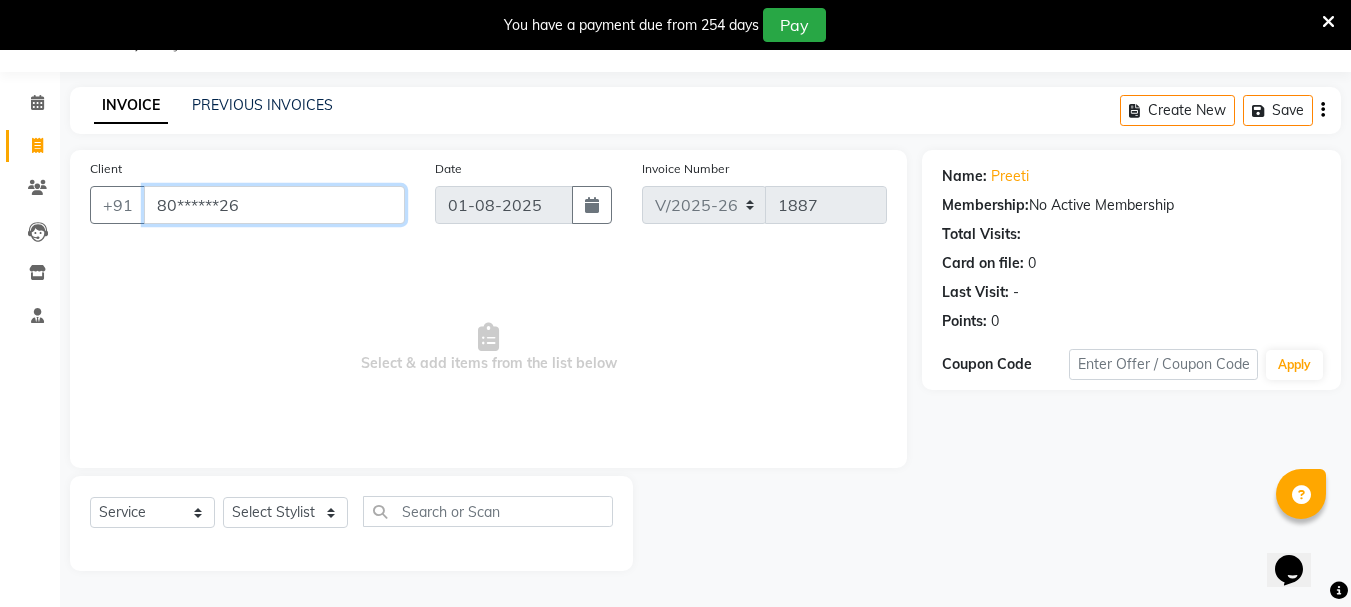 drag, startPoint x: 148, startPoint y: 206, endPoint x: 272, endPoint y: 219, distance: 124.67959 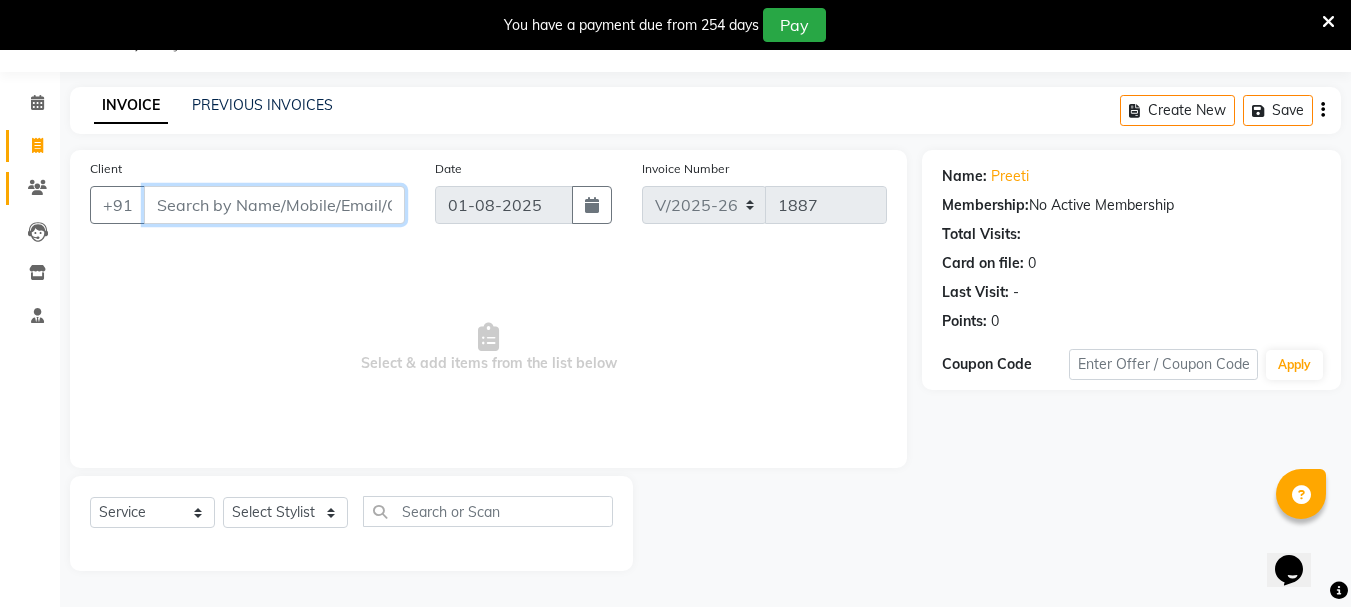 type 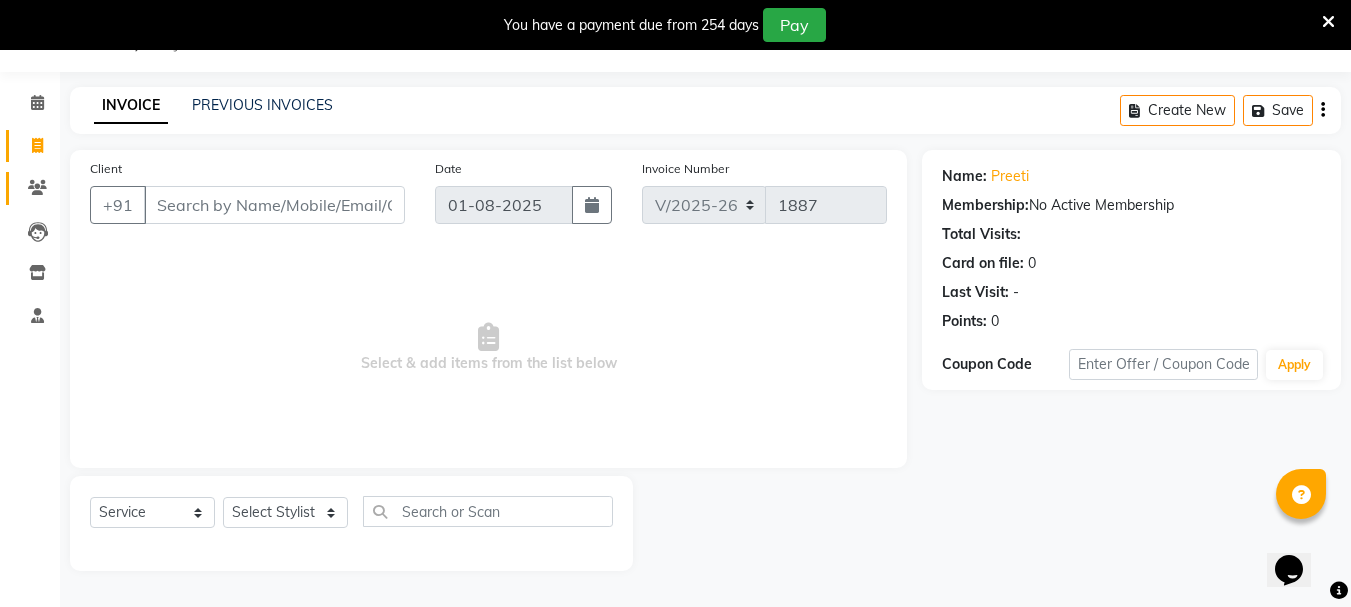 click on "Clients" 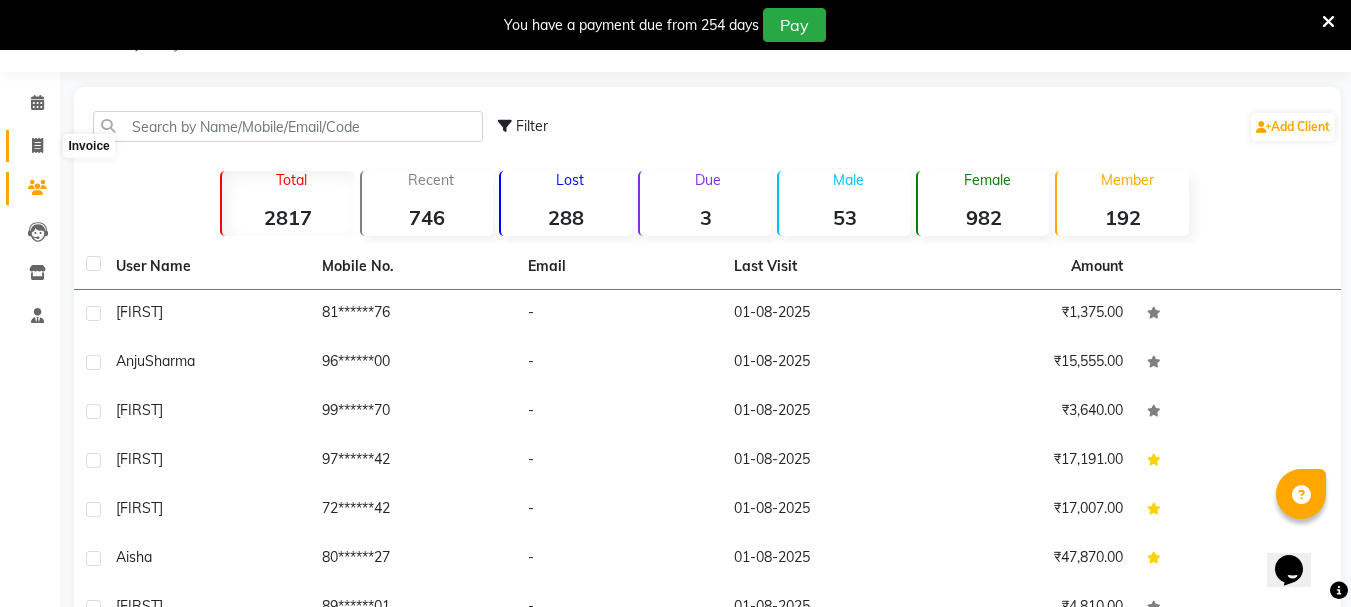 click 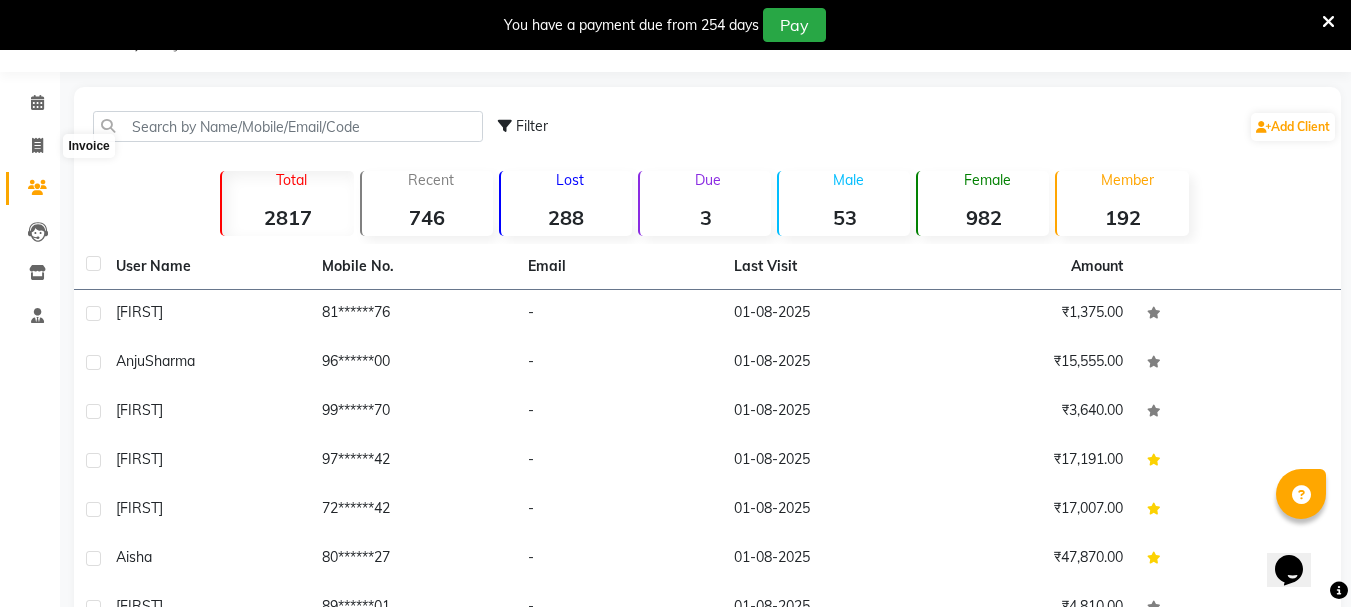 select on "7221" 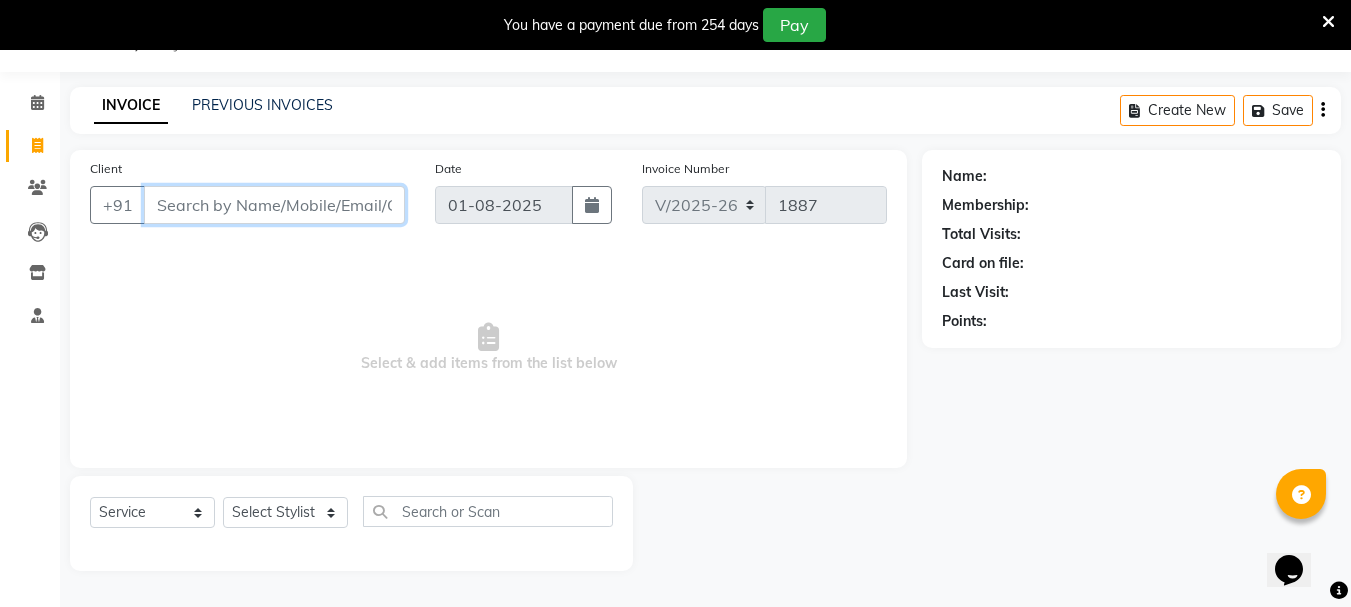 paste on "[PHONE]" 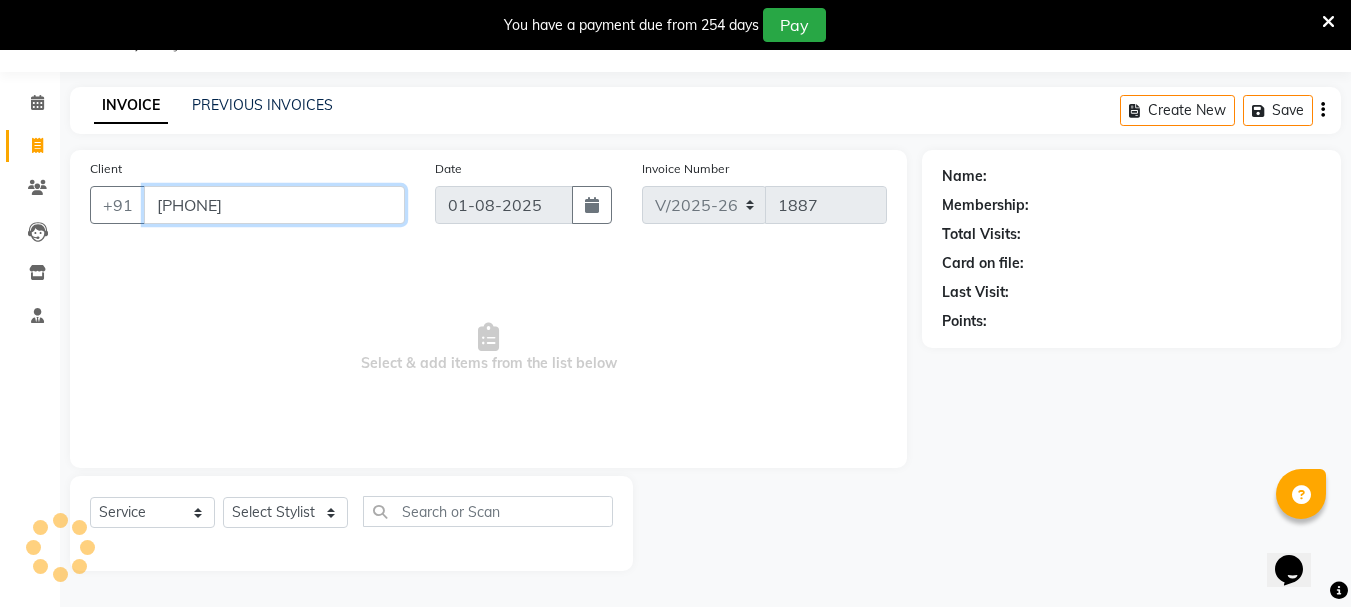 type on "[PHONE]" 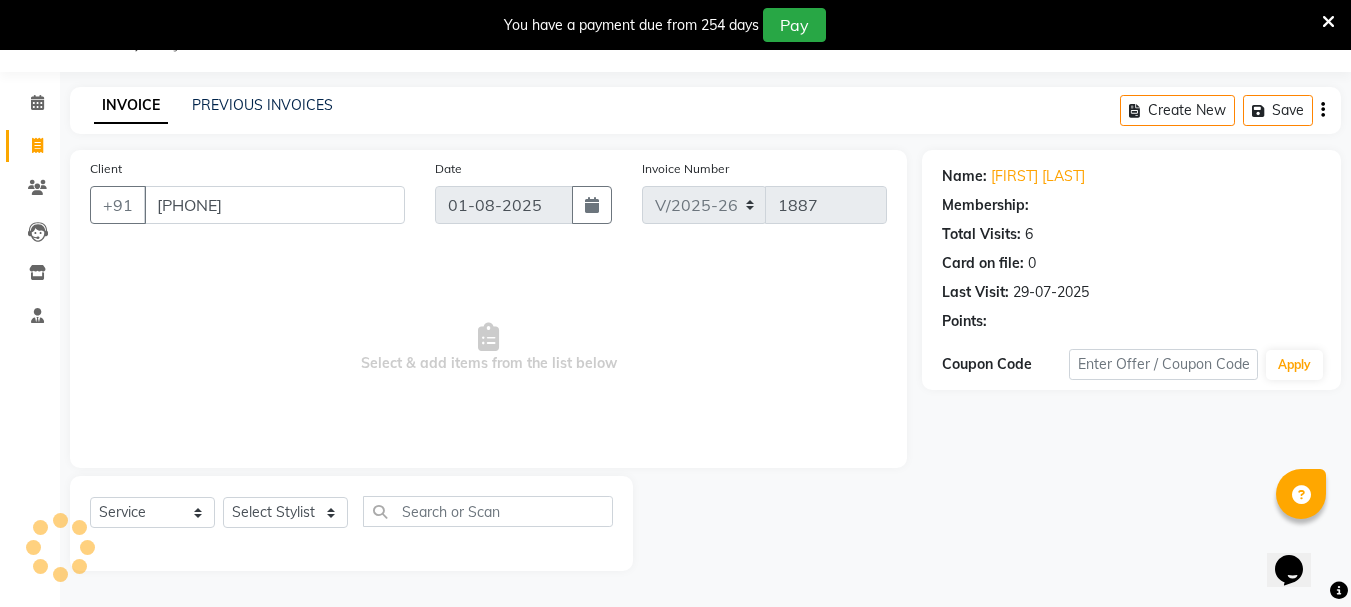 select on "1: Object" 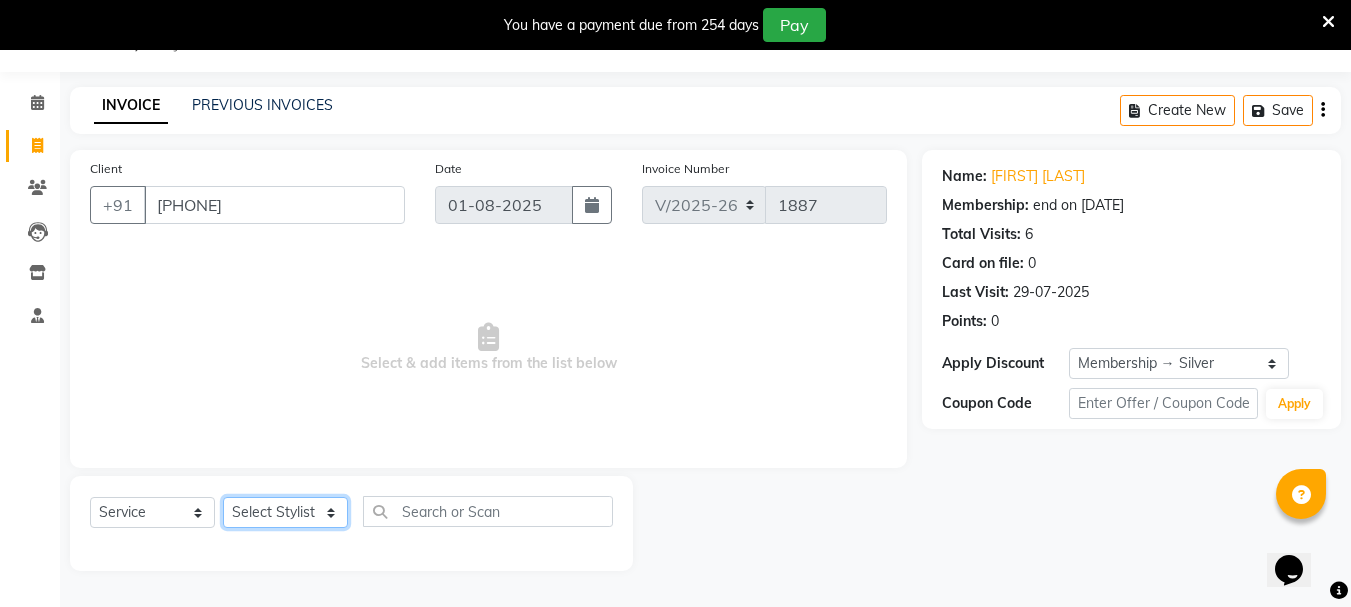 click on "Select Stylist [FIRST] [FIRST] [FIRST] [FIRST] [FIRST] [FIRST] [FIRST] [FIRST] [FIRST] [FIRST] Salon Manager [FIRST] [FIRST] [FIRST] [FIRST] [FIRST] [FIRST] [FIRST] [FIRST] [FIRST] [FIRST]" 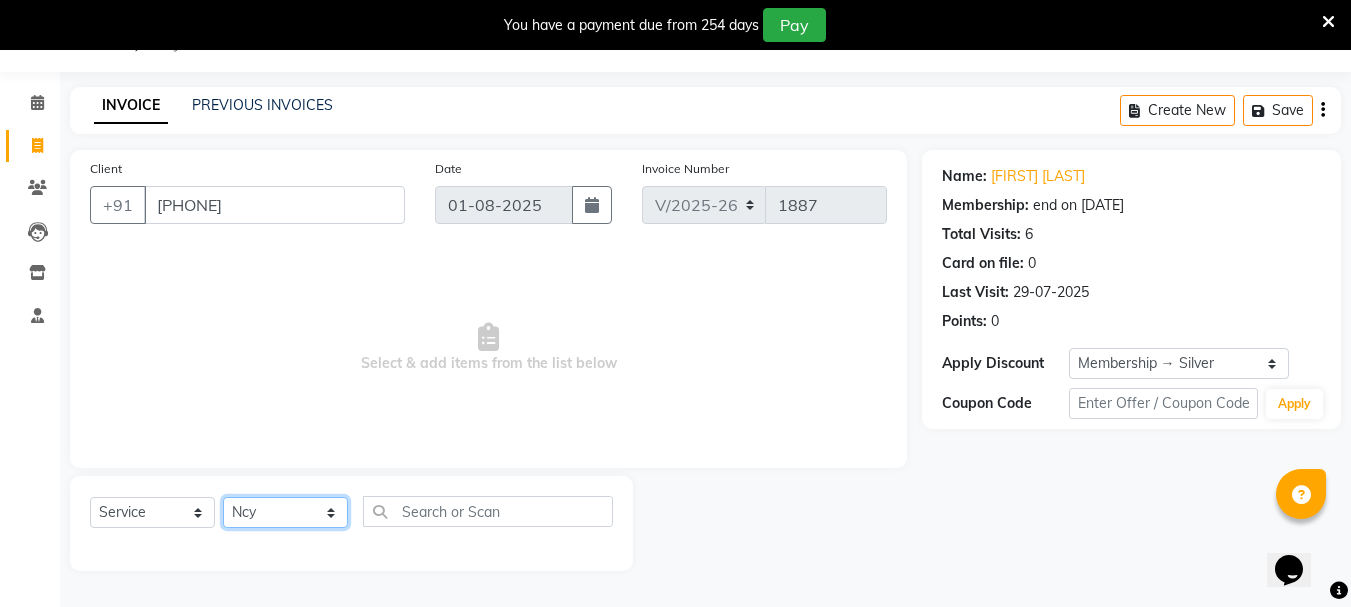 click on "Select Stylist [FIRST] [FIRST] [FIRST] [FIRST] [FIRST] [FIRST] [FIRST] [FIRST] [FIRST] [FIRST] Salon Manager [FIRST] [FIRST] [FIRST] [FIRST] [FIRST] [FIRST] [FIRST] [FIRST] [FIRST] [FIRST]" 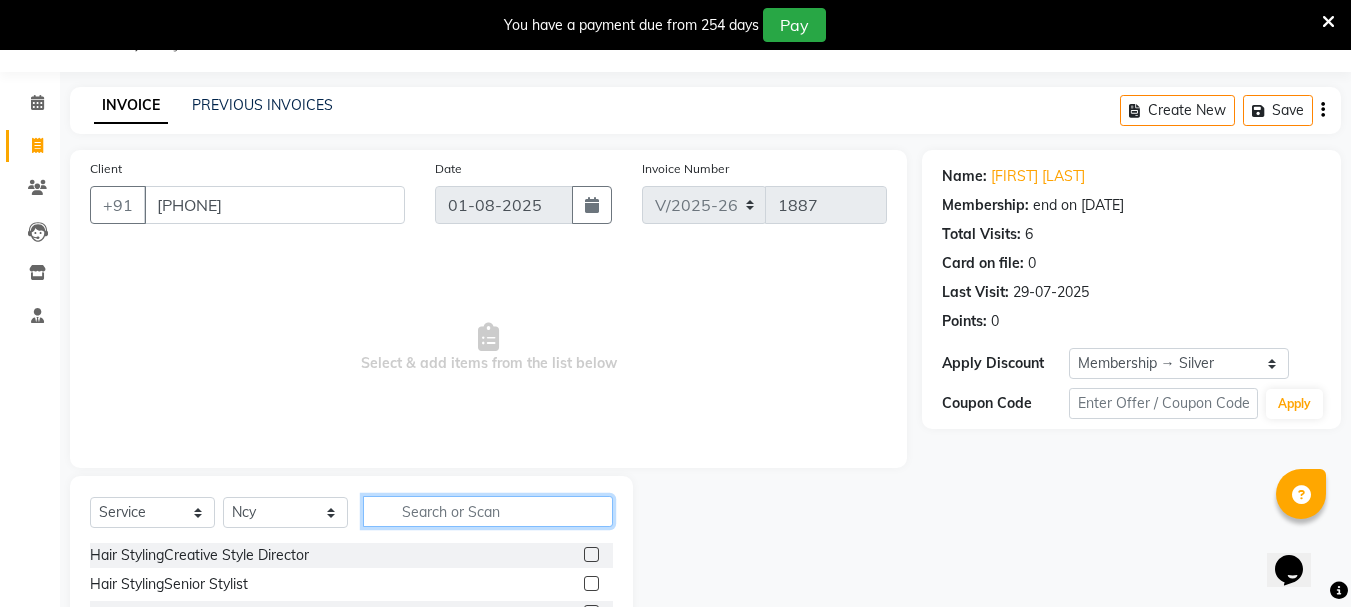 click 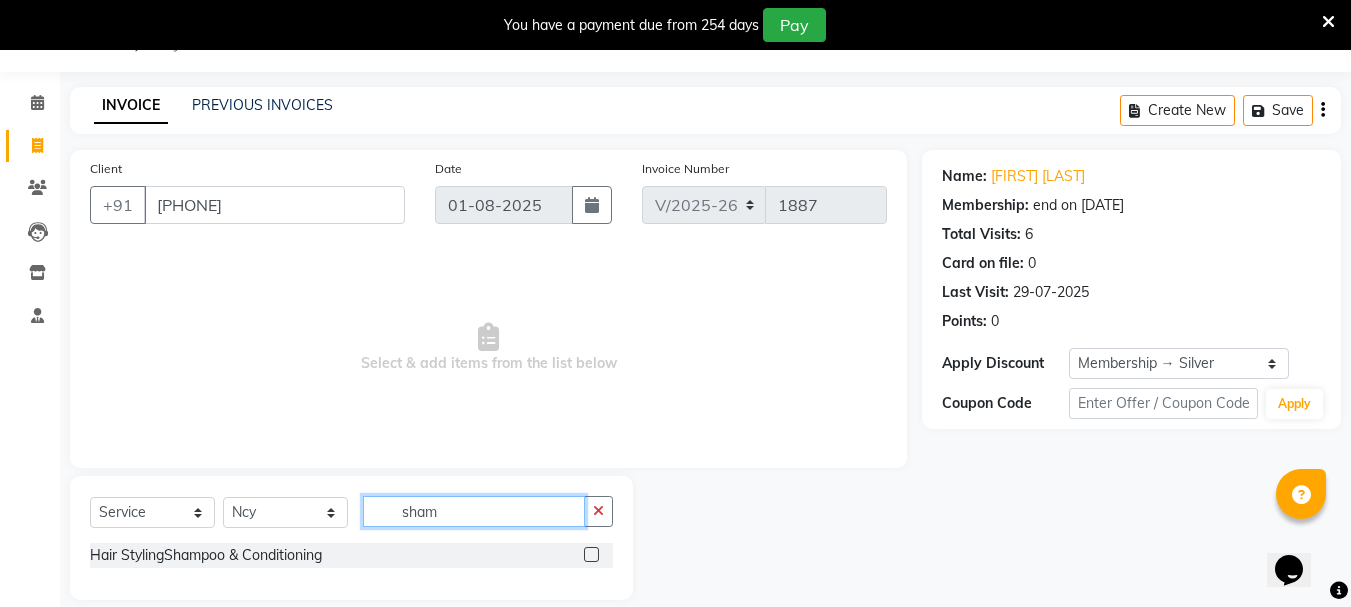 type on "sham" 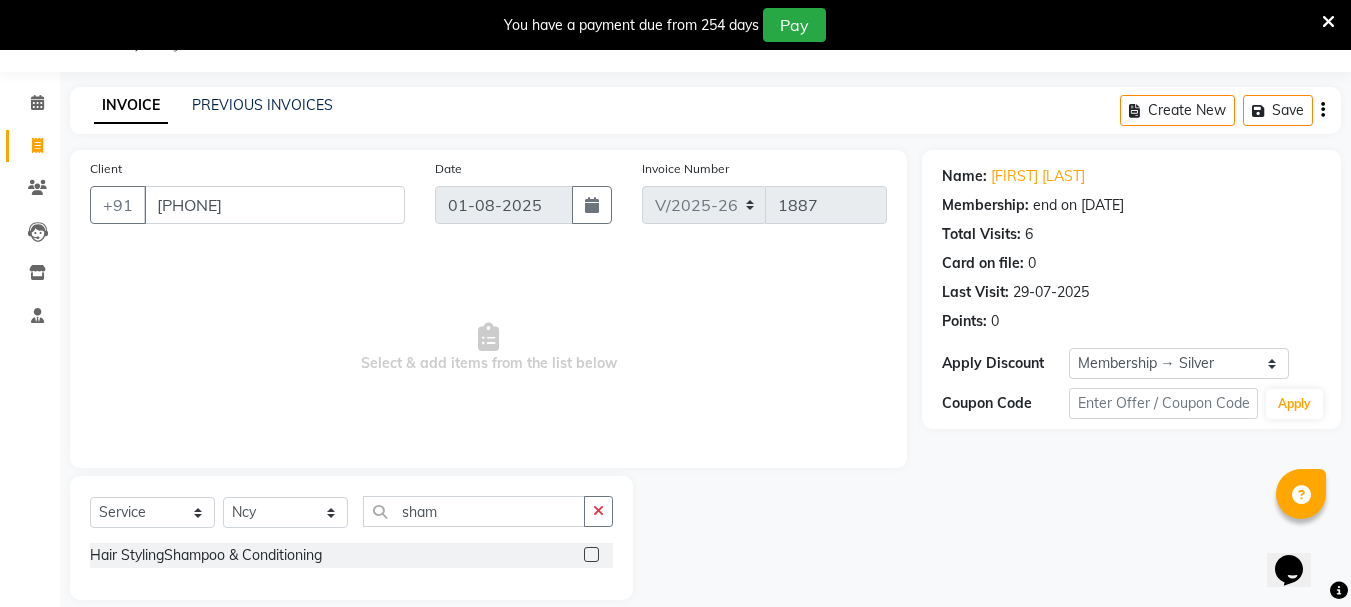 click 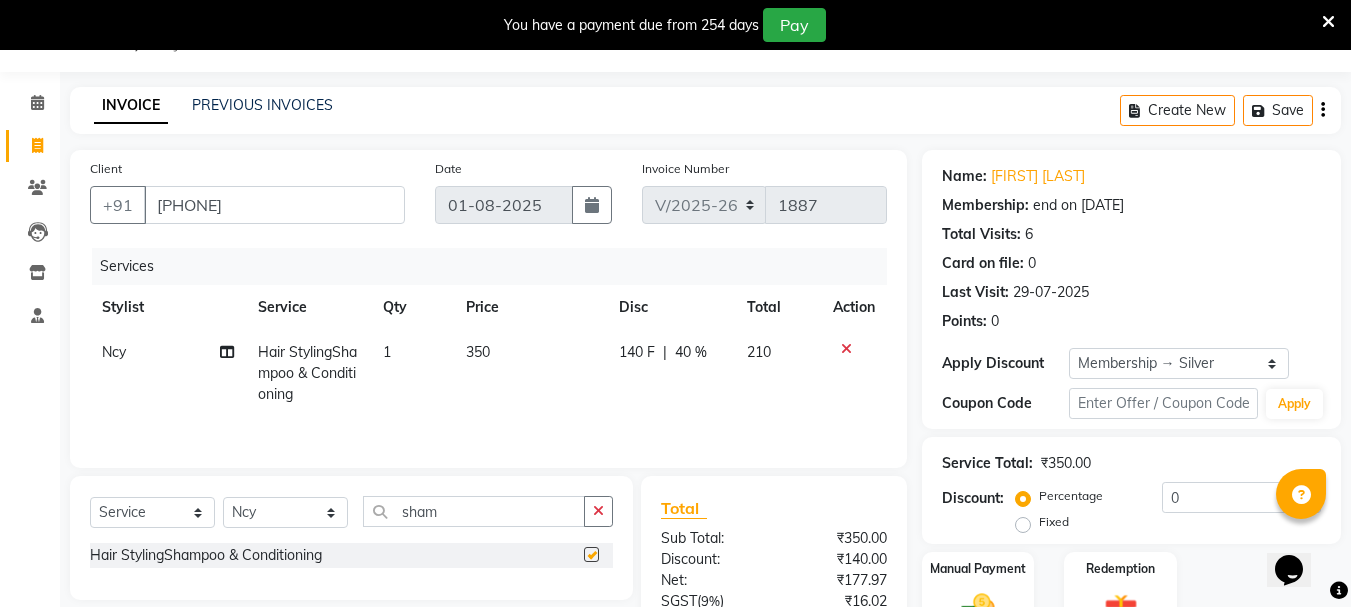 checkbox on "false" 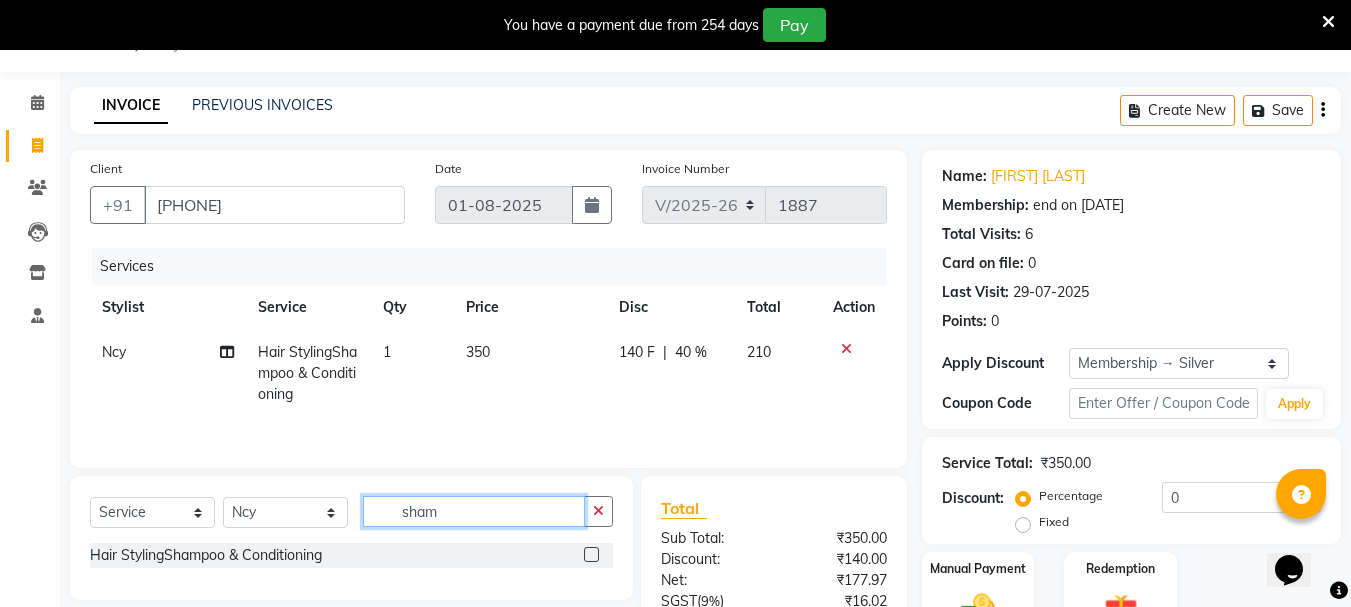 click on "sham" 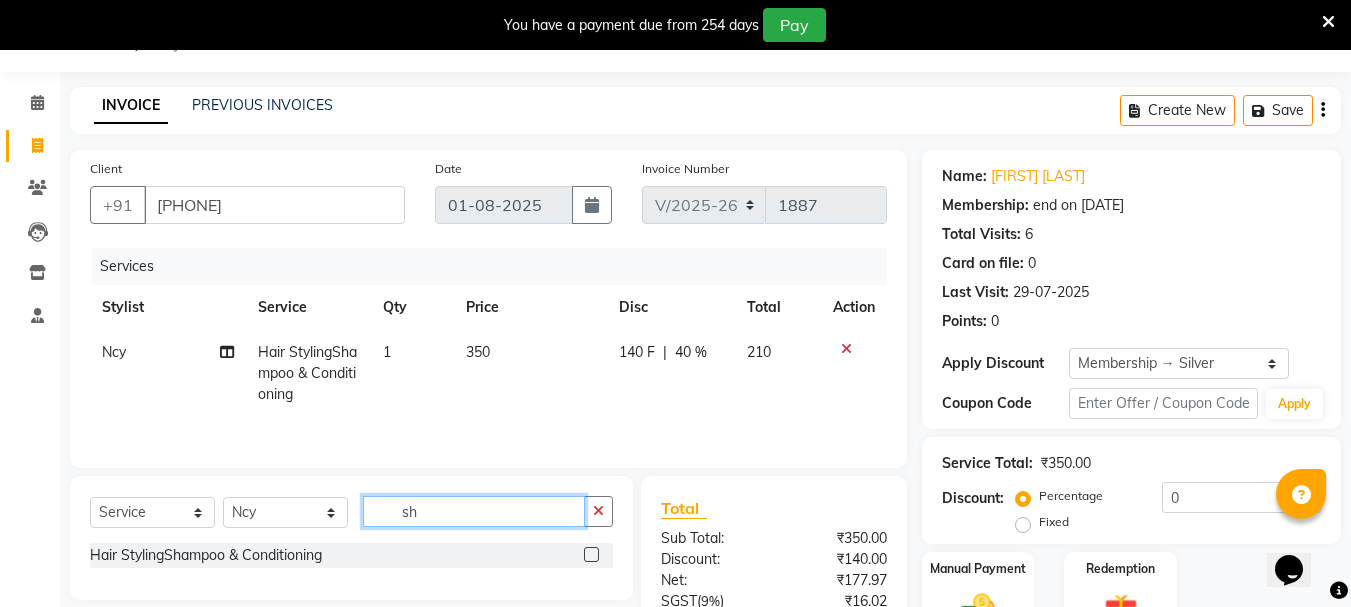 type on "s" 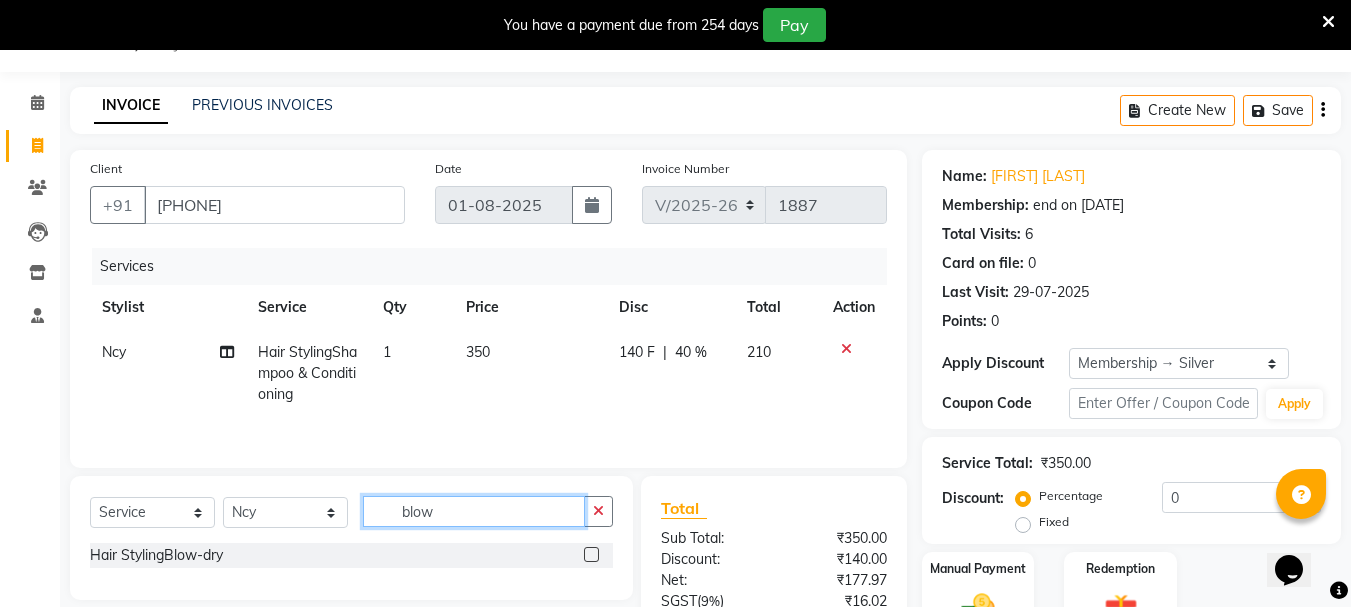 type on "blow" 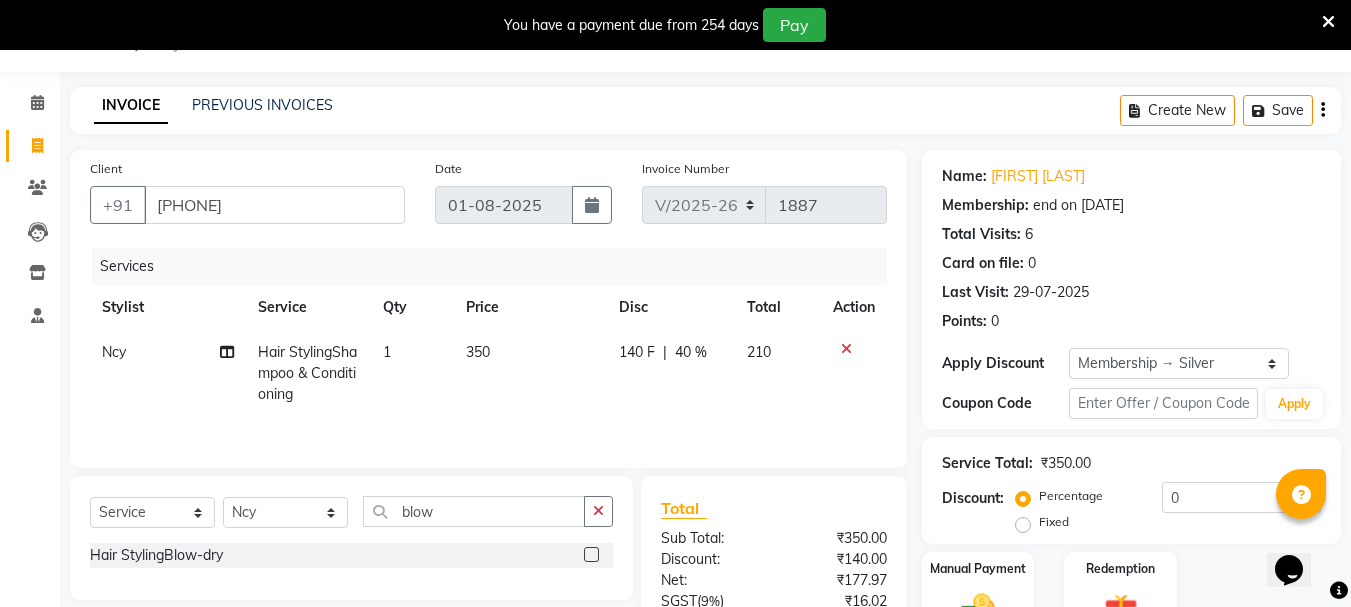 click 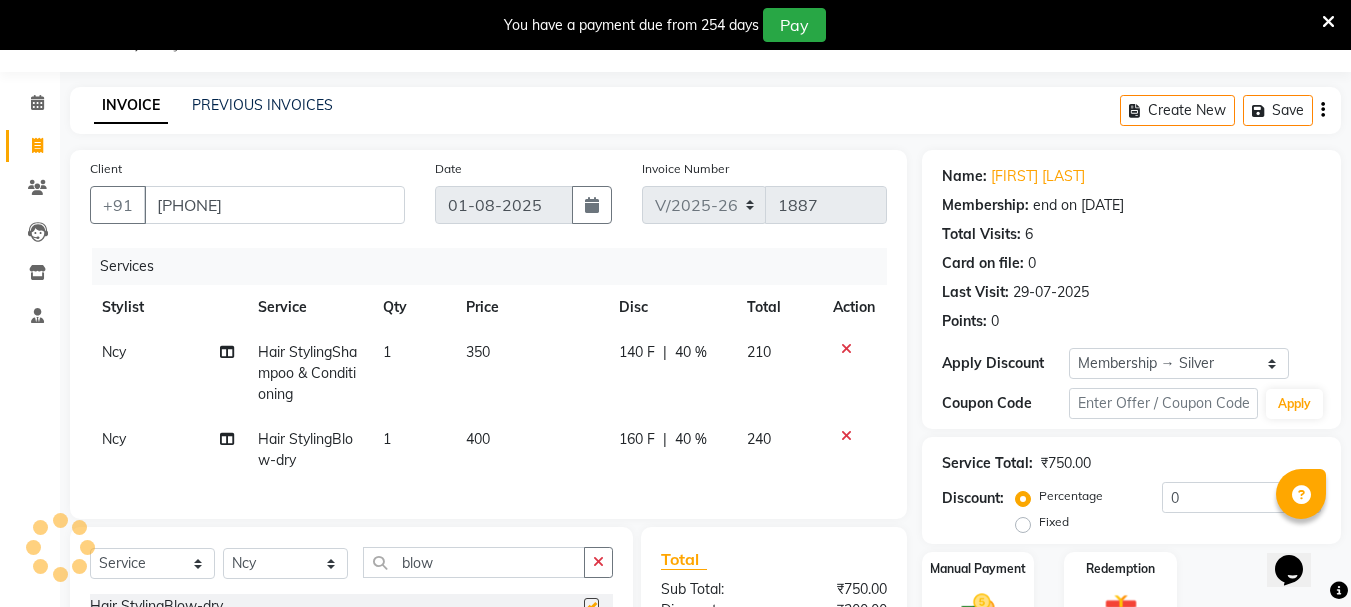 checkbox on "false" 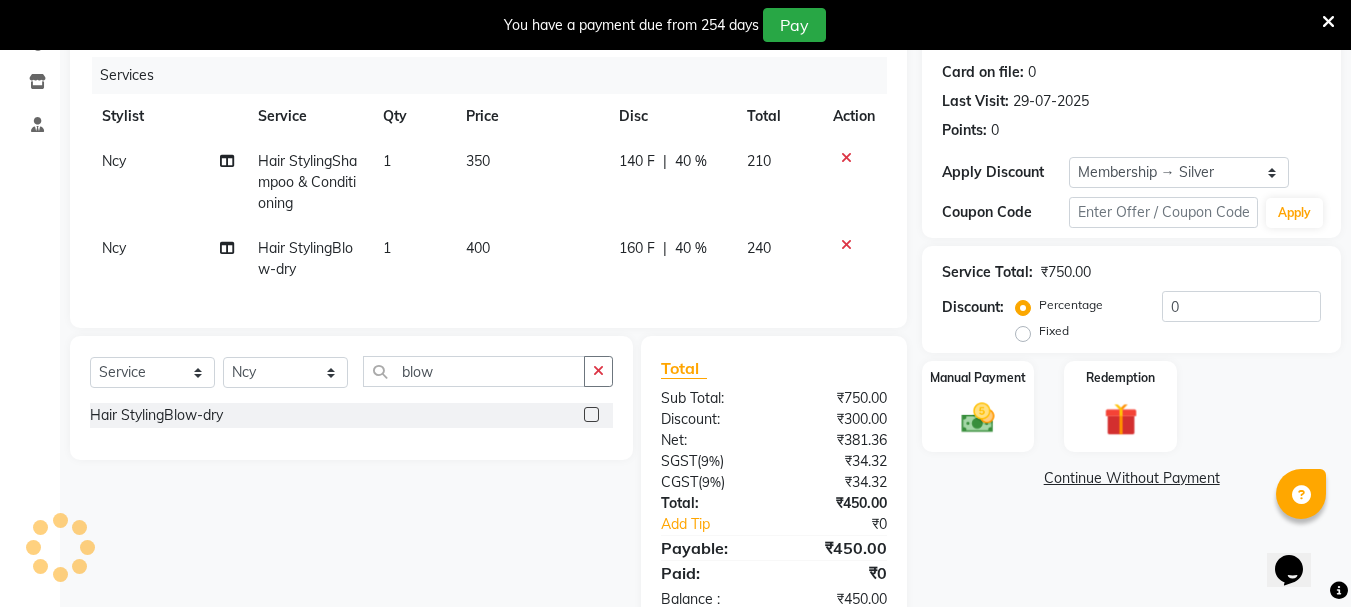 scroll, scrollTop: 309, scrollLeft: 0, axis: vertical 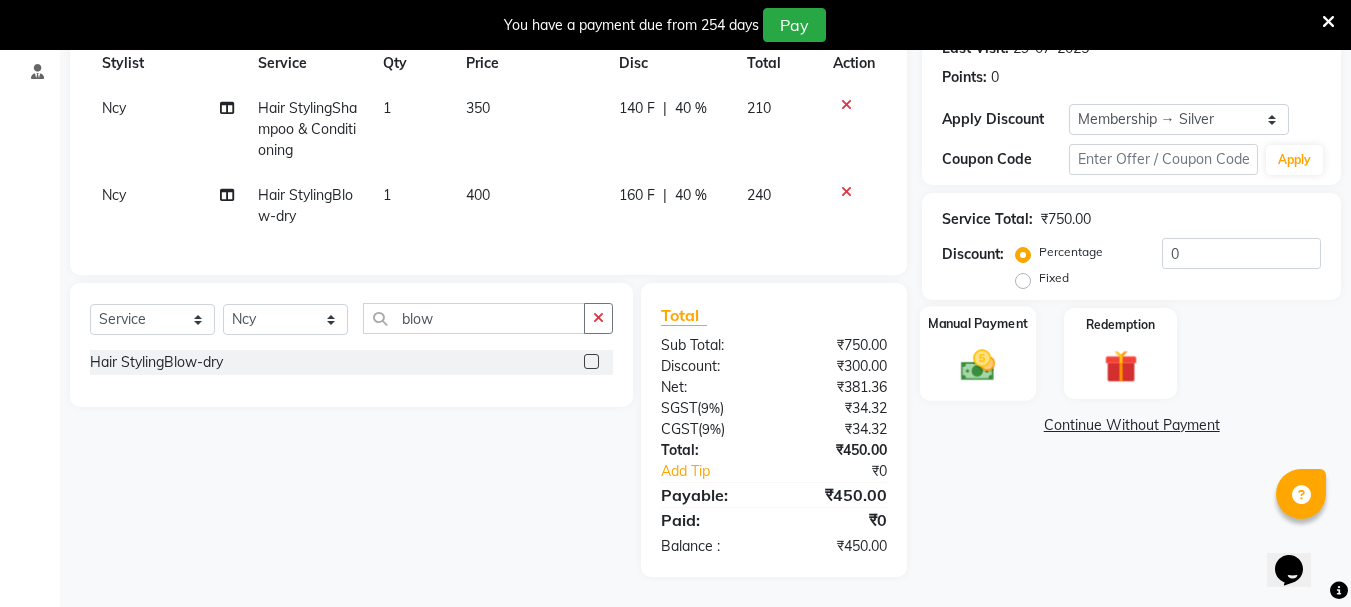 click 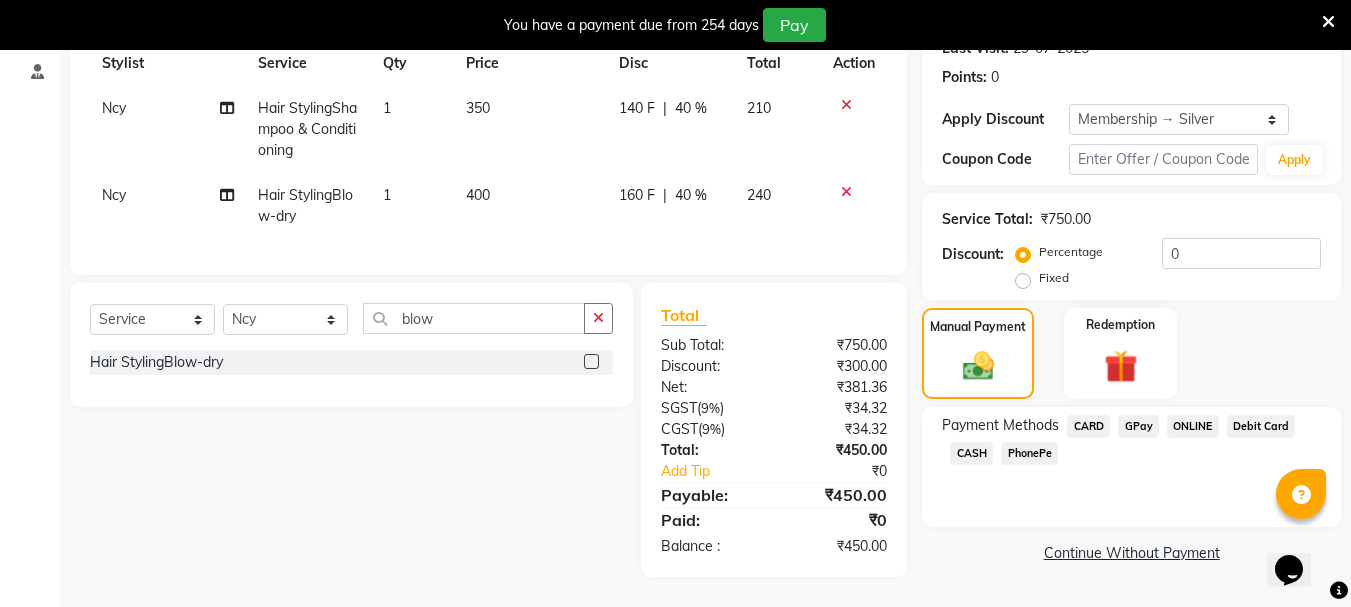 click on "GPay" 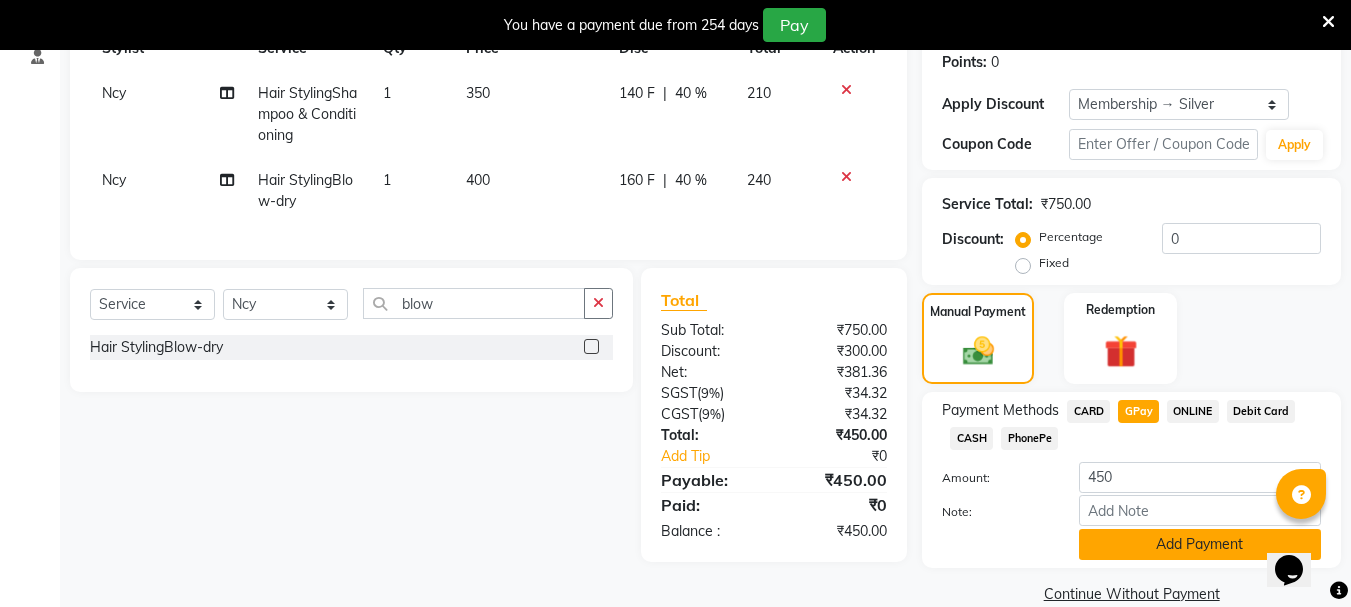 click on "Add Payment" 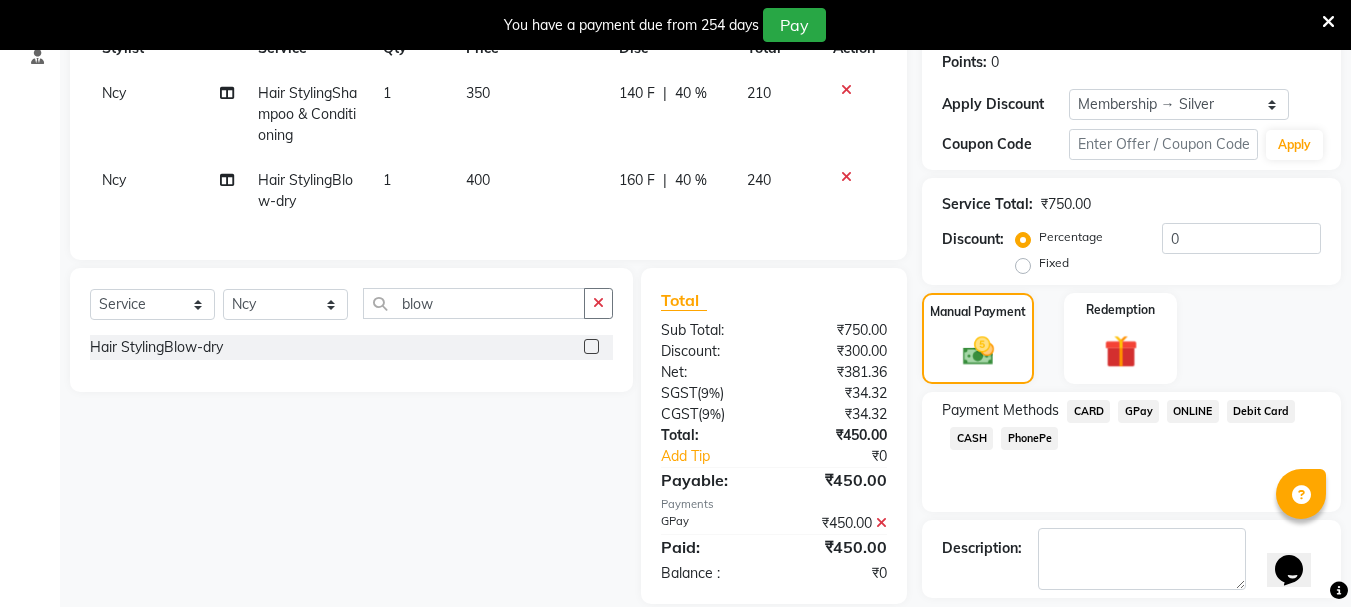 scroll, scrollTop: 398, scrollLeft: 0, axis: vertical 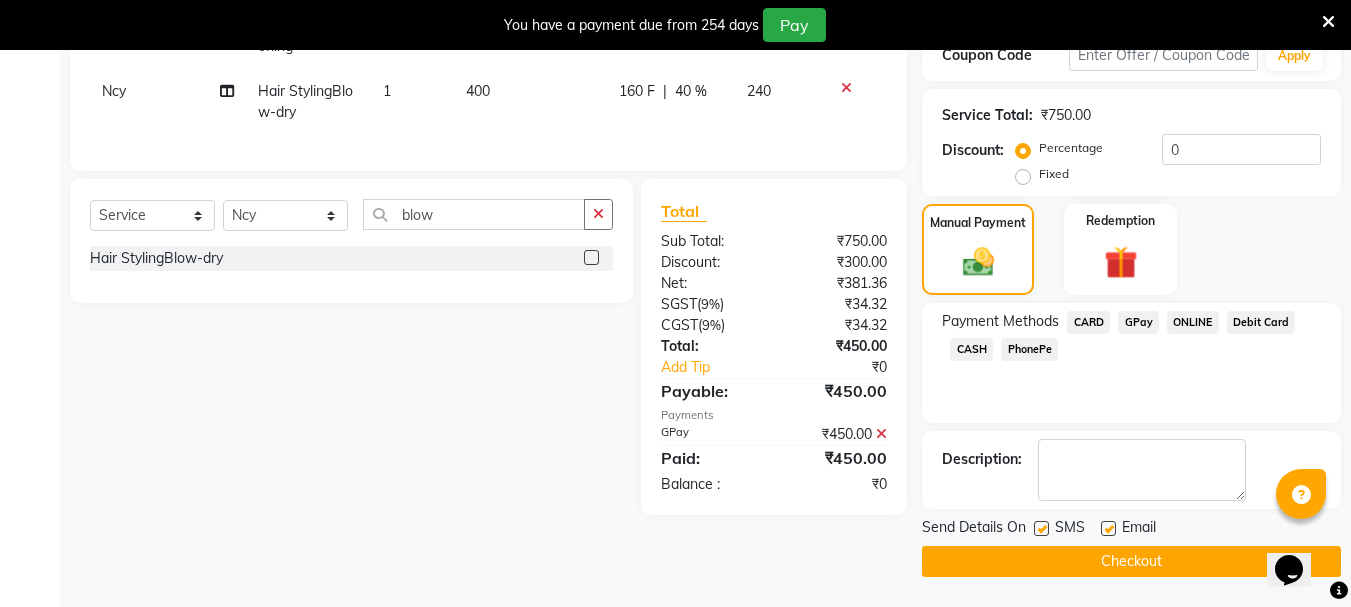 click on "Checkout" 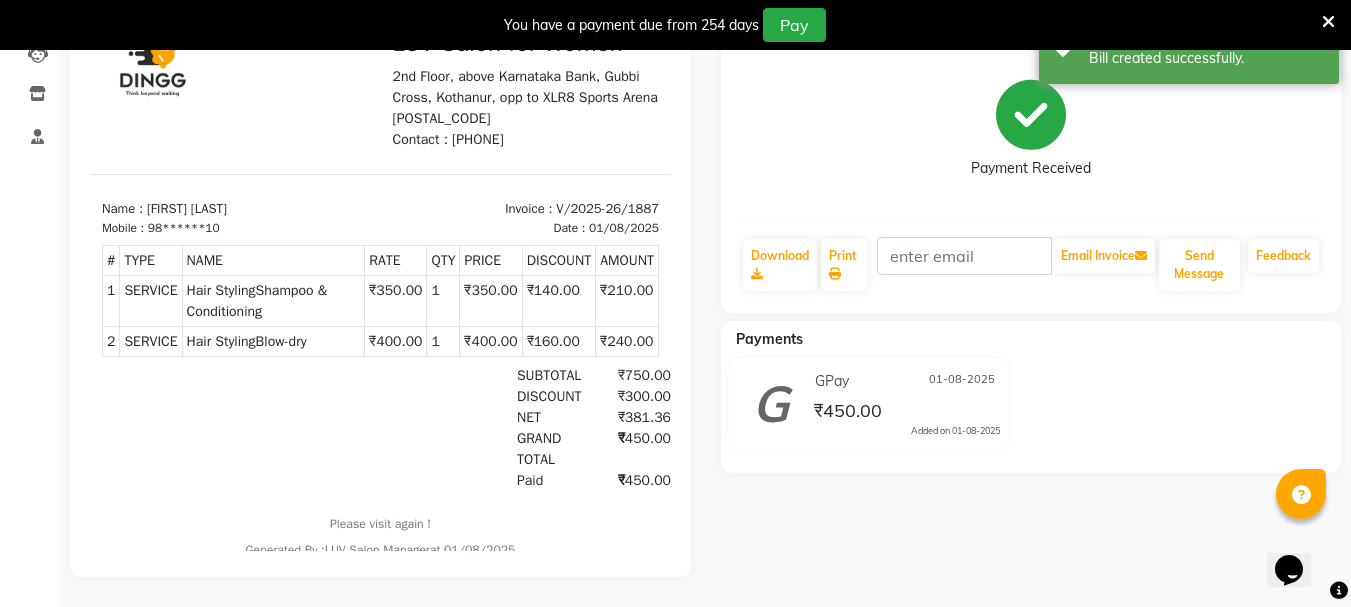 scroll, scrollTop: 0, scrollLeft: 0, axis: both 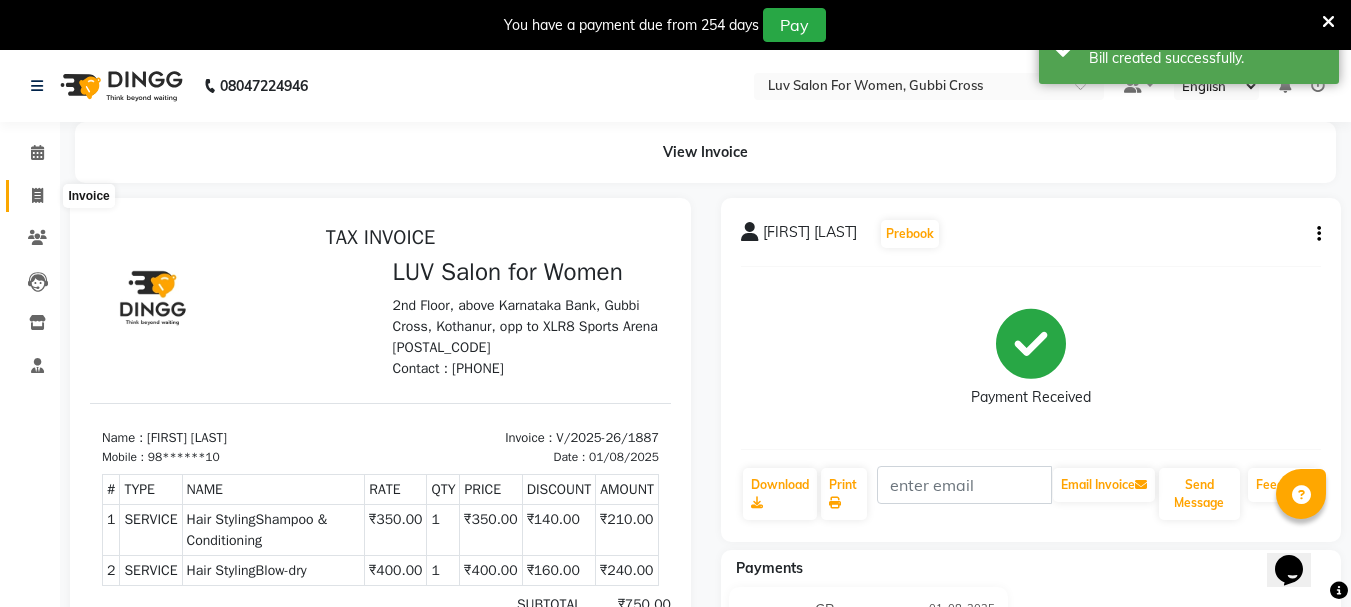click 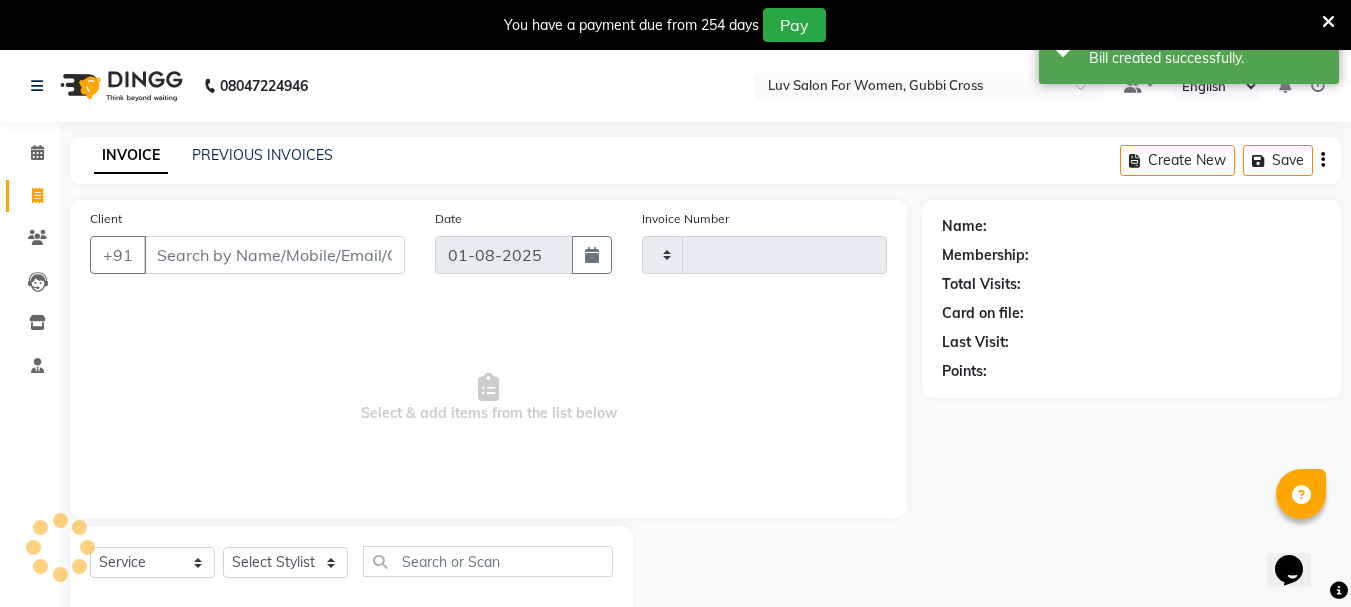 scroll, scrollTop: 50, scrollLeft: 0, axis: vertical 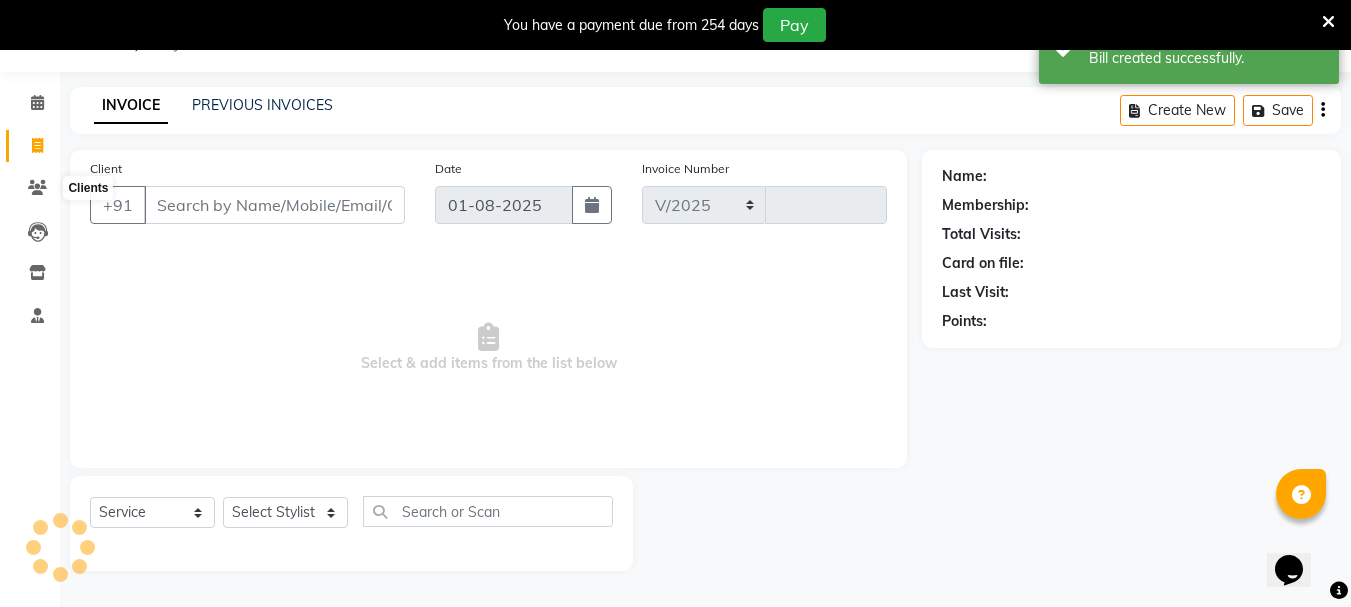 select on "7221" 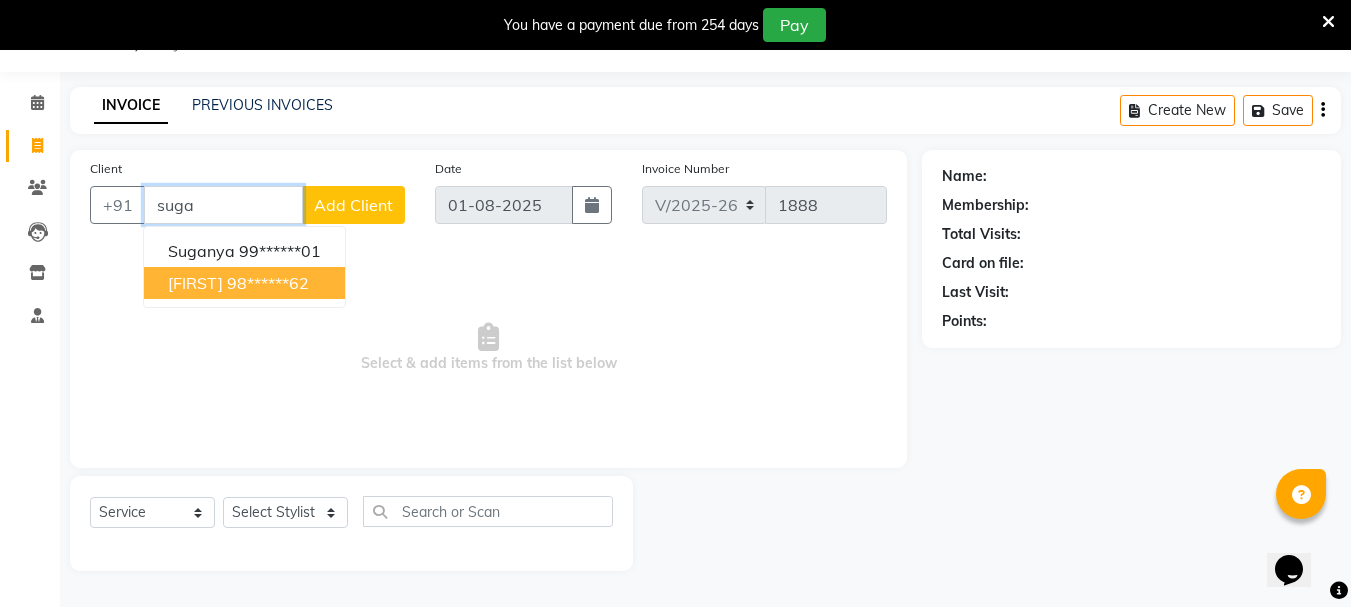 click on "98******62" at bounding box center (268, 283) 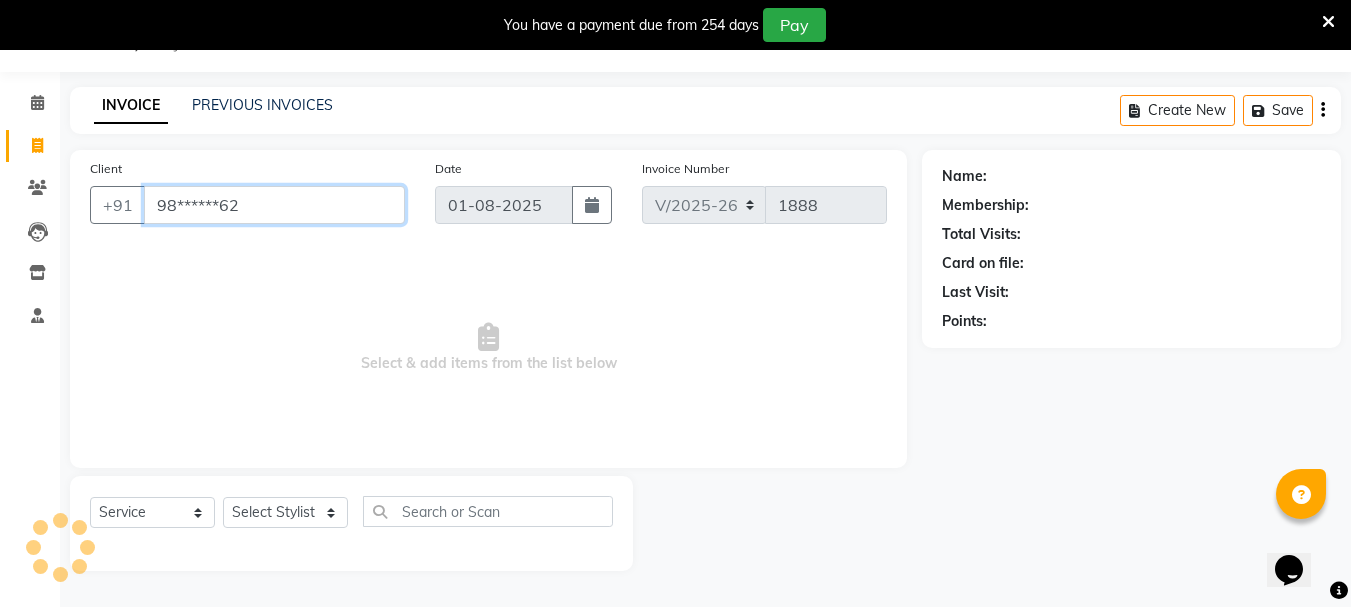 type on "98******62" 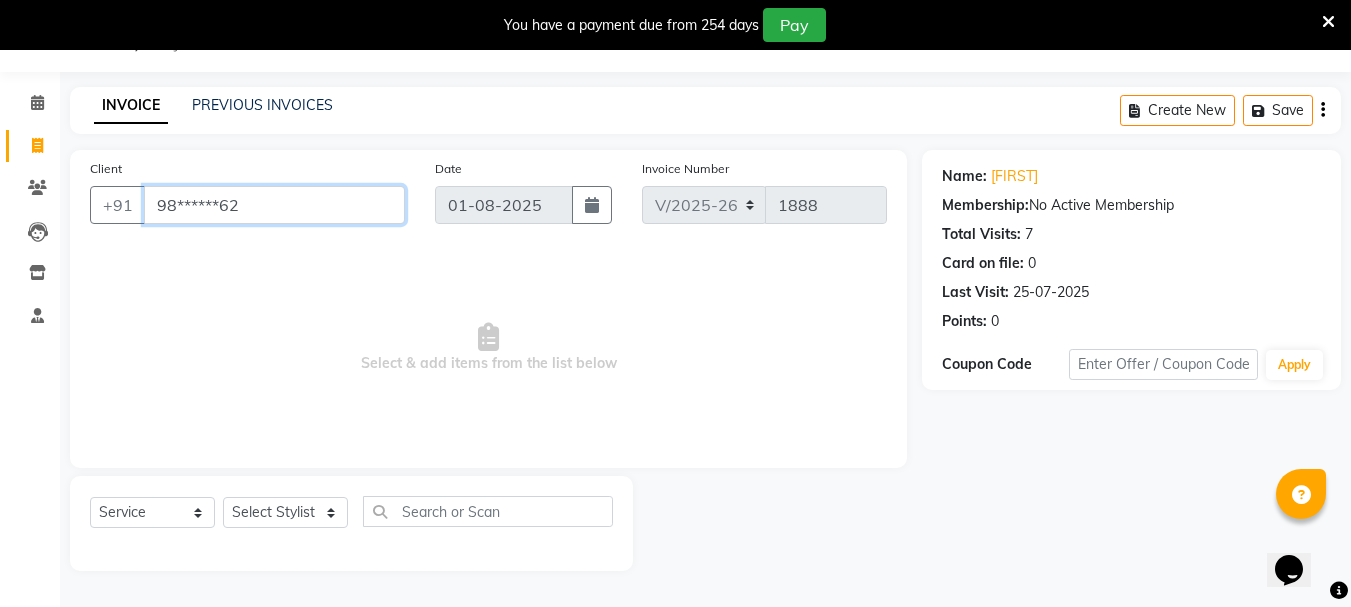 drag, startPoint x: 152, startPoint y: 200, endPoint x: 320, endPoint y: 214, distance: 168.58232 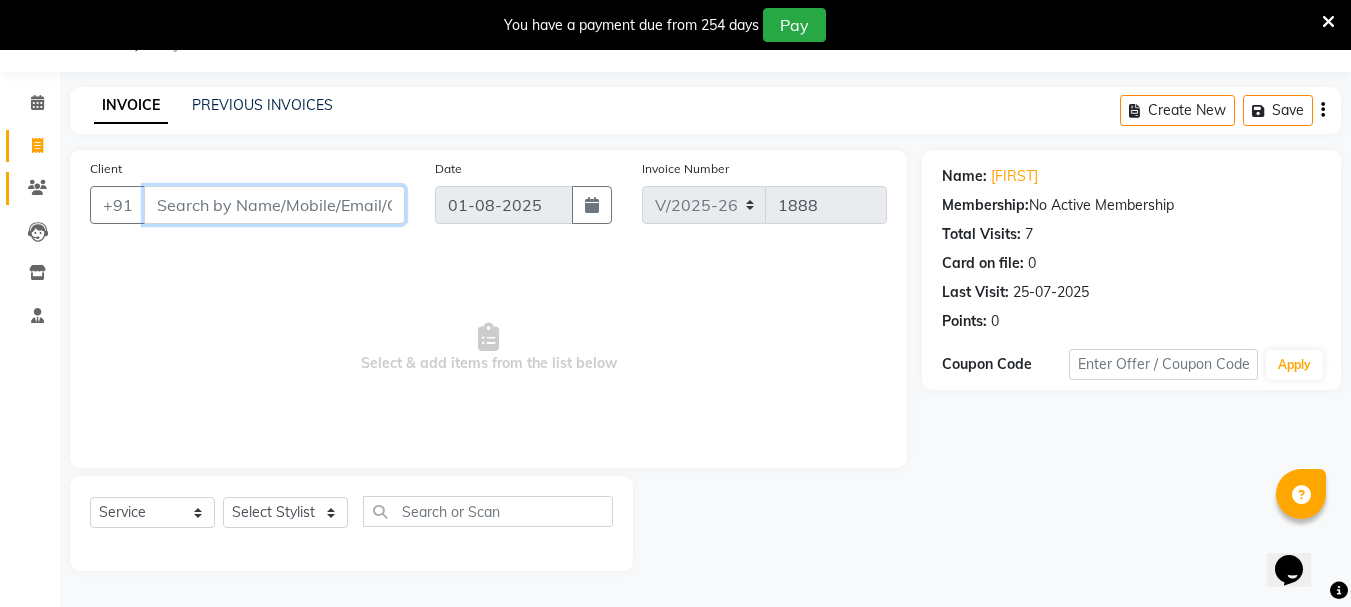 type 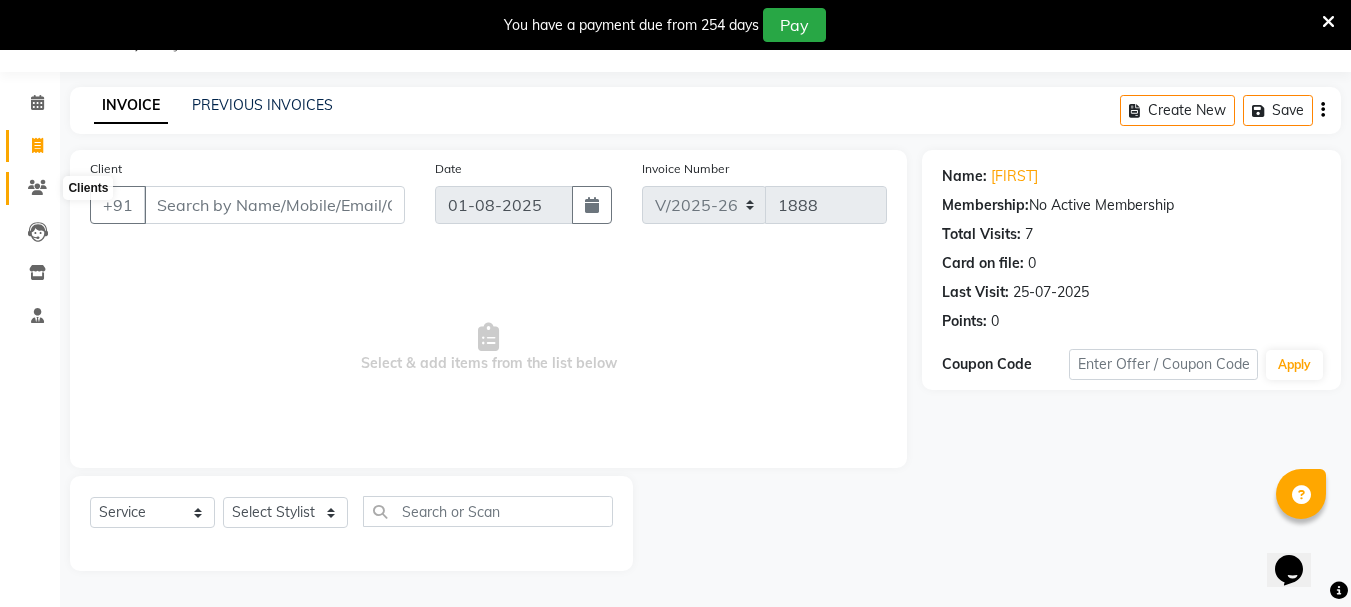 click 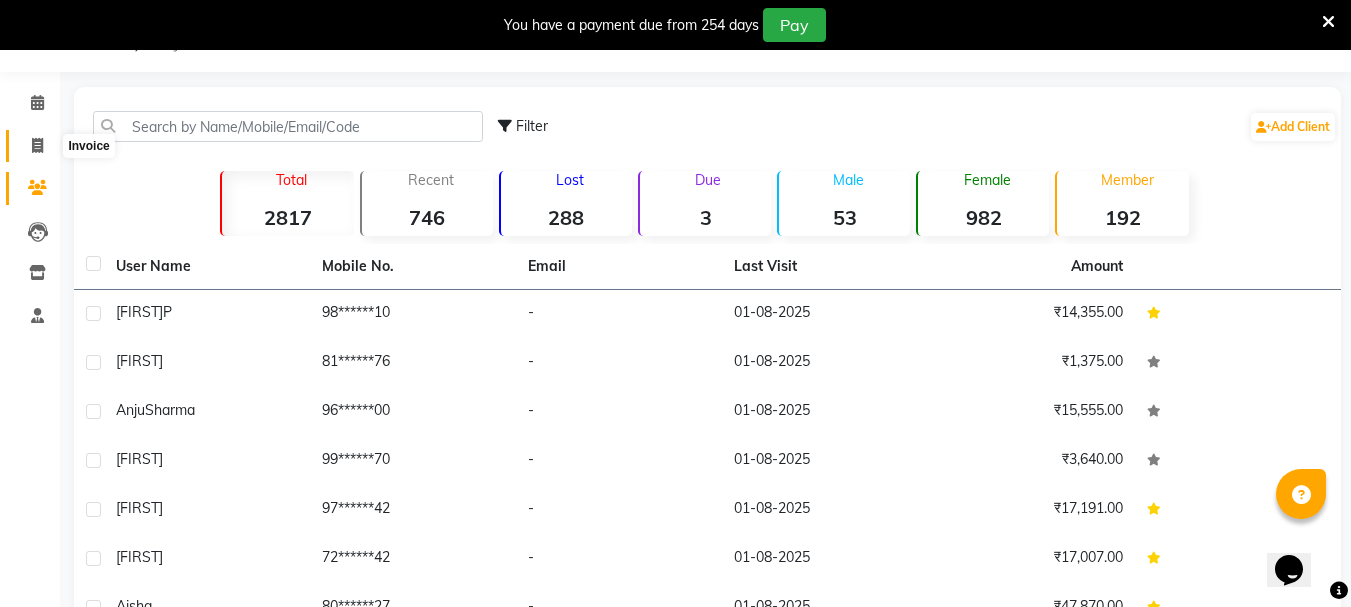 click 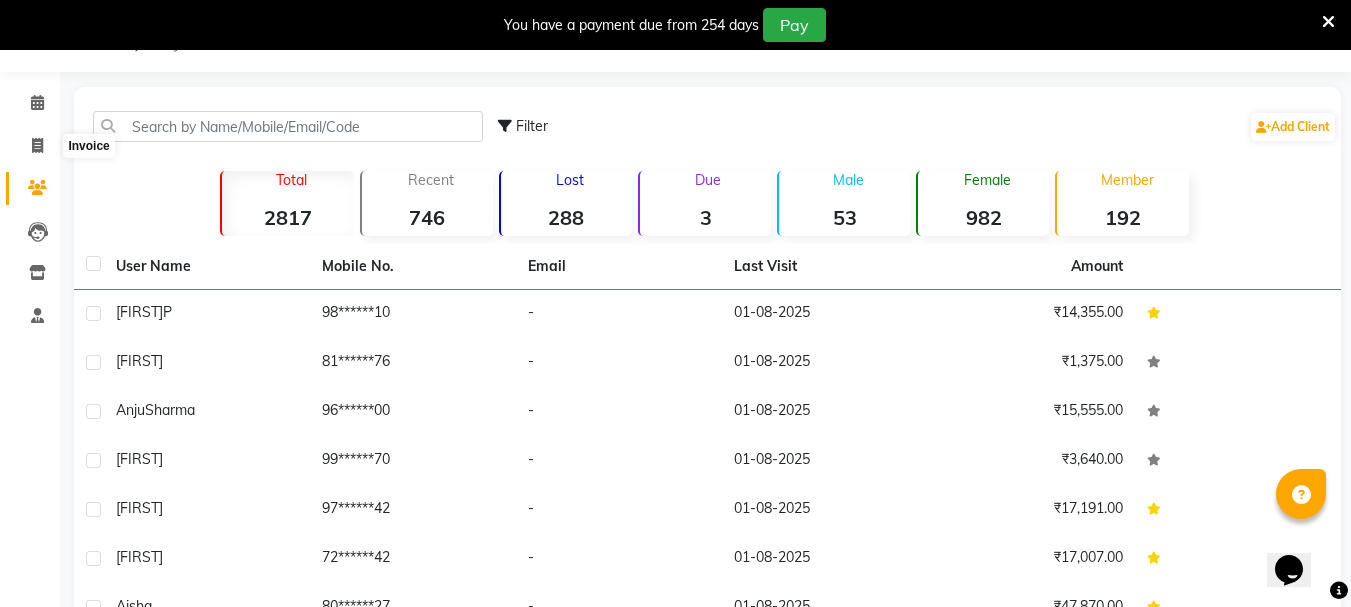 select on "service" 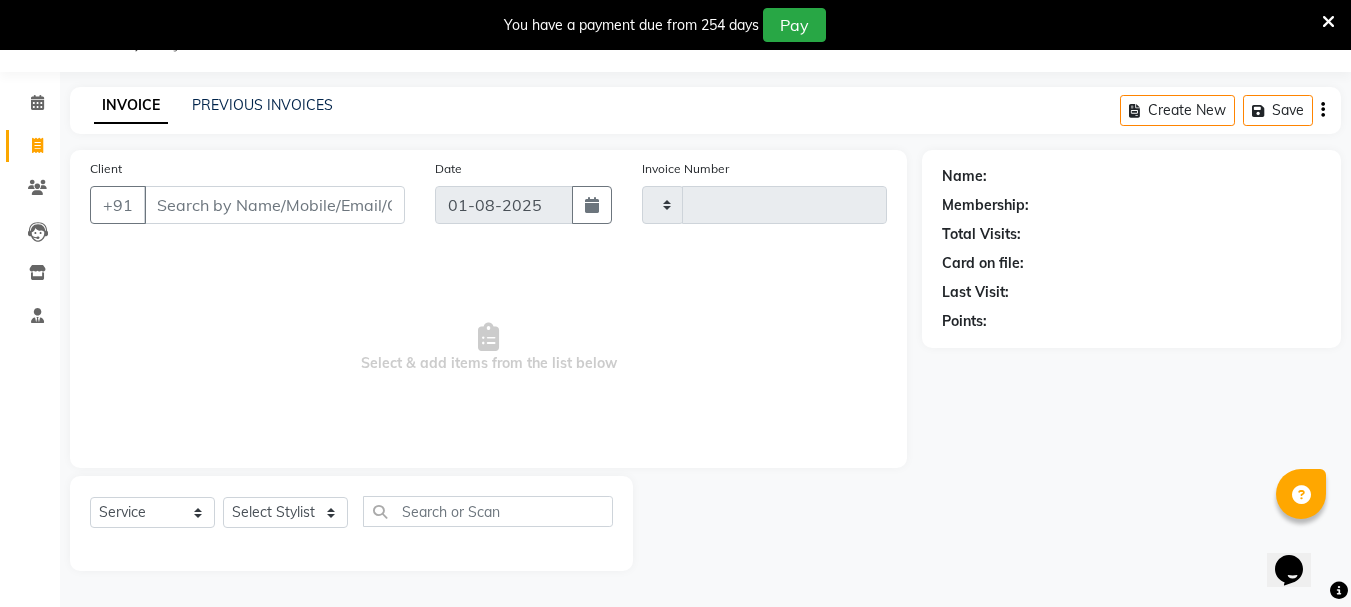 type on "1888" 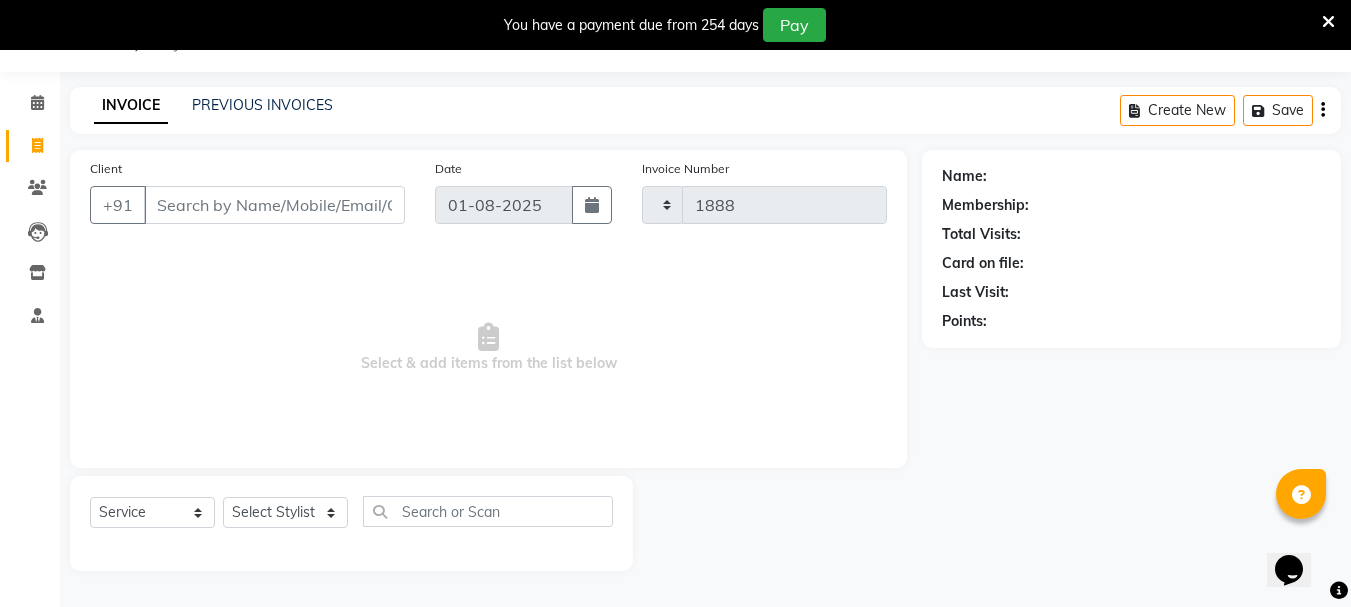 select on "7221" 